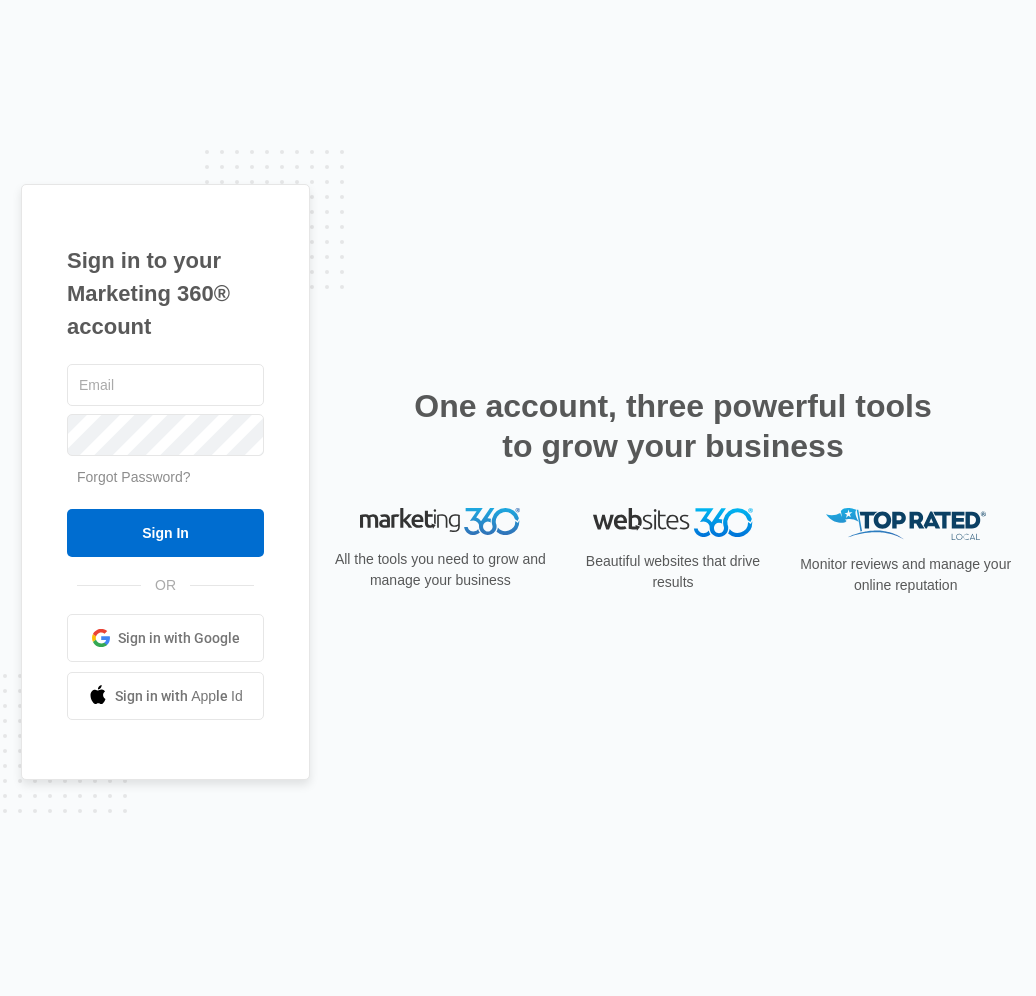 scroll, scrollTop: 0, scrollLeft: 0, axis: both 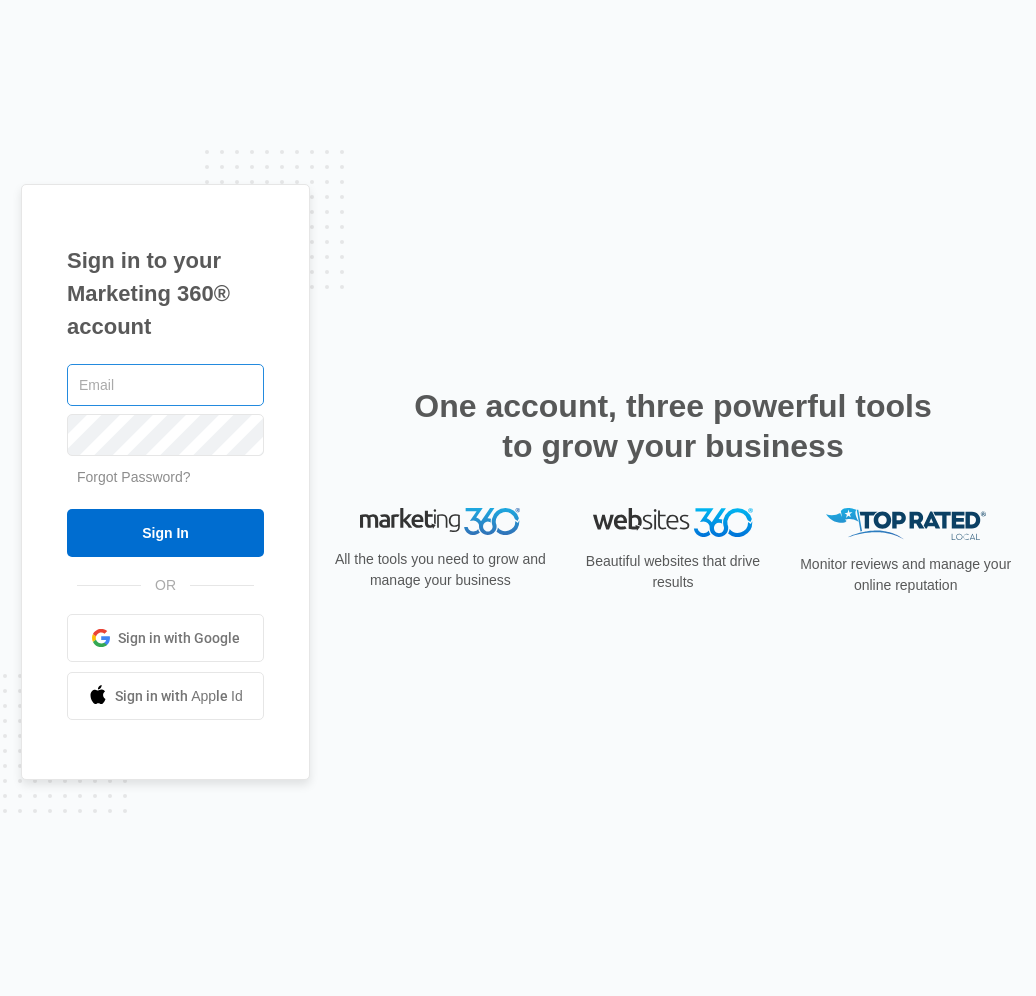 drag, startPoint x: 0, startPoint y: 0, endPoint x: 187, endPoint y: 388, distance: 430.7122 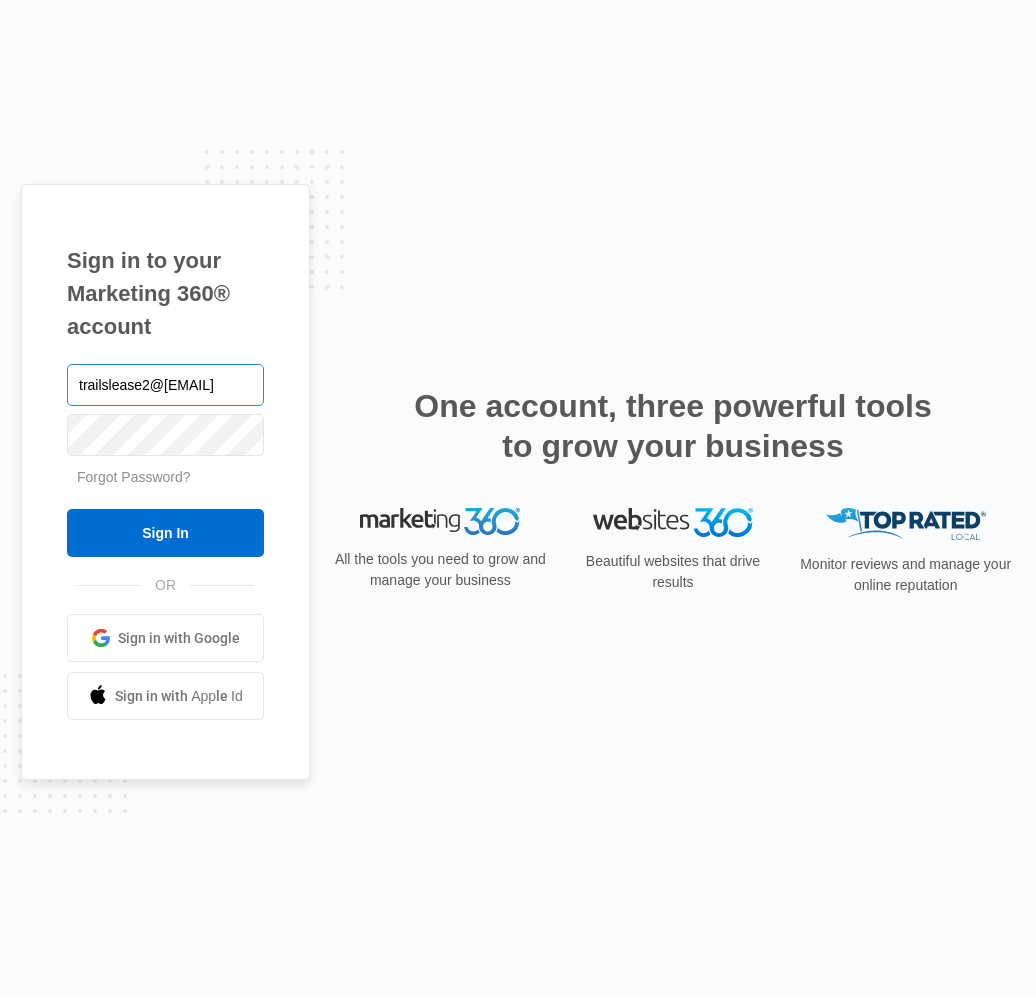 scroll, scrollTop: 0, scrollLeft: 19, axis: horizontal 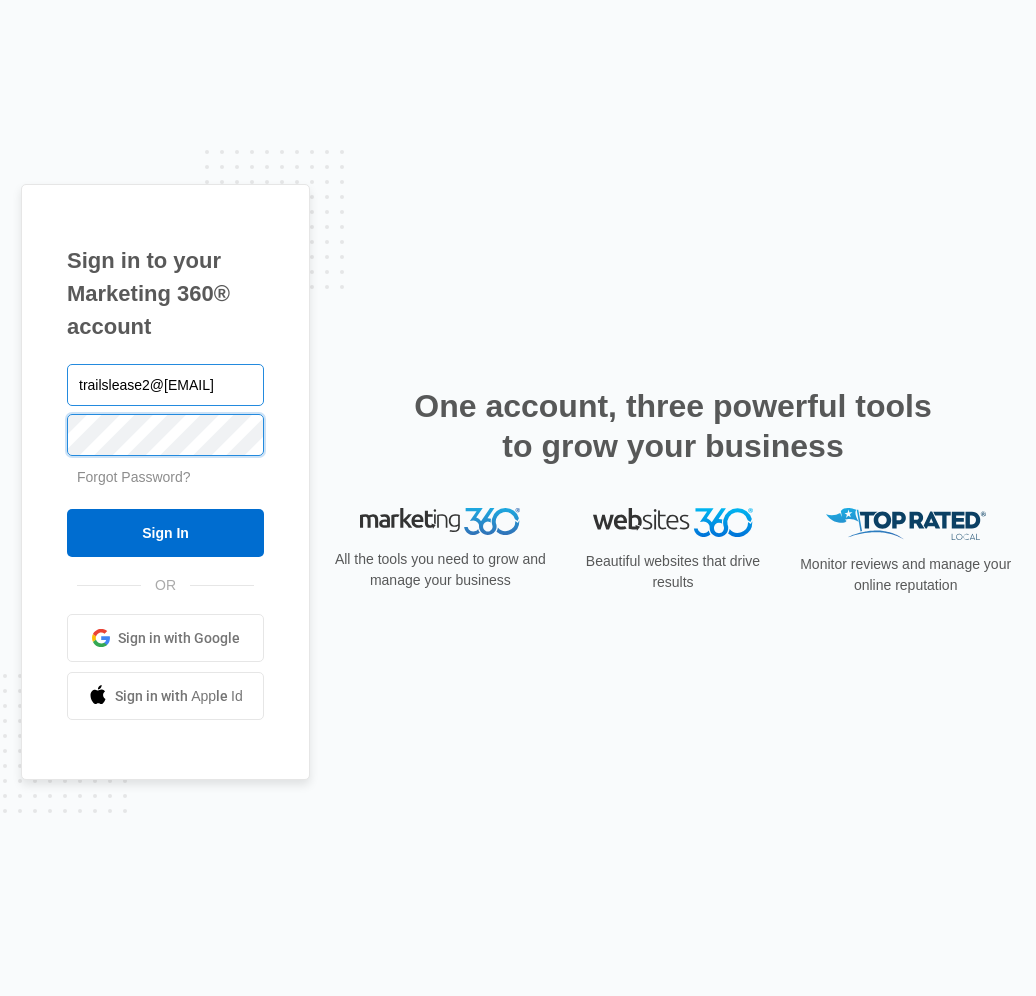 click on "Sign In" at bounding box center (165, 533) 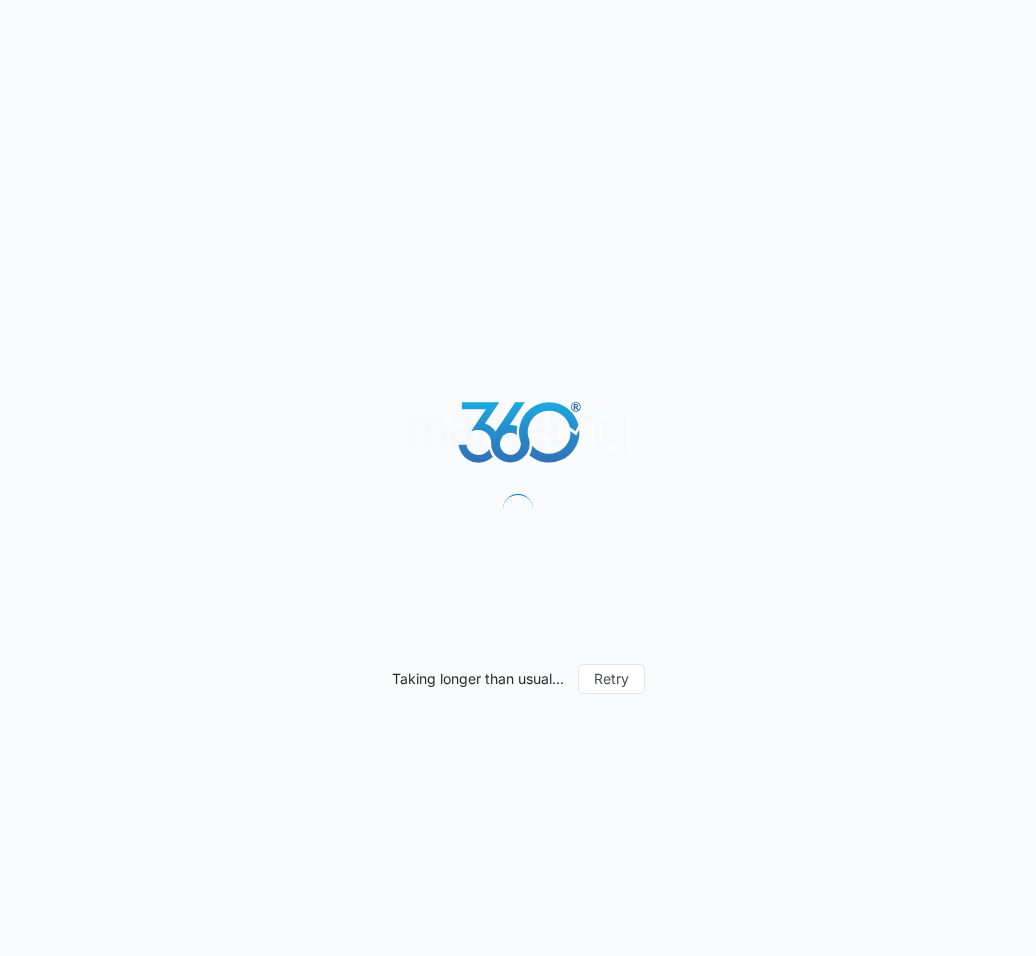 scroll, scrollTop: 0, scrollLeft: 0, axis: both 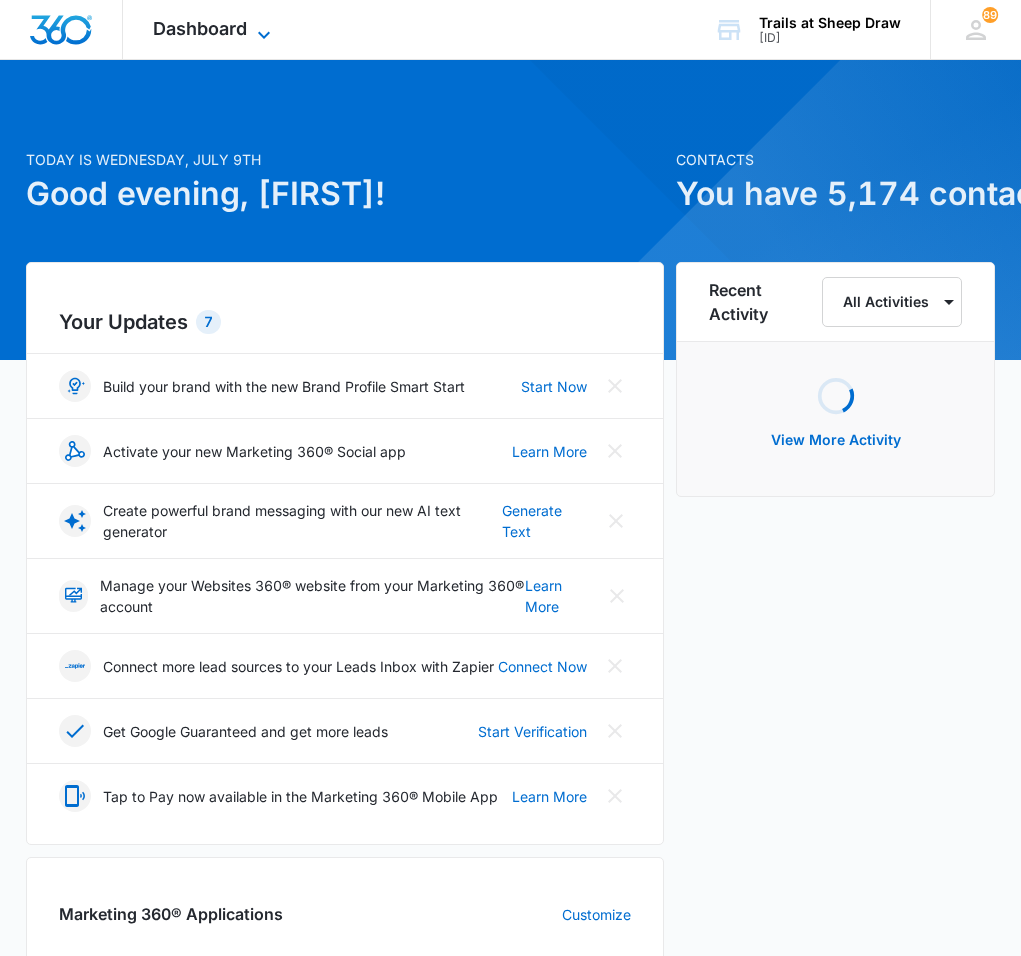 click on "Dashboard" at bounding box center (200, 28) 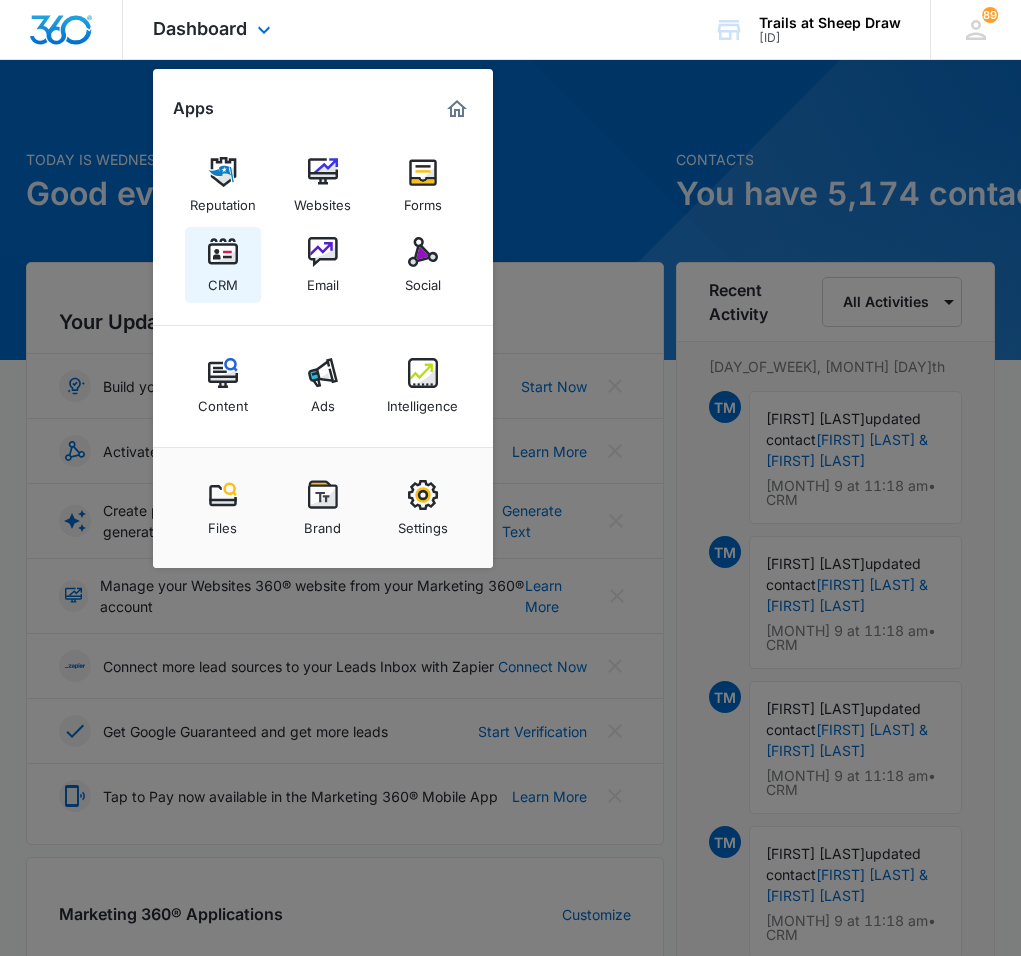 click at bounding box center [223, 252] 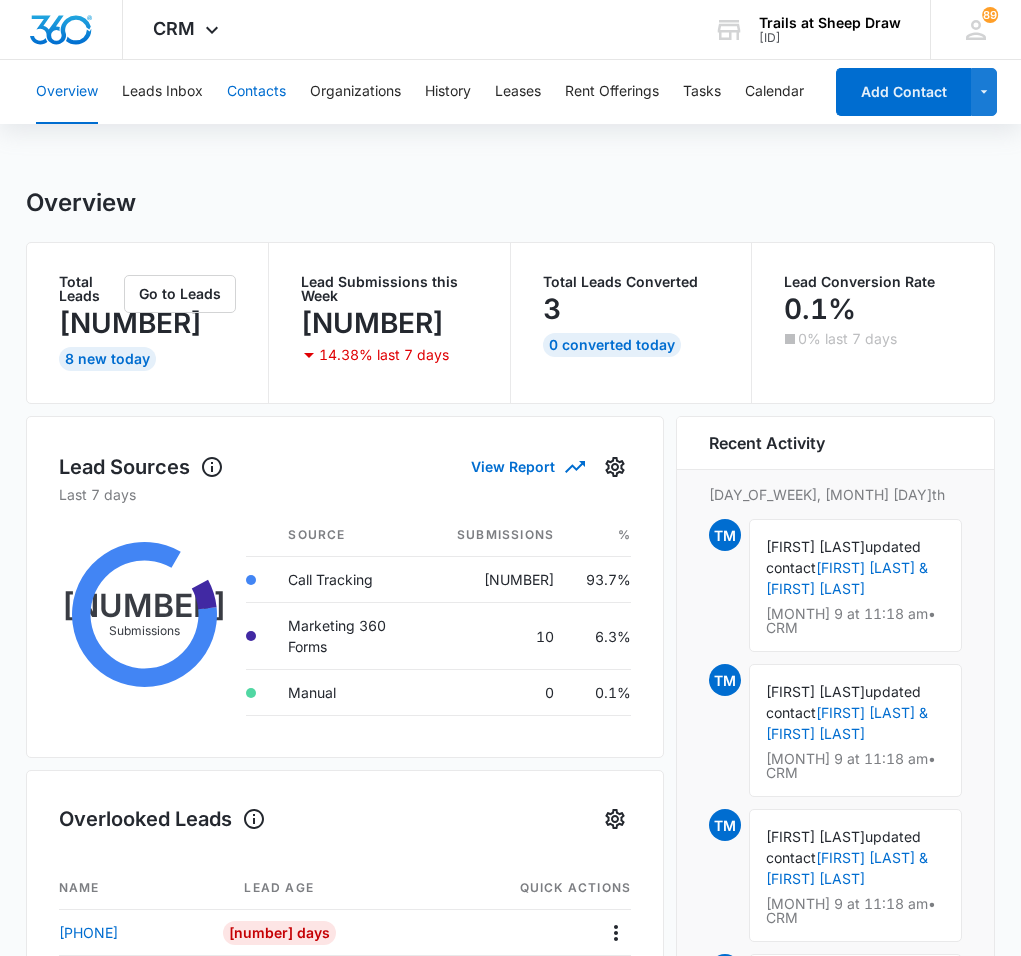 click on "Contacts" at bounding box center (256, 92) 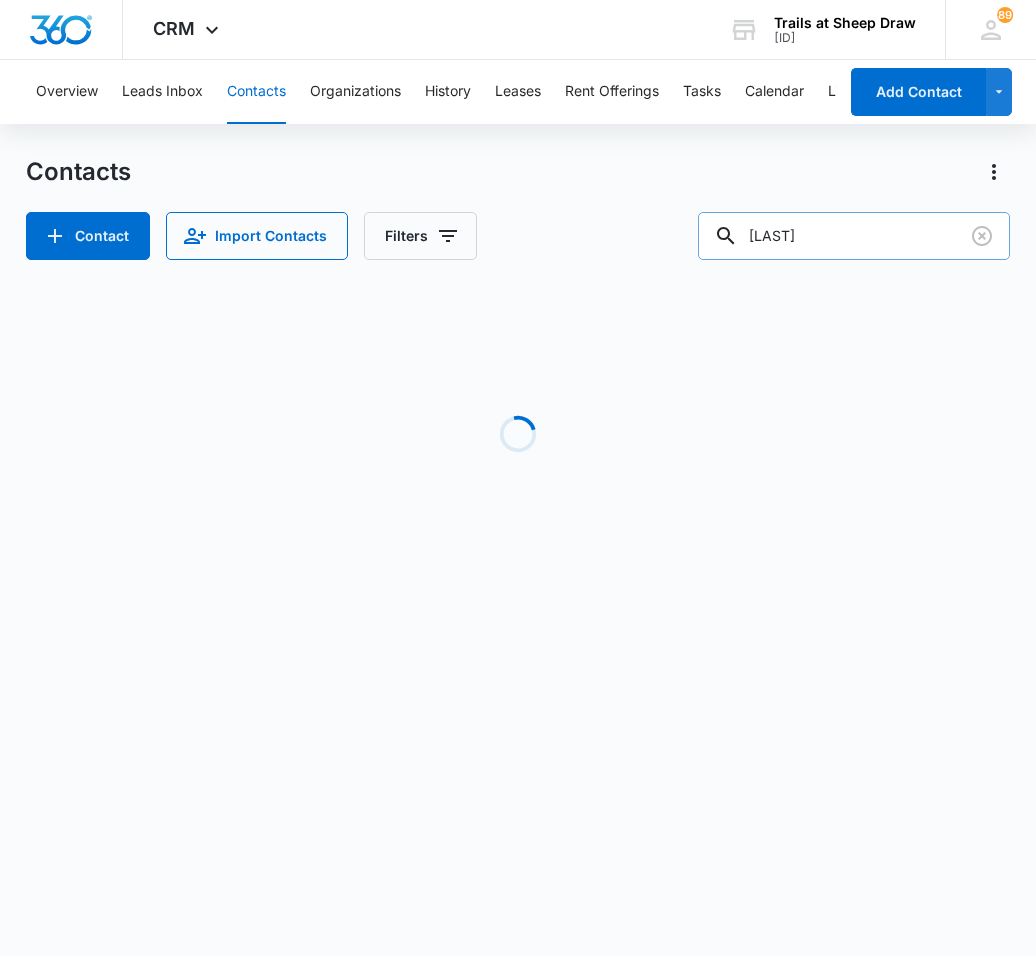 click on "[LAST]" at bounding box center (854, 236) 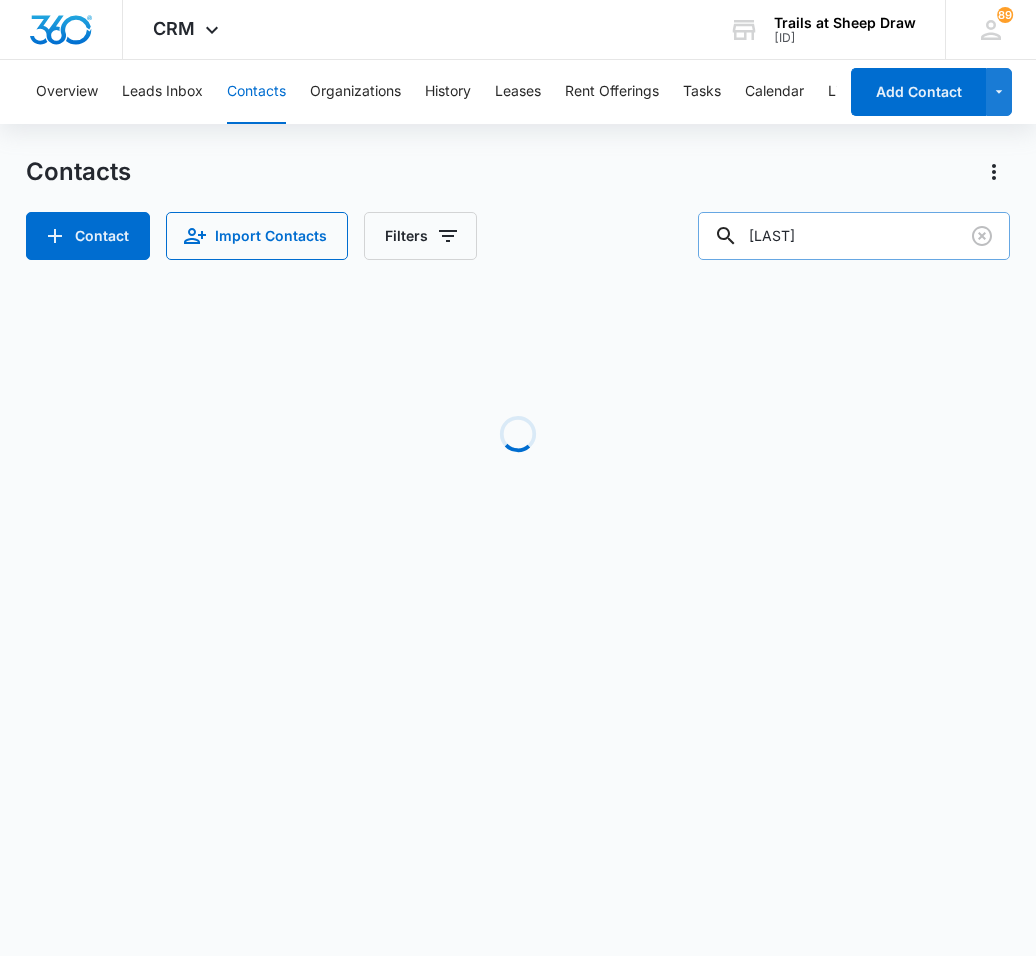 click on "[LAST]" at bounding box center (854, 236) 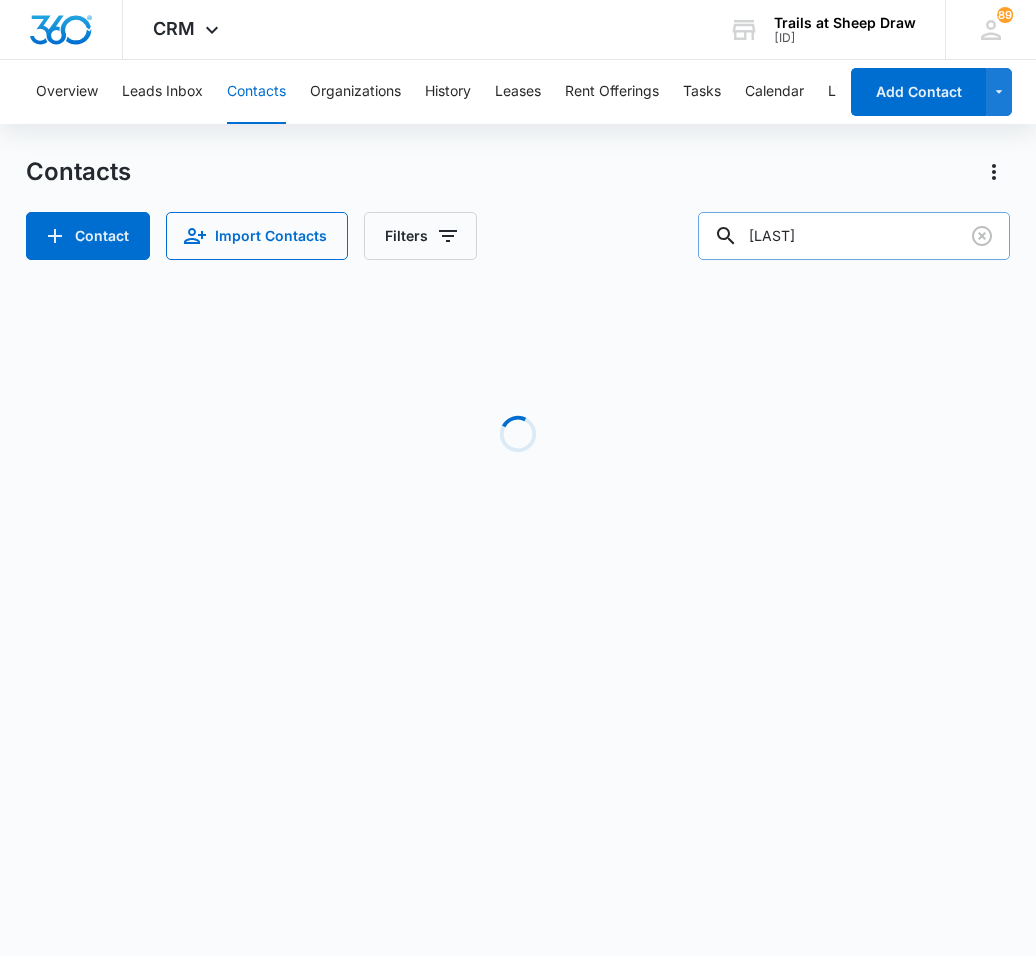 click on "[LAST]" at bounding box center [854, 236] 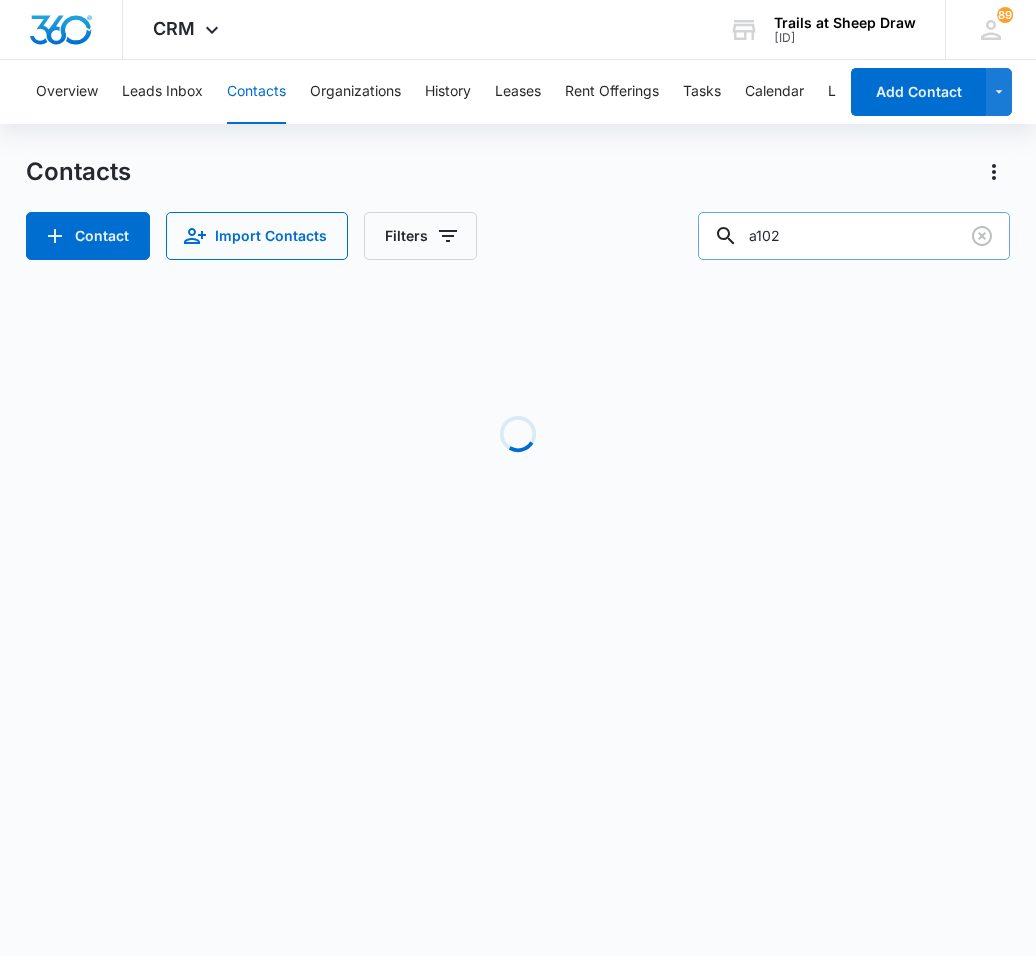 type on "a102" 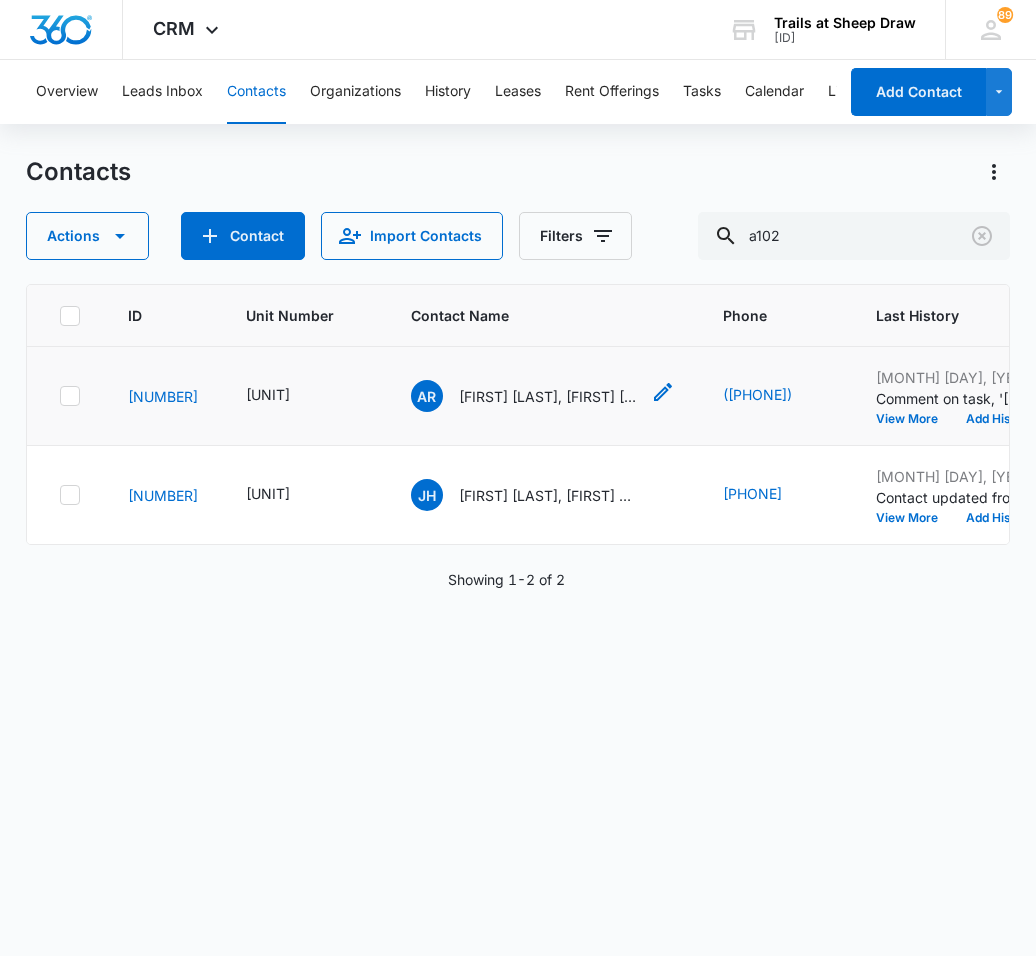 click on "[FIRST] [LAST], [FIRST] [LAST], [FIRST] [LAST]" at bounding box center [549, 396] 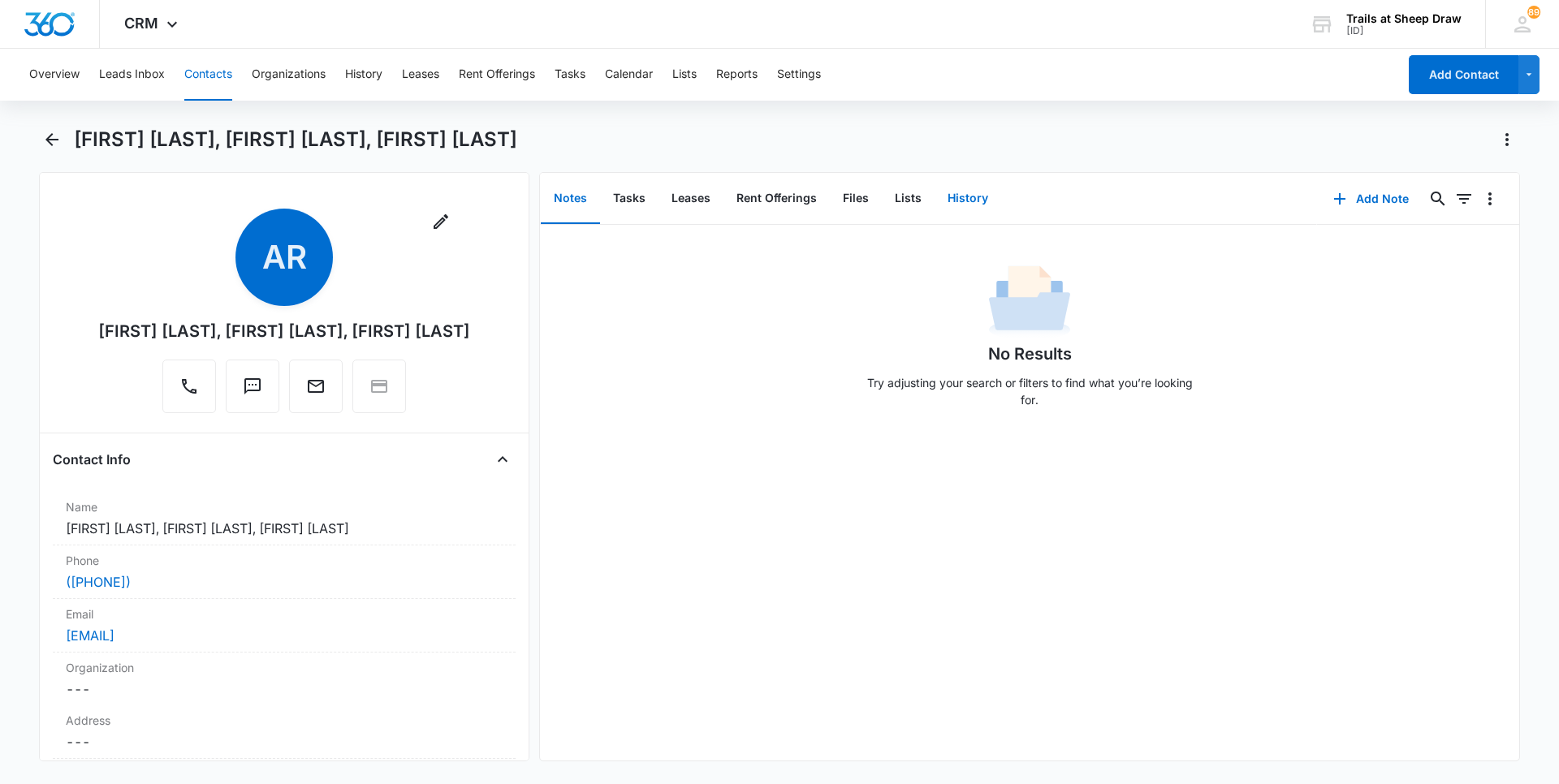 click on "History" at bounding box center [968, 199] 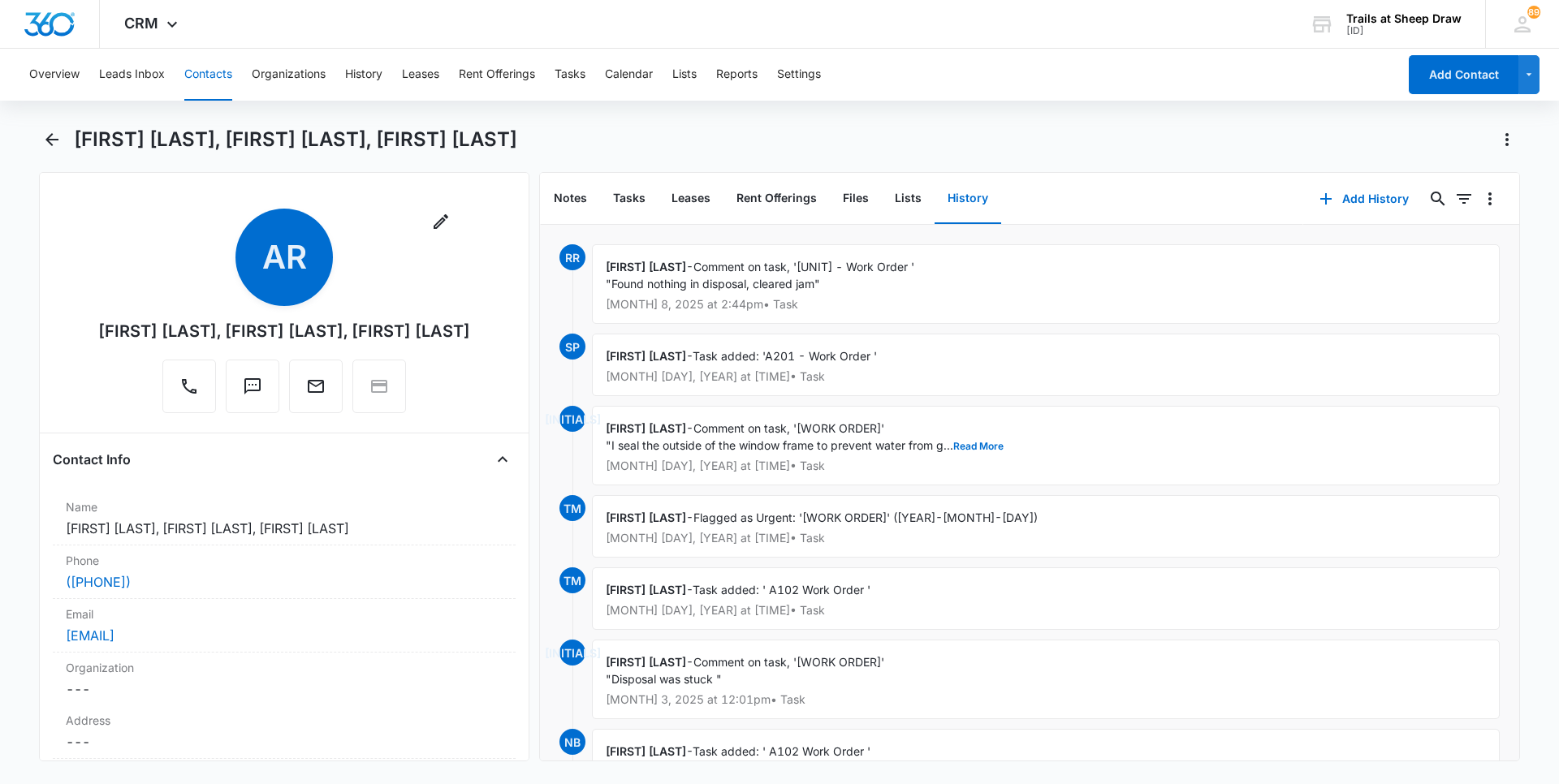 click on "[FIRST] [LAST]  -  Comment on task, '[WORK ORDER]'
"Found nothing in disposal, cleared jam" [MONTH] [DAY], [YEAR] at [TIME]  • Task" at bounding box center (1046, 284) 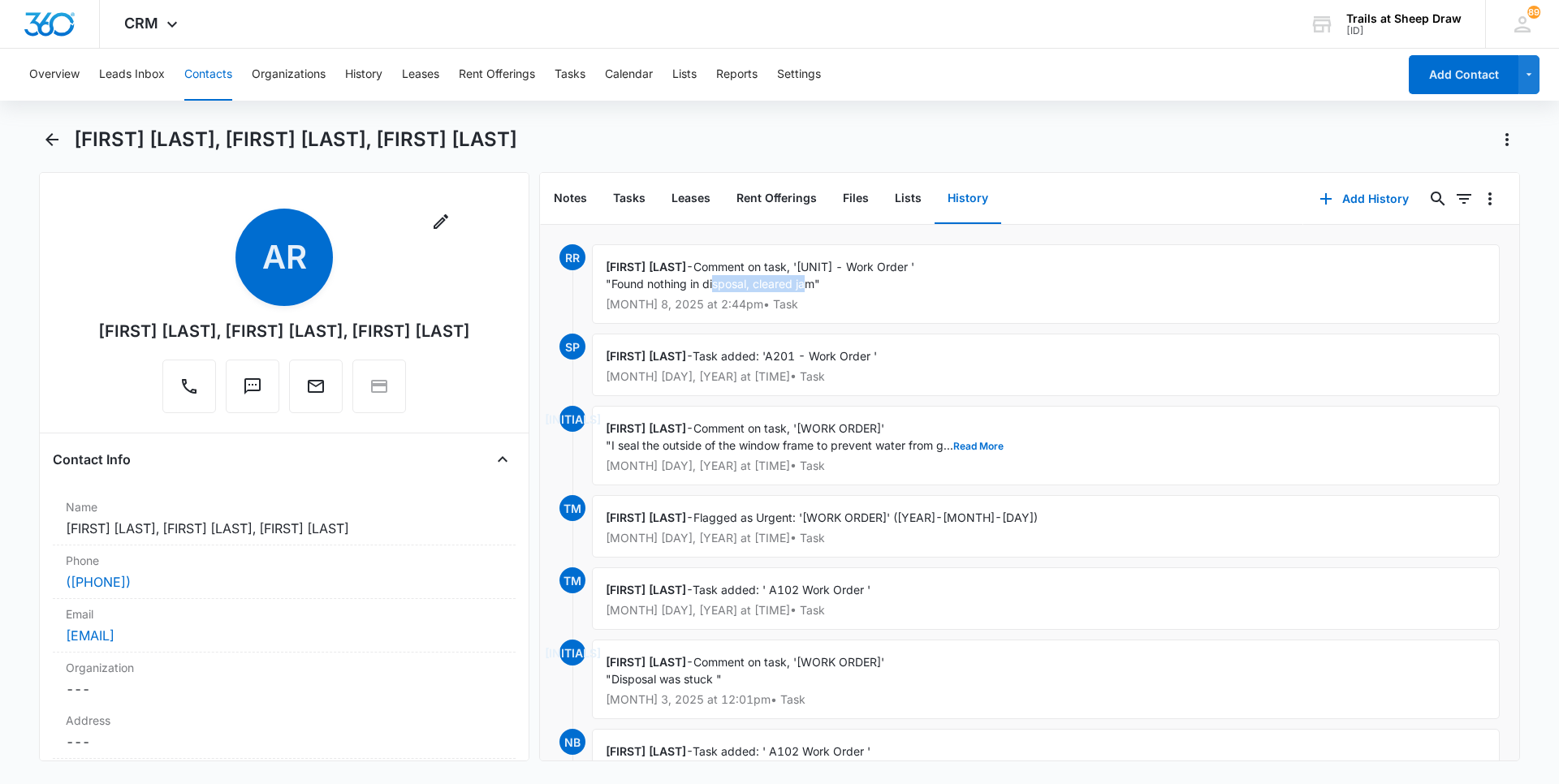 drag, startPoint x: 844, startPoint y: 280, endPoint x: 722, endPoint y: 287, distance: 122.20065 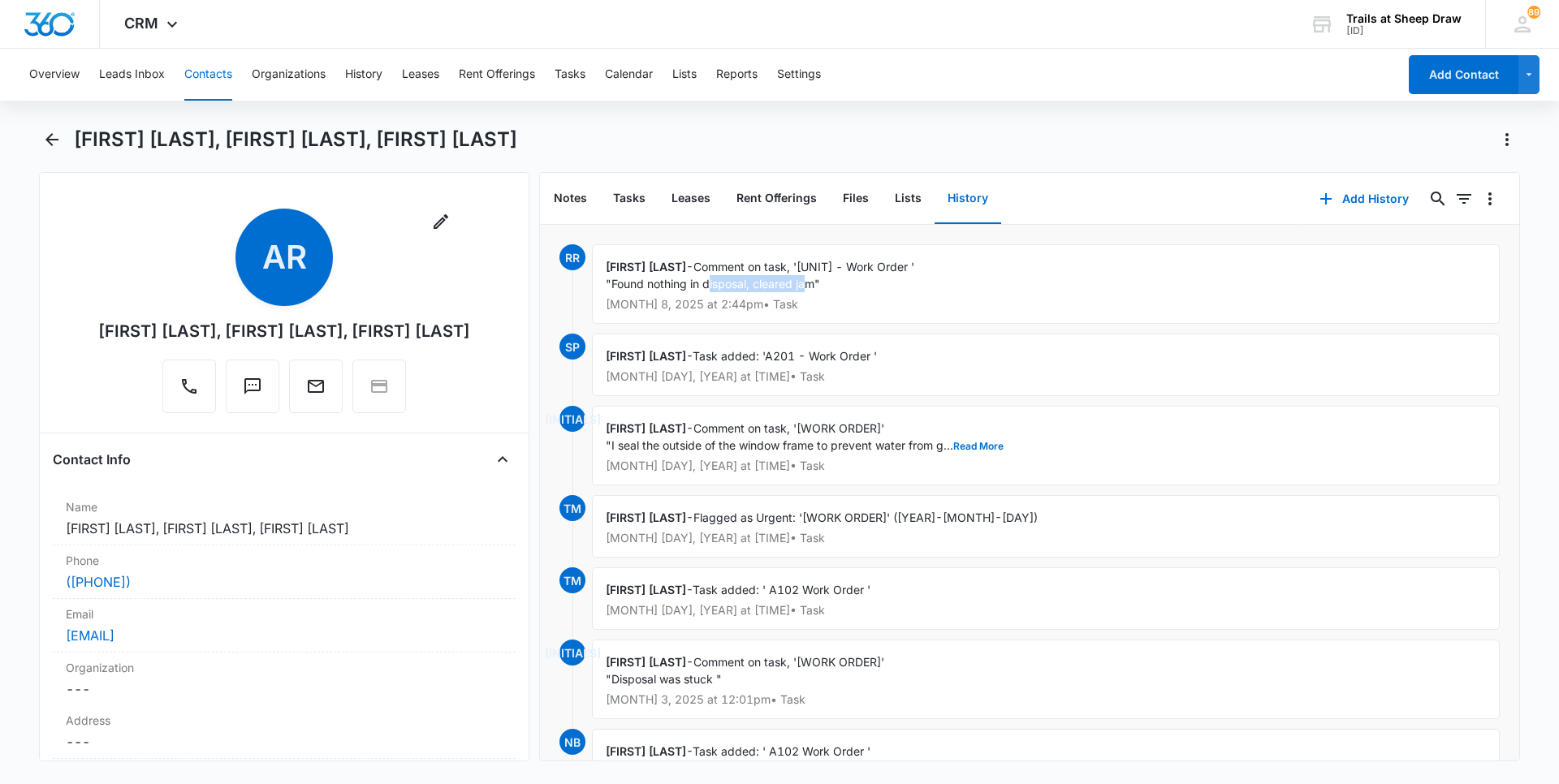 click on "Comment on task, '[UNIT] - Work Order '
"Found nothing in disposal, cleared jam"" at bounding box center [760, 275] 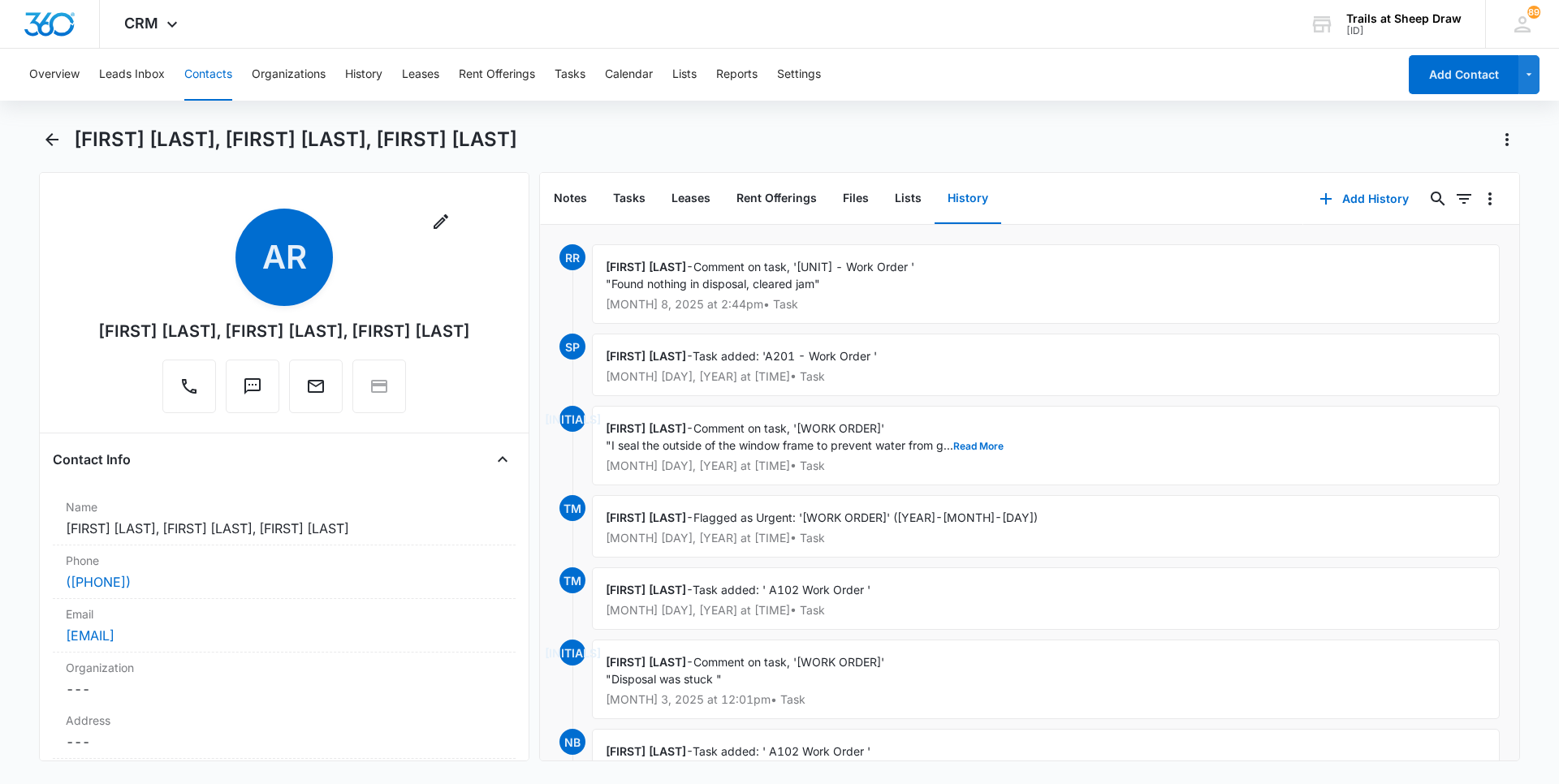 click on "Comment on task, '[UNIT] - Work Order '
"Found nothing in disposal, cleared jam"" at bounding box center (760, 275) 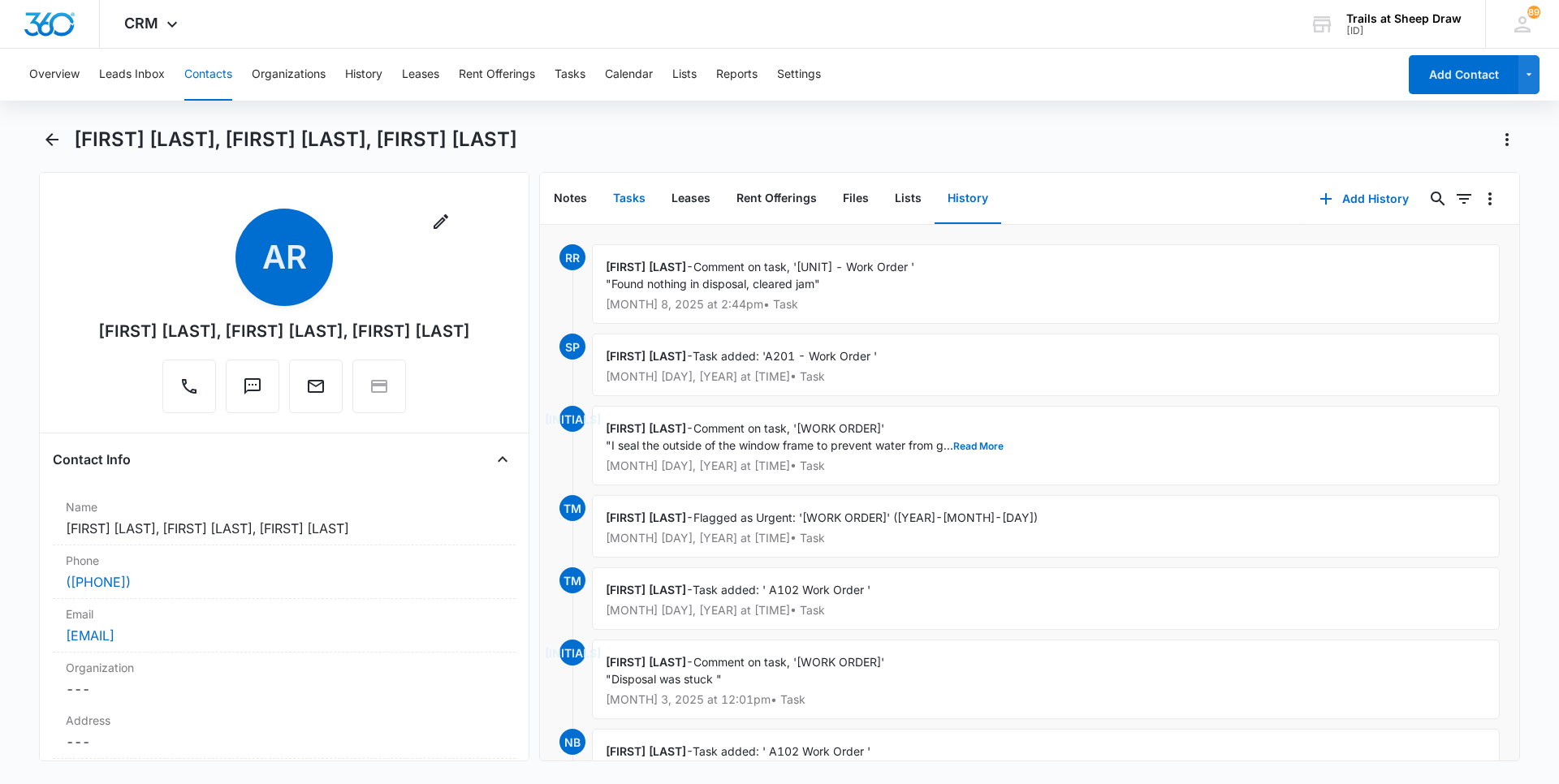 click on "Tasks" at bounding box center [629, 199] 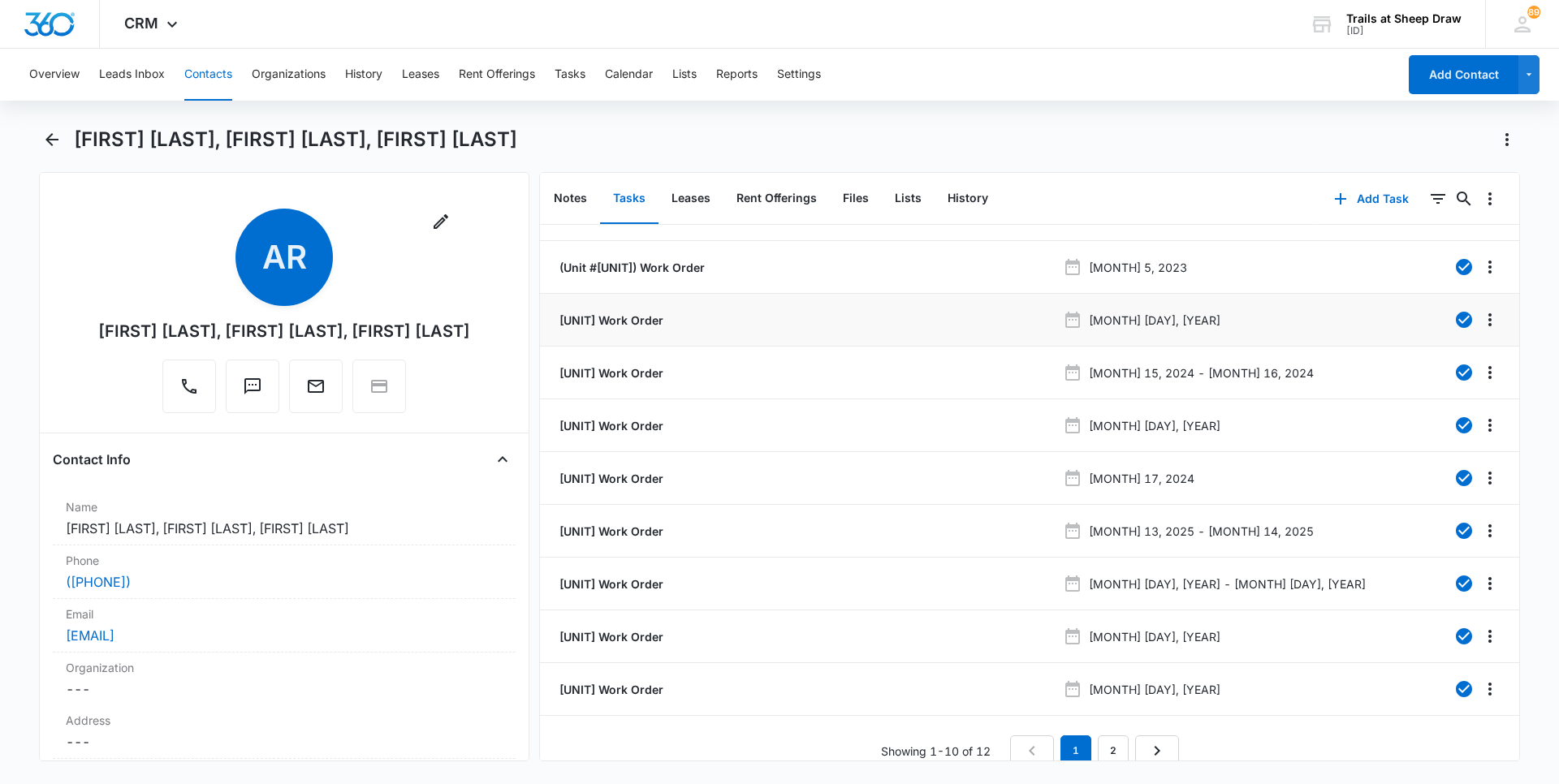scroll, scrollTop: 54, scrollLeft: 0, axis: vertical 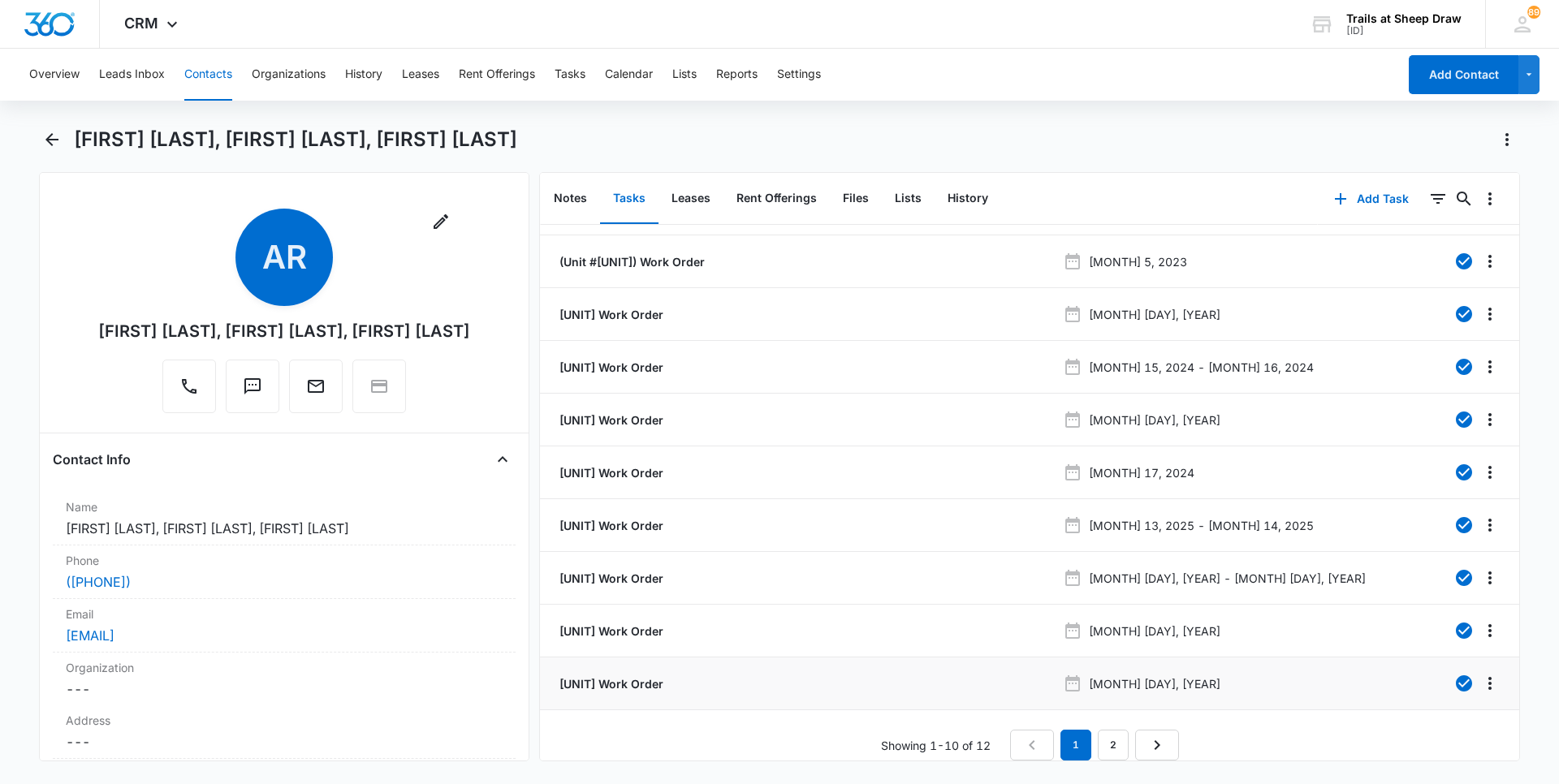 click on "[MONTH] [DAY], [YEAR]" at bounding box center (1217, 209) 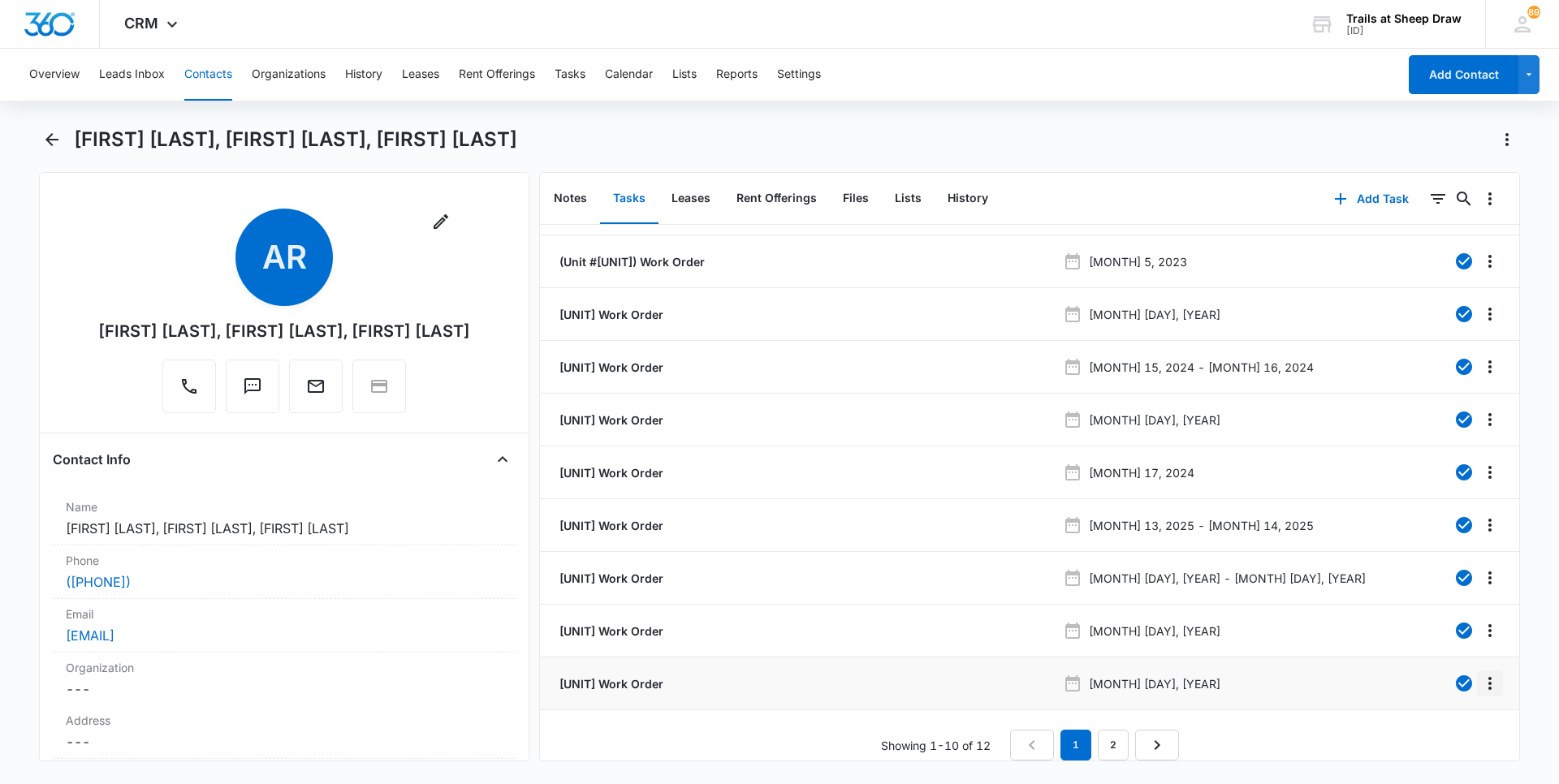 click at bounding box center (1490, 209) 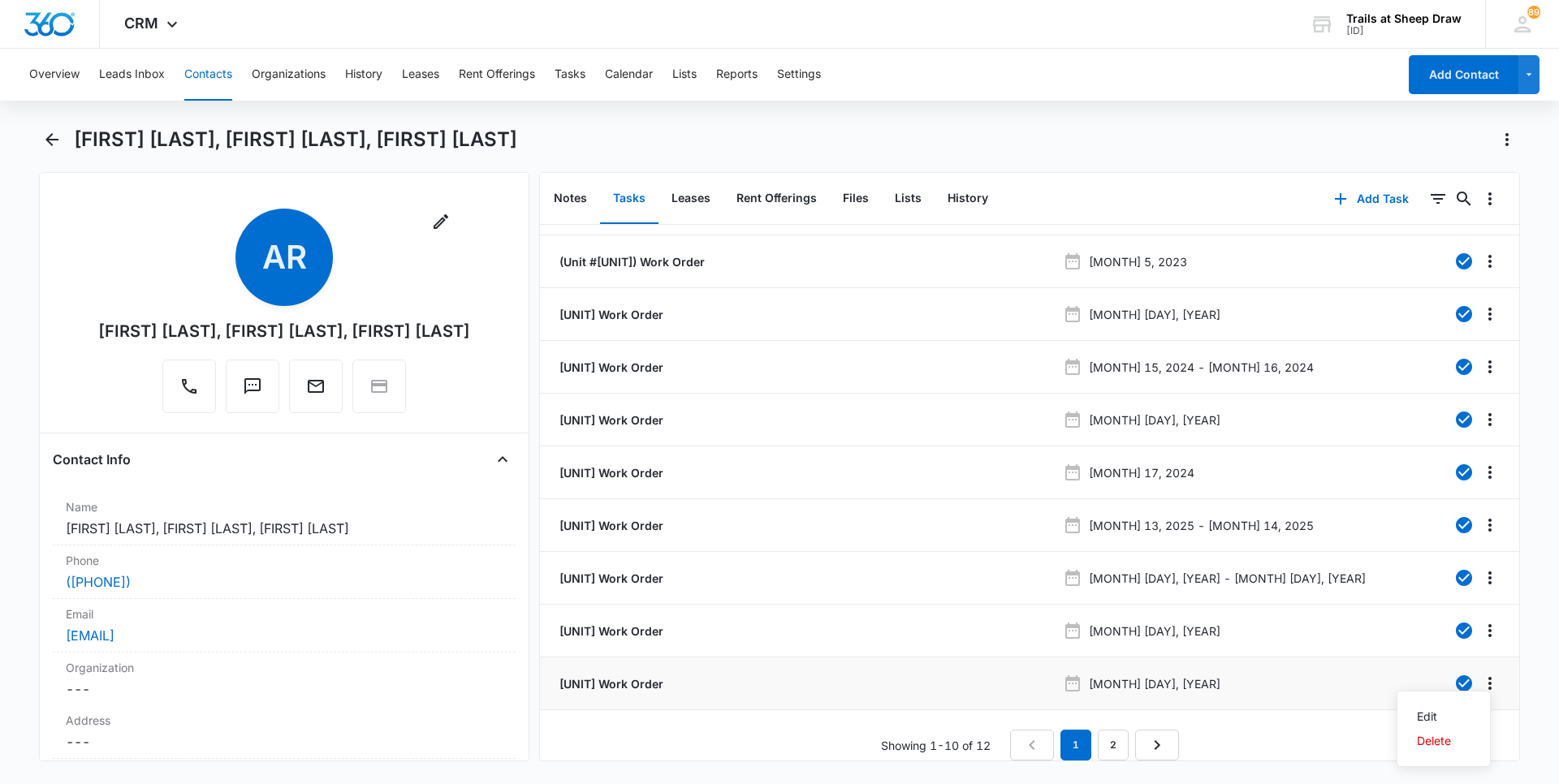click on "[MONTH] [DAY], [YEAR]" at bounding box center [1217, 209] 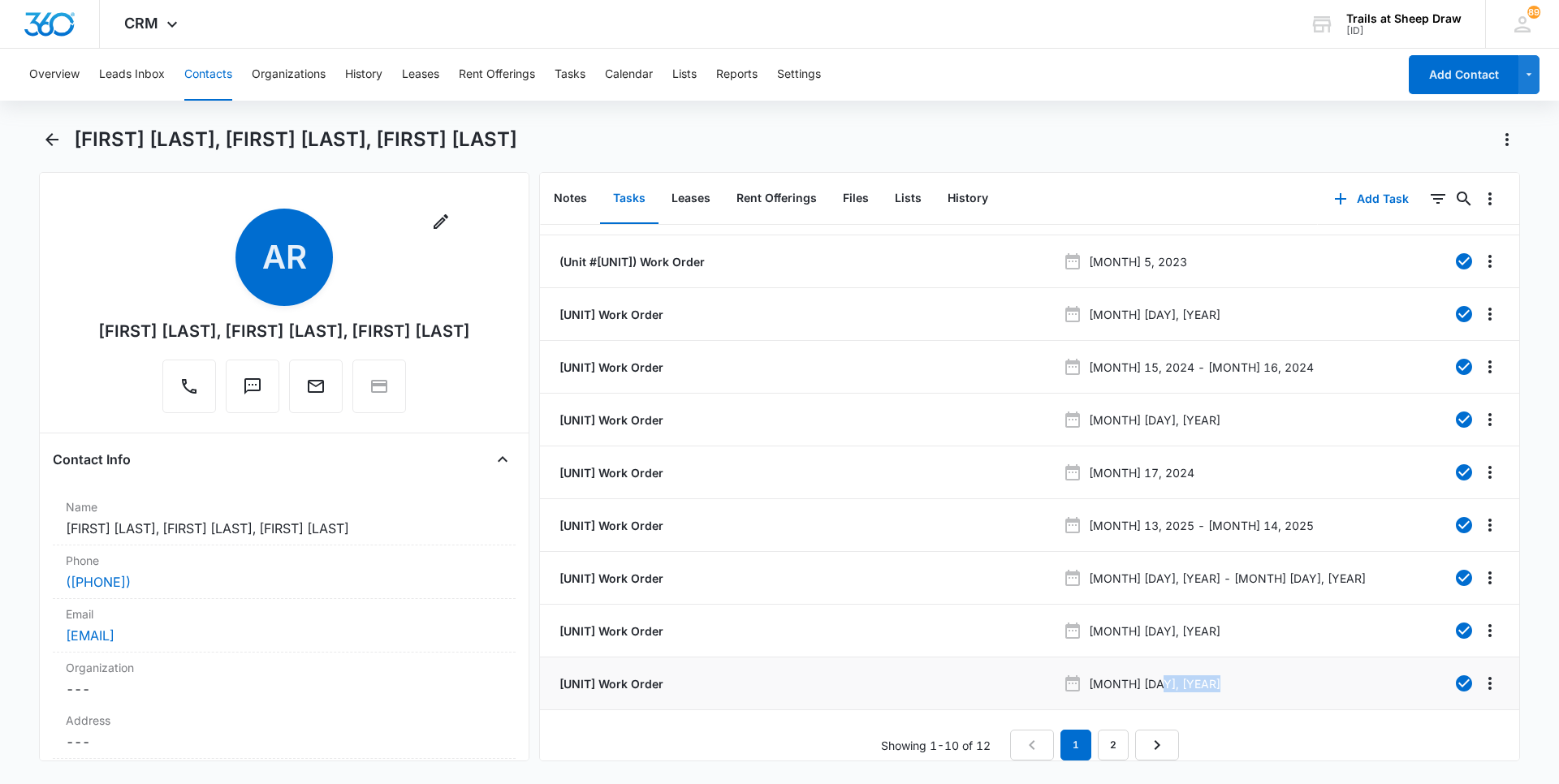 click on "[MONTH] [DAY], [YEAR]" at bounding box center (1217, 209) 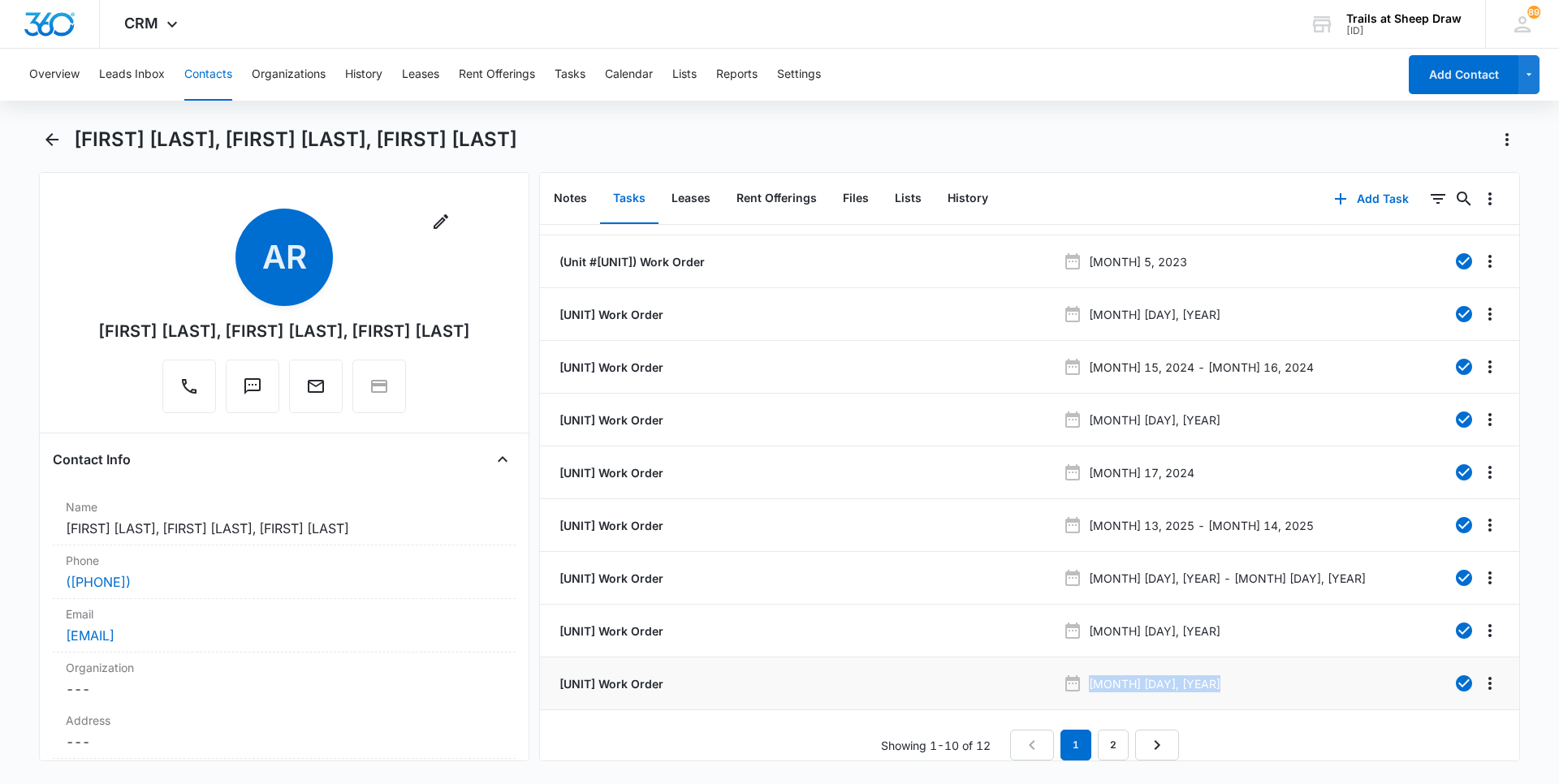 click on "[MONTH] [DAY], [YEAR]" at bounding box center (1217, 209) 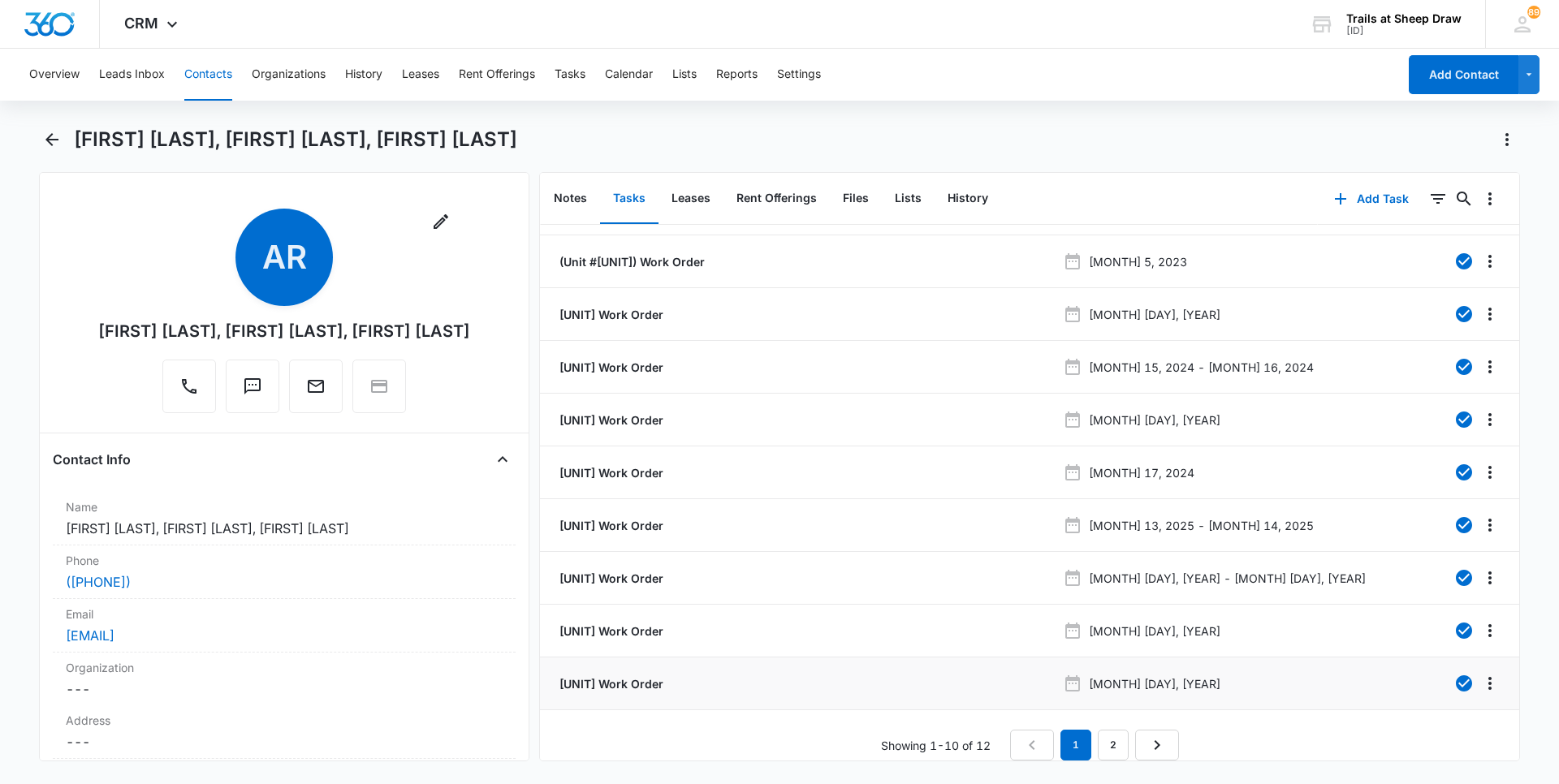 click on "[UNIT] Work Order" at bounding box center [806, 209] 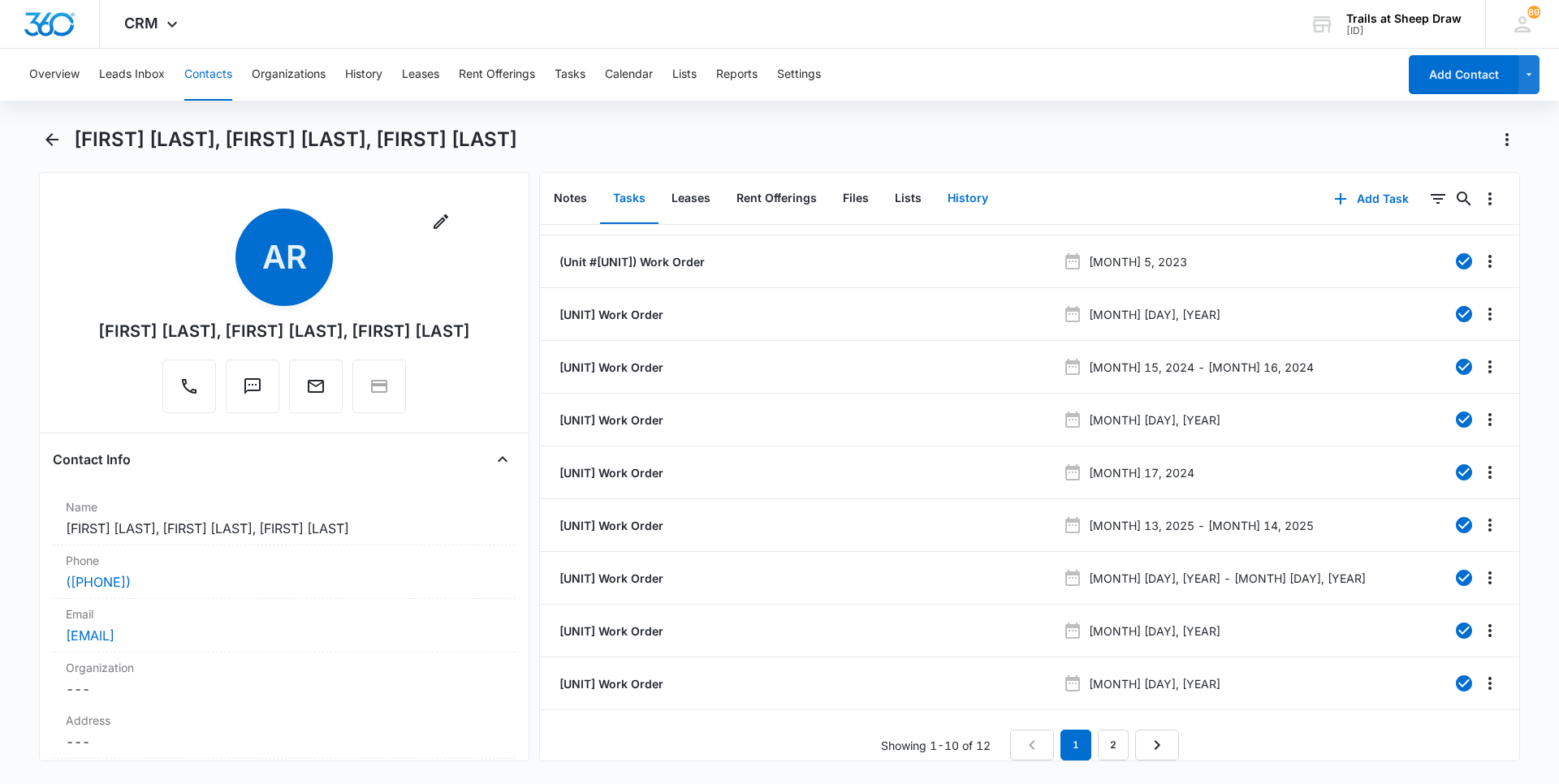 click on "History" at bounding box center (968, 199) 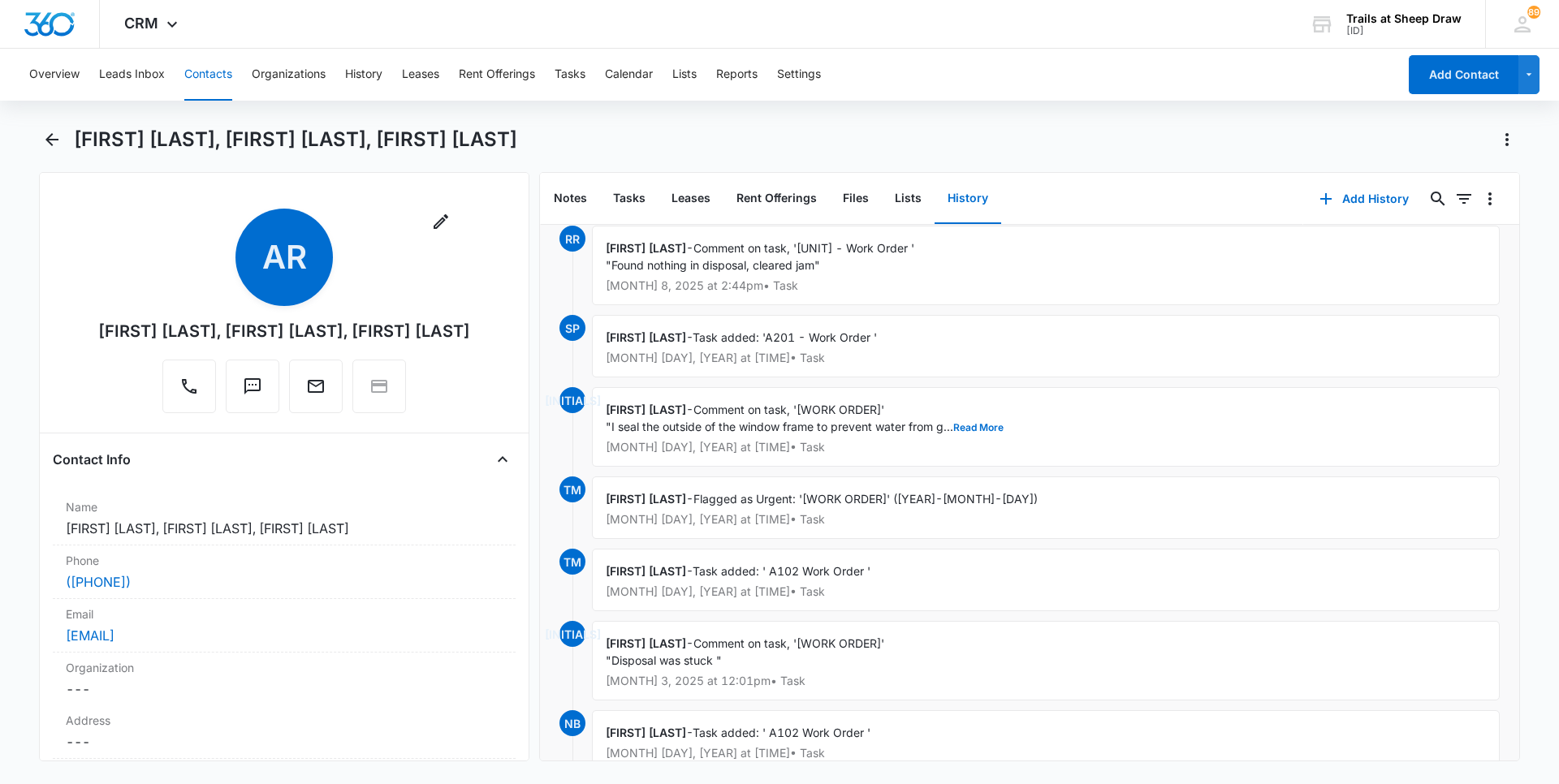 scroll, scrollTop: 0, scrollLeft: 0, axis: both 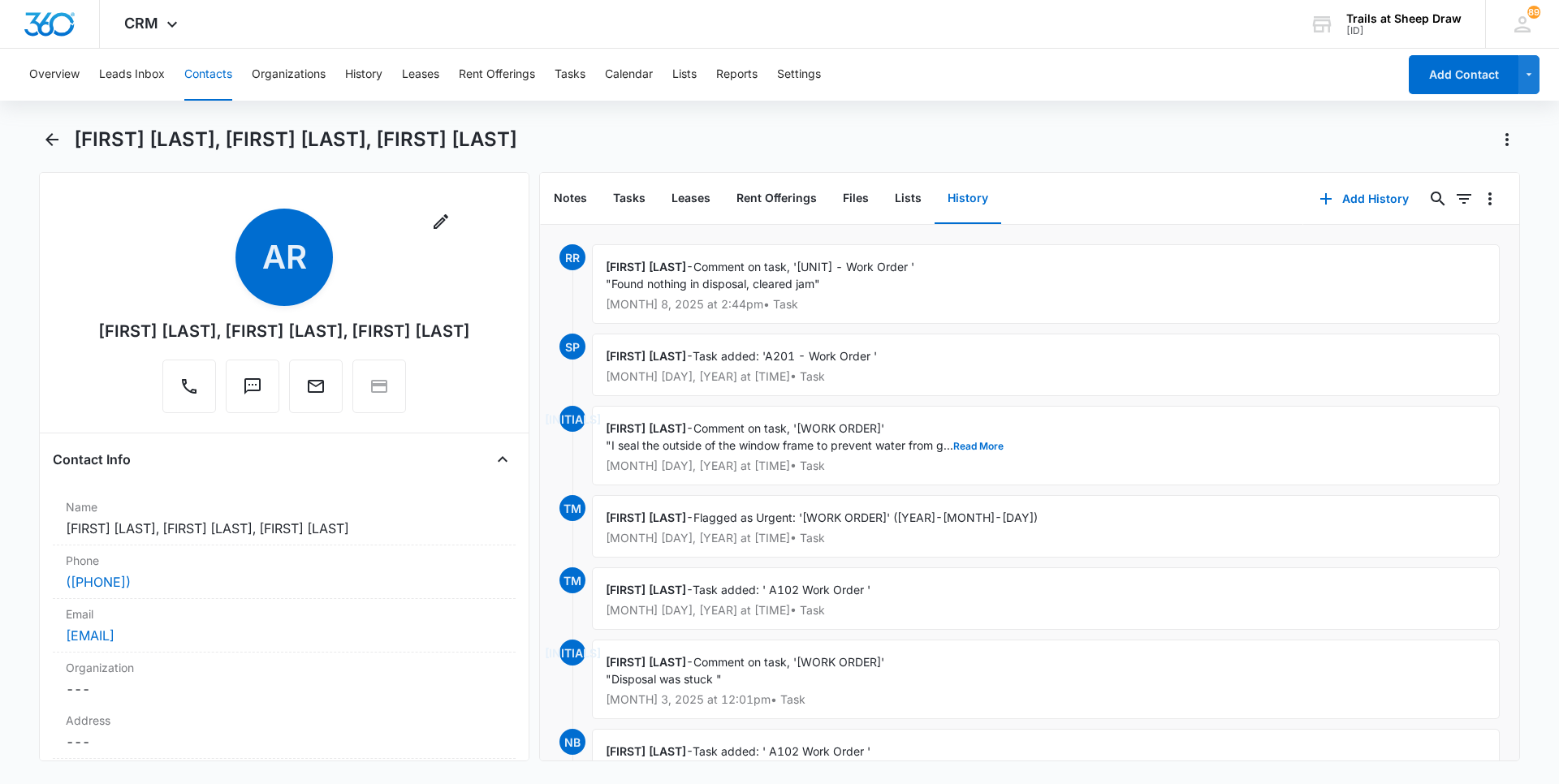 click on "[FIRST] [LAST]  -  Comment on task, '[WORK ORDER]'
"Found nothing in disposal, cleared jam" [MONTH] [DAY], [YEAR] at [TIME]  • Task" at bounding box center [1046, 284] 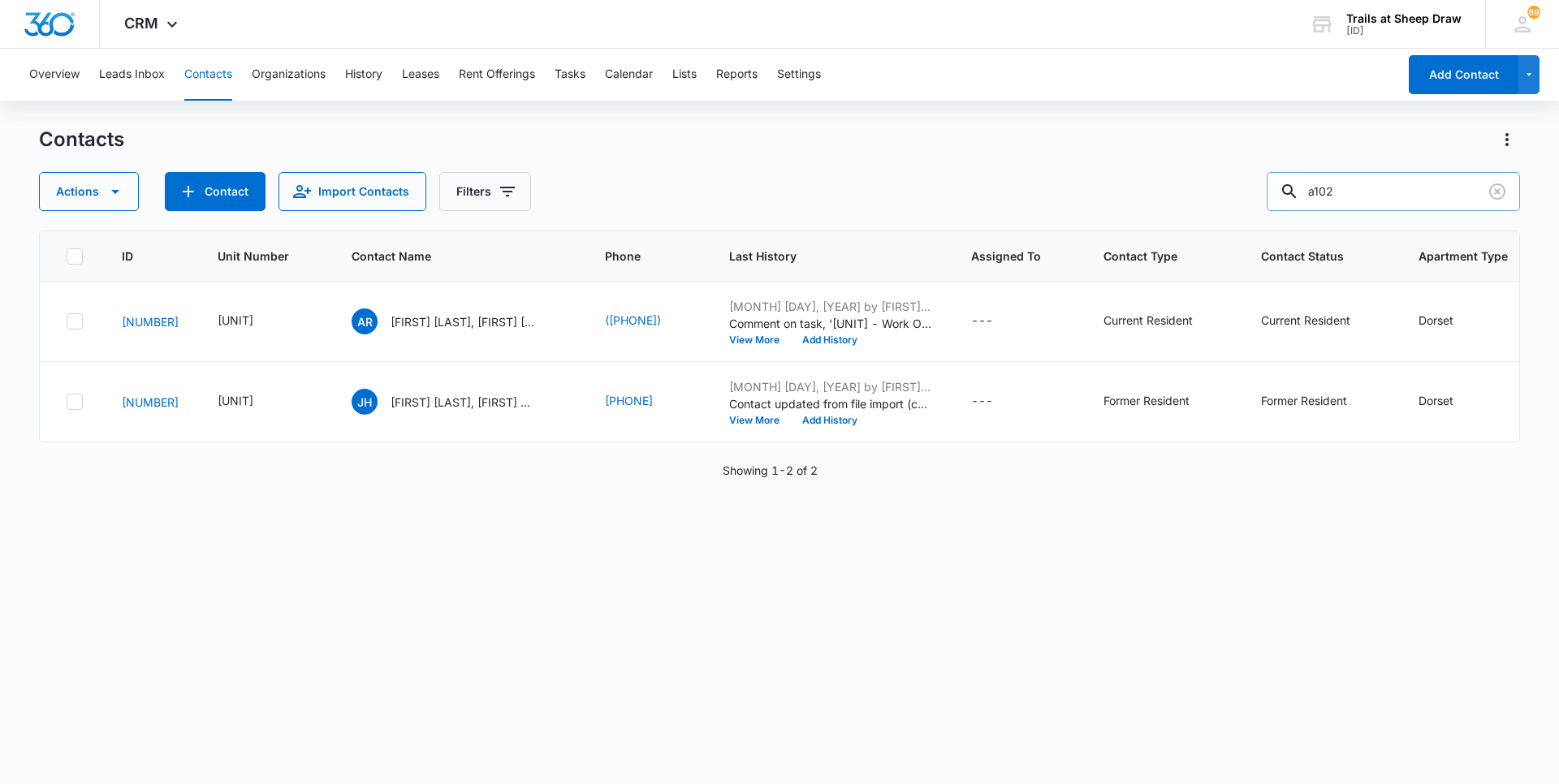 click on "a102" at bounding box center (1393, 192) 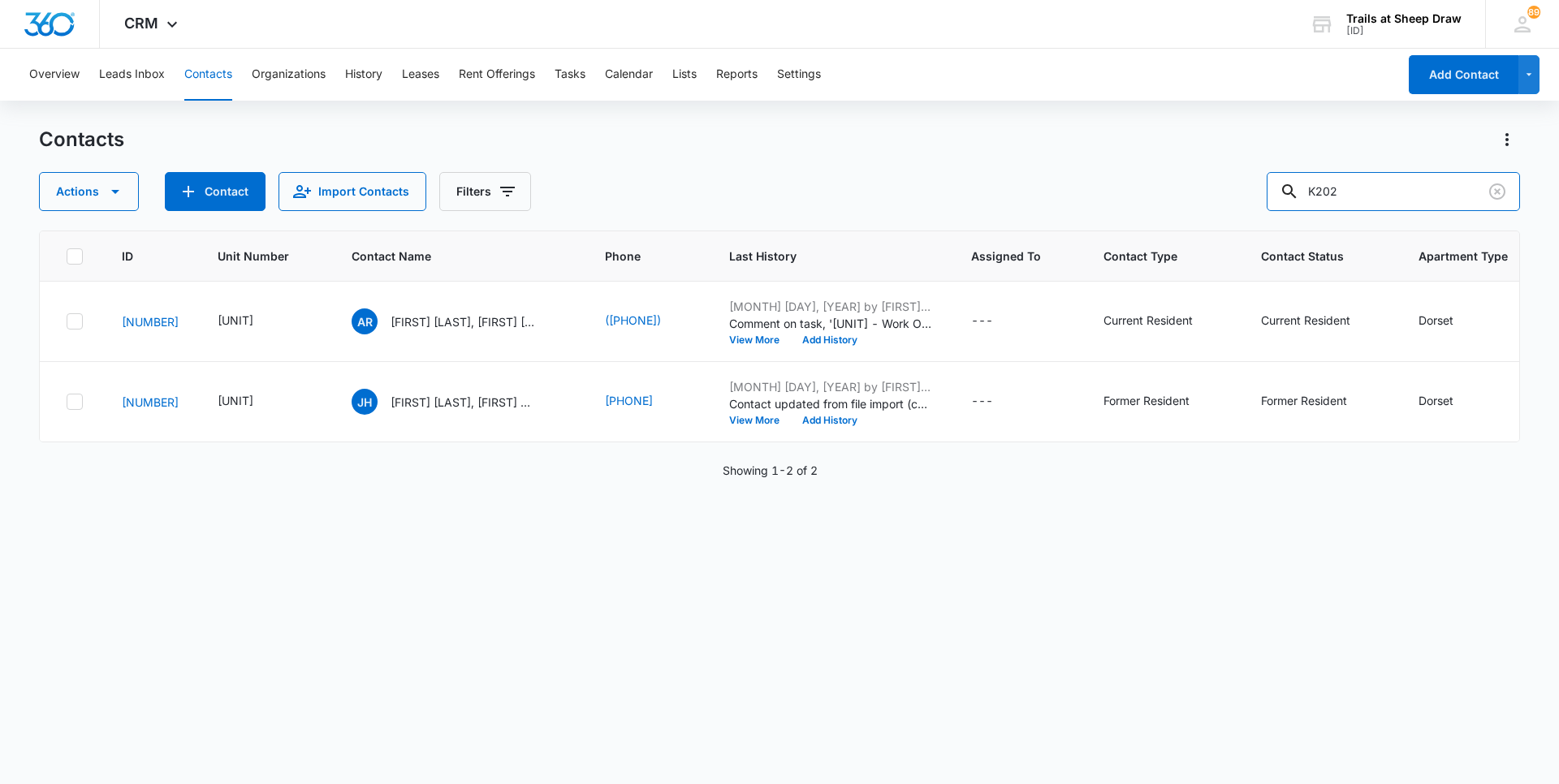 type on "K202" 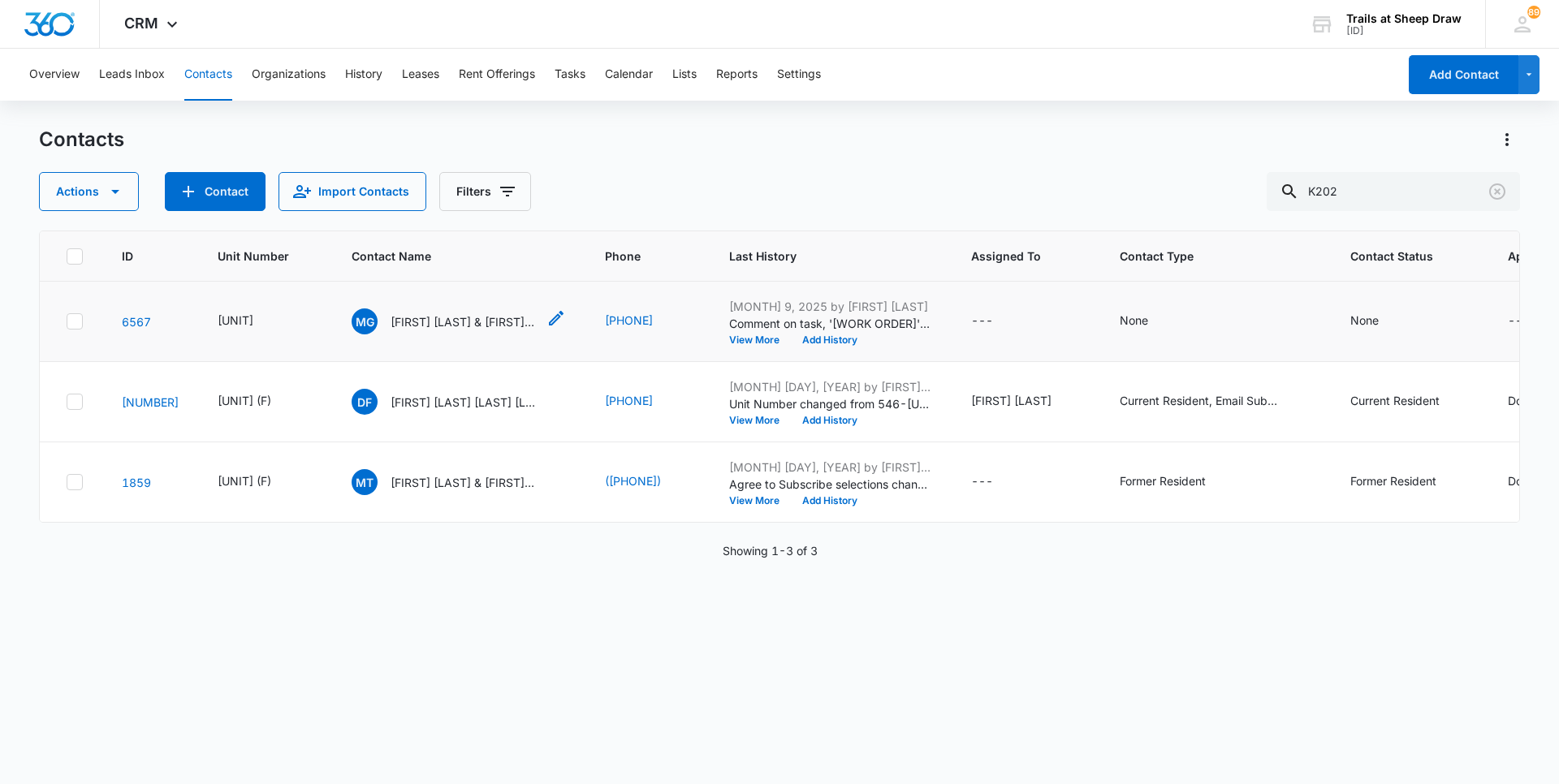 click on "[FIRST] [LAST] & [FIRST] [LAST]" at bounding box center [464, 321] 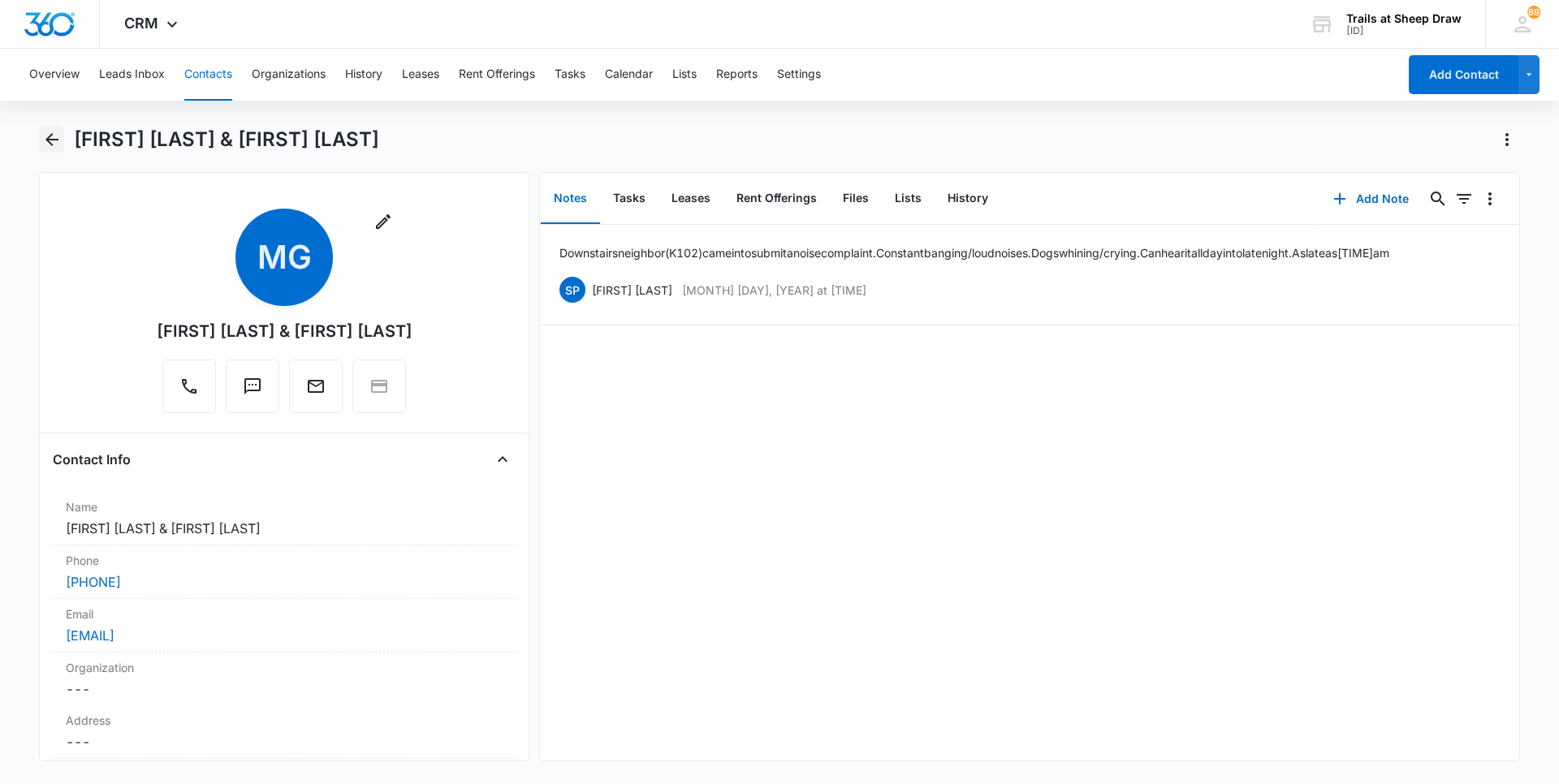 click at bounding box center (52, 140) 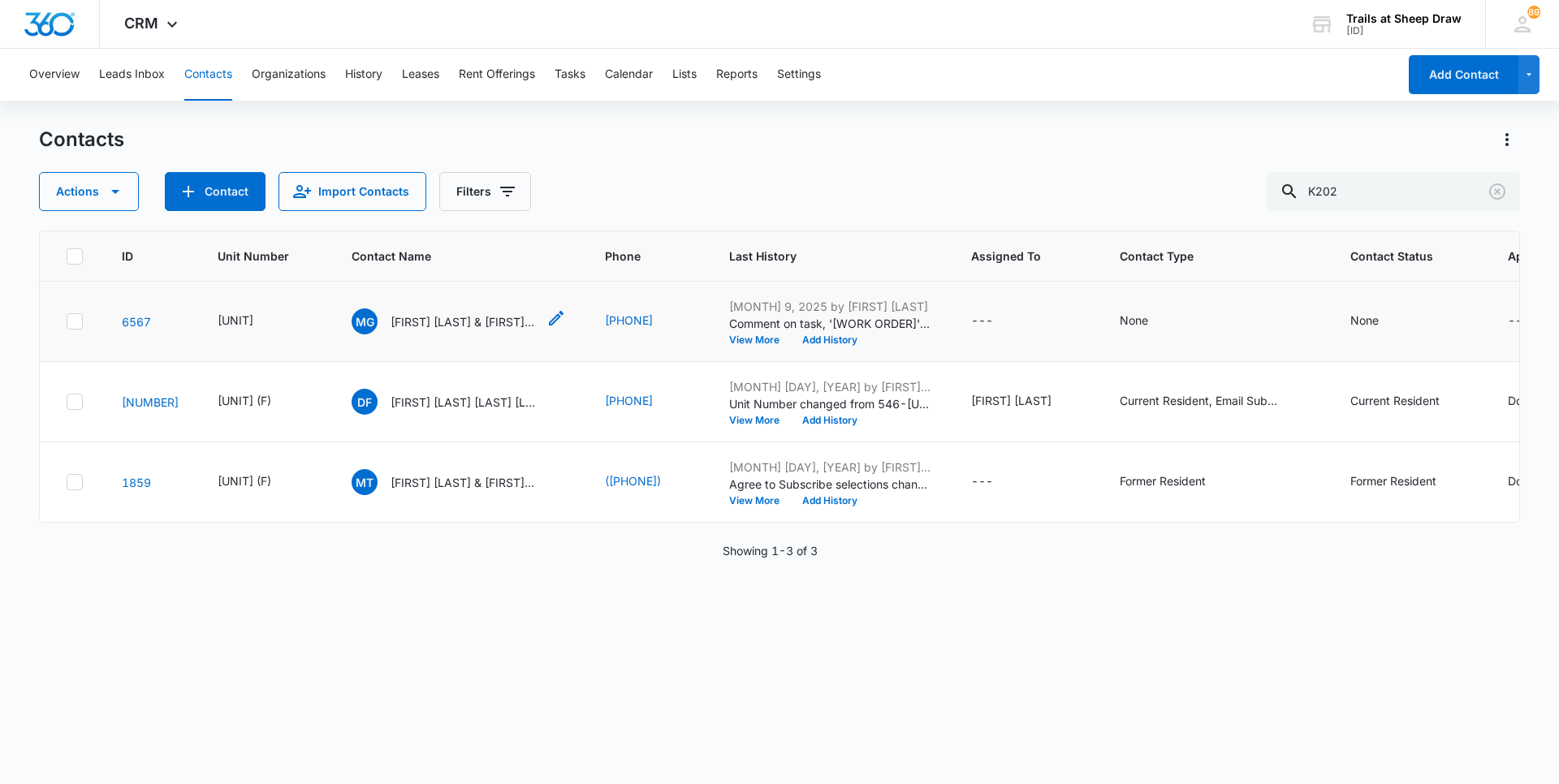click on "[FIRST] [LAST] & [FIRST] [LAST]" at bounding box center [464, 321] 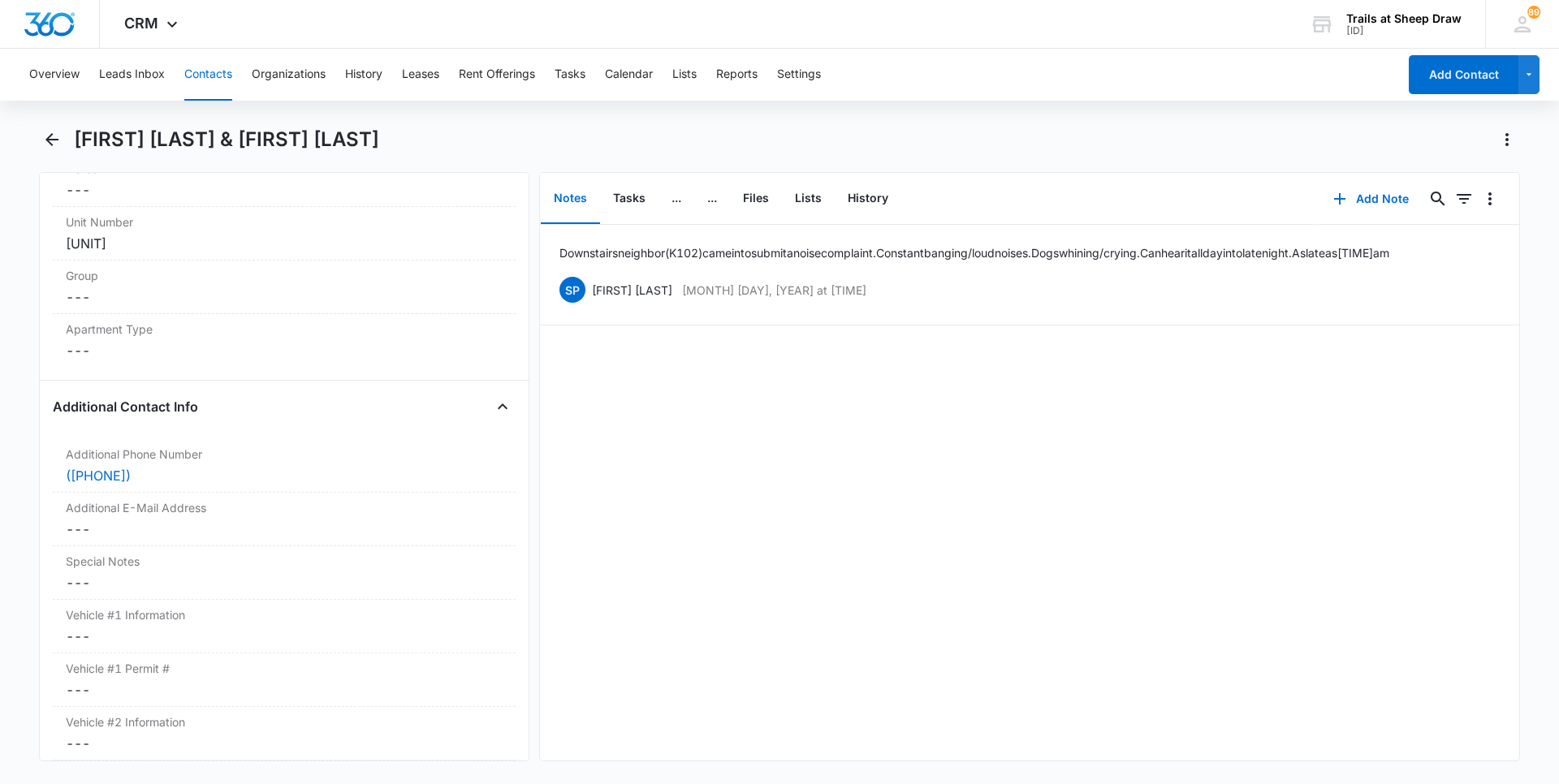 scroll, scrollTop: 1299, scrollLeft: 0, axis: vertical 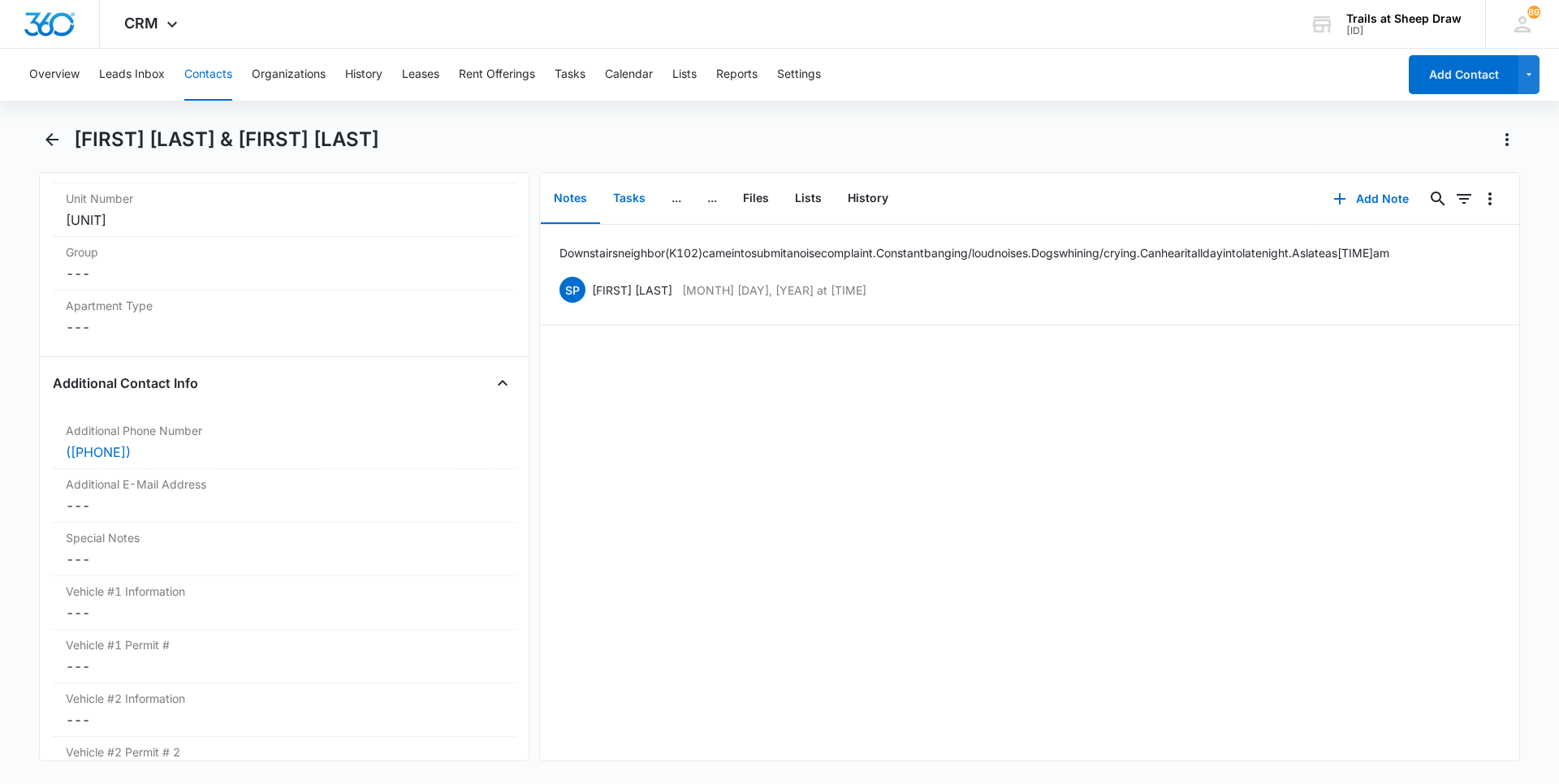 click on "Tasks" at bounding box center [629, 199] 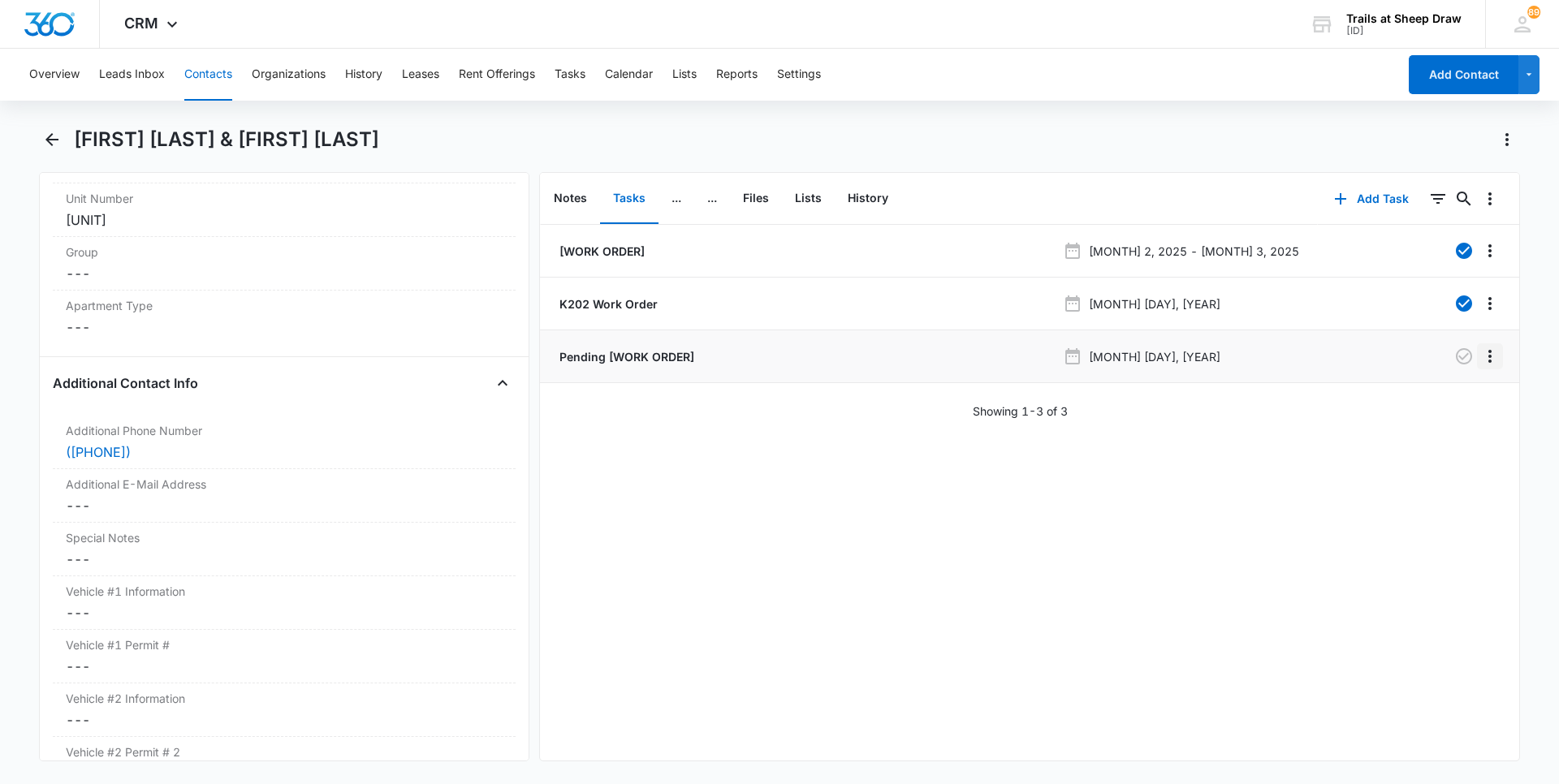 click at bounding box center [1490, 251] 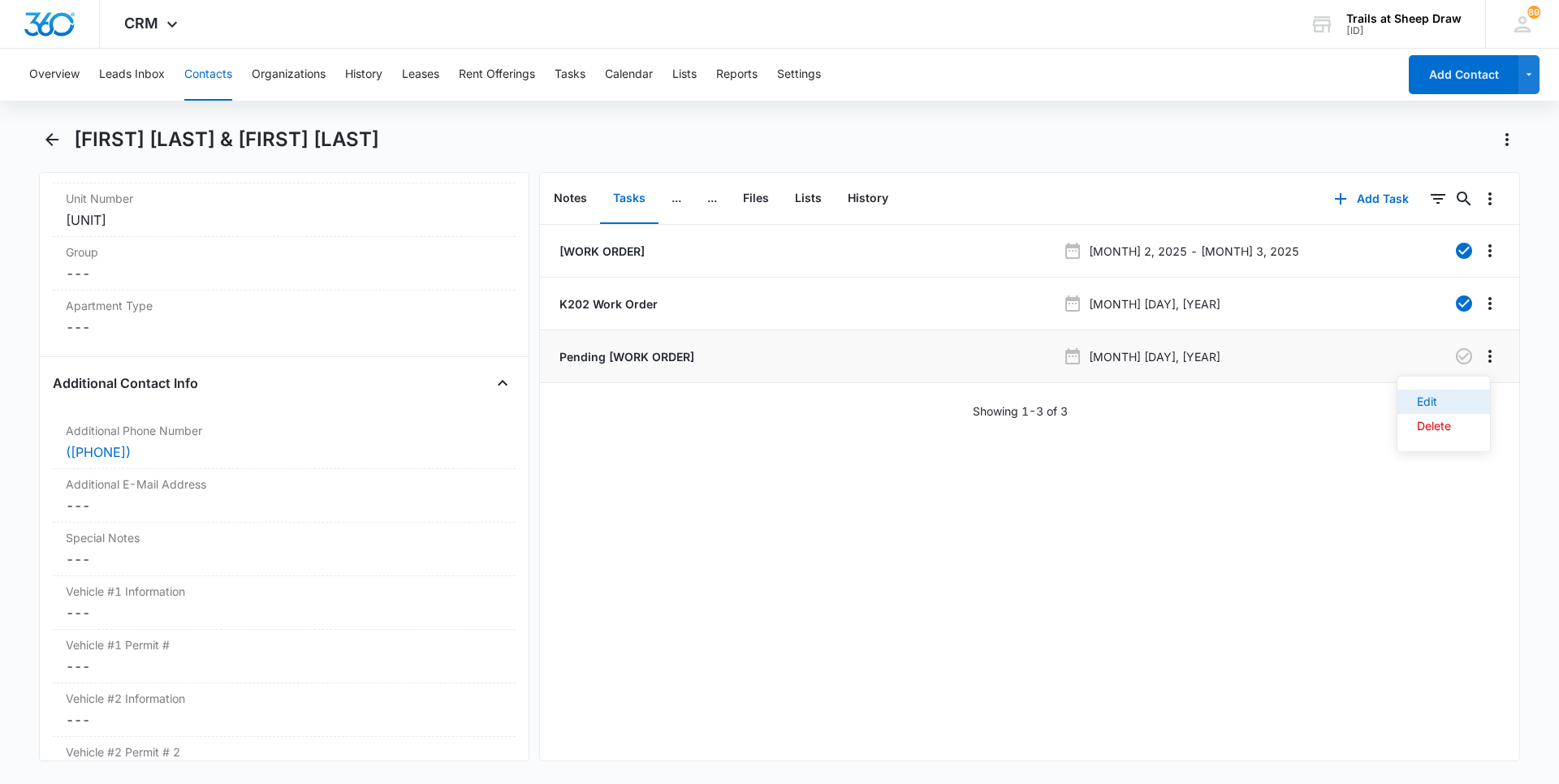 click on "Edit" at bounding box center [1434, 402] 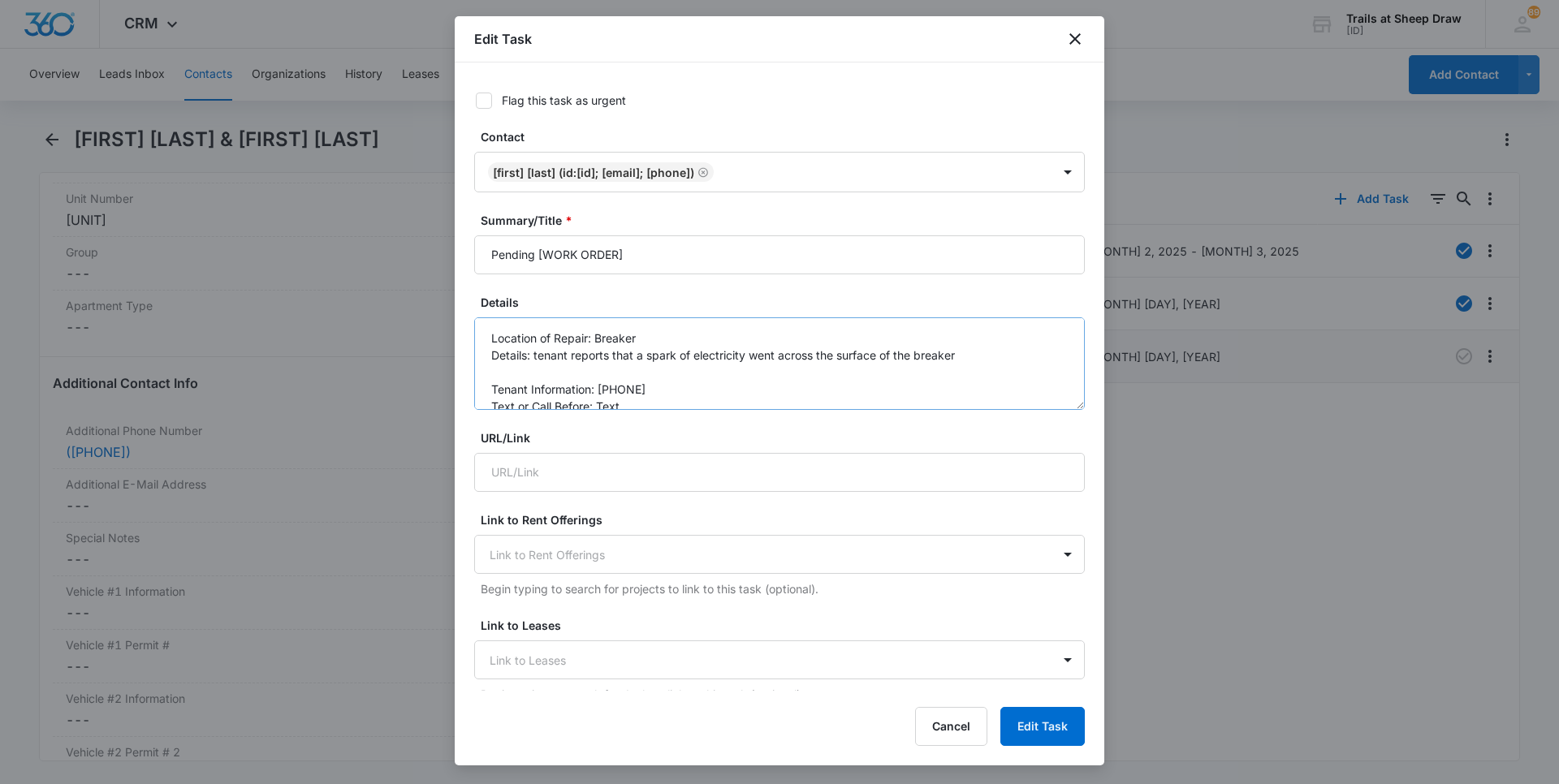 scroll, scrollTop: 17, scrollLeft: 0, axis: vertical 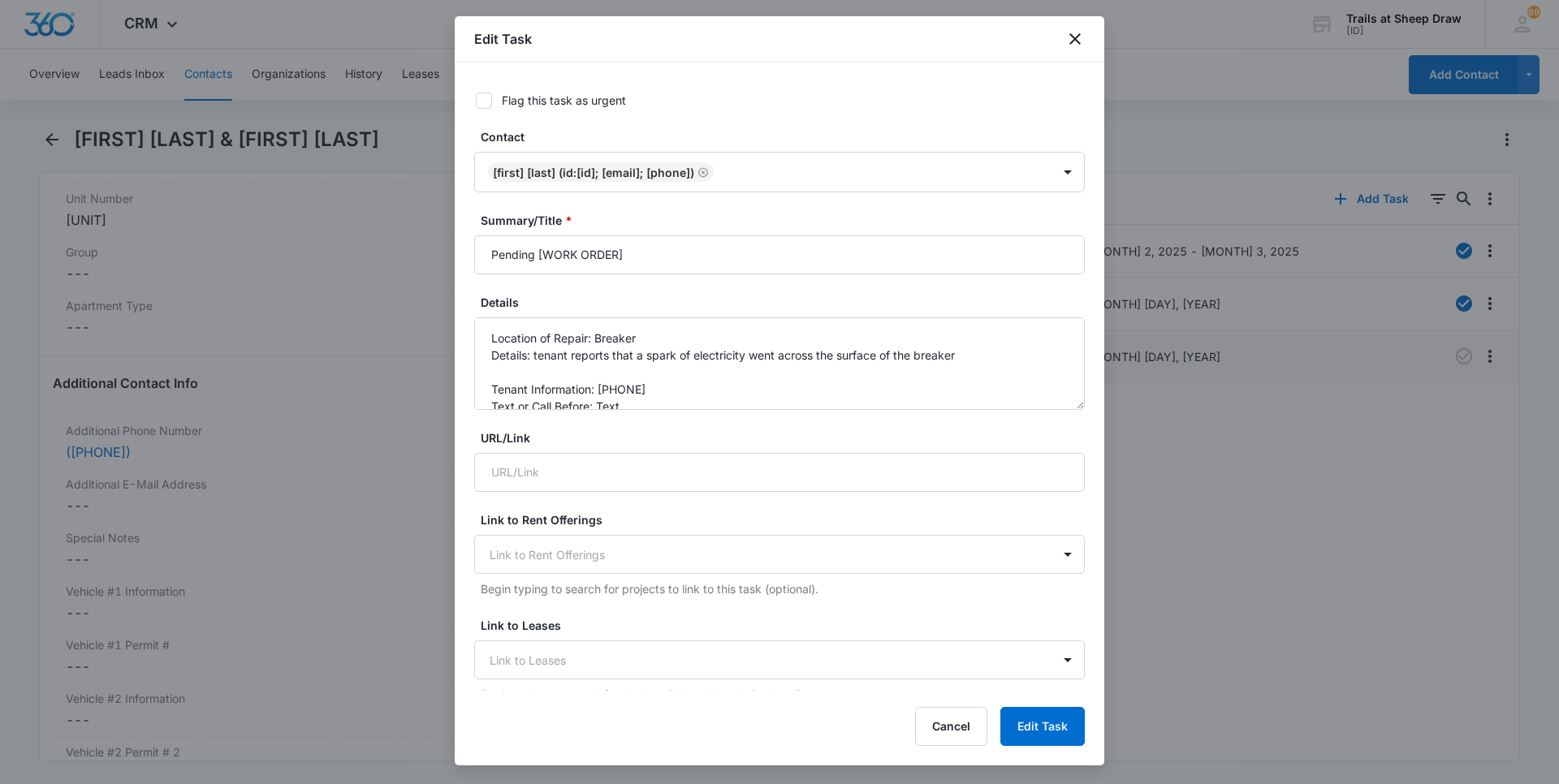 click on "Details" at bounding box center (786, 302) 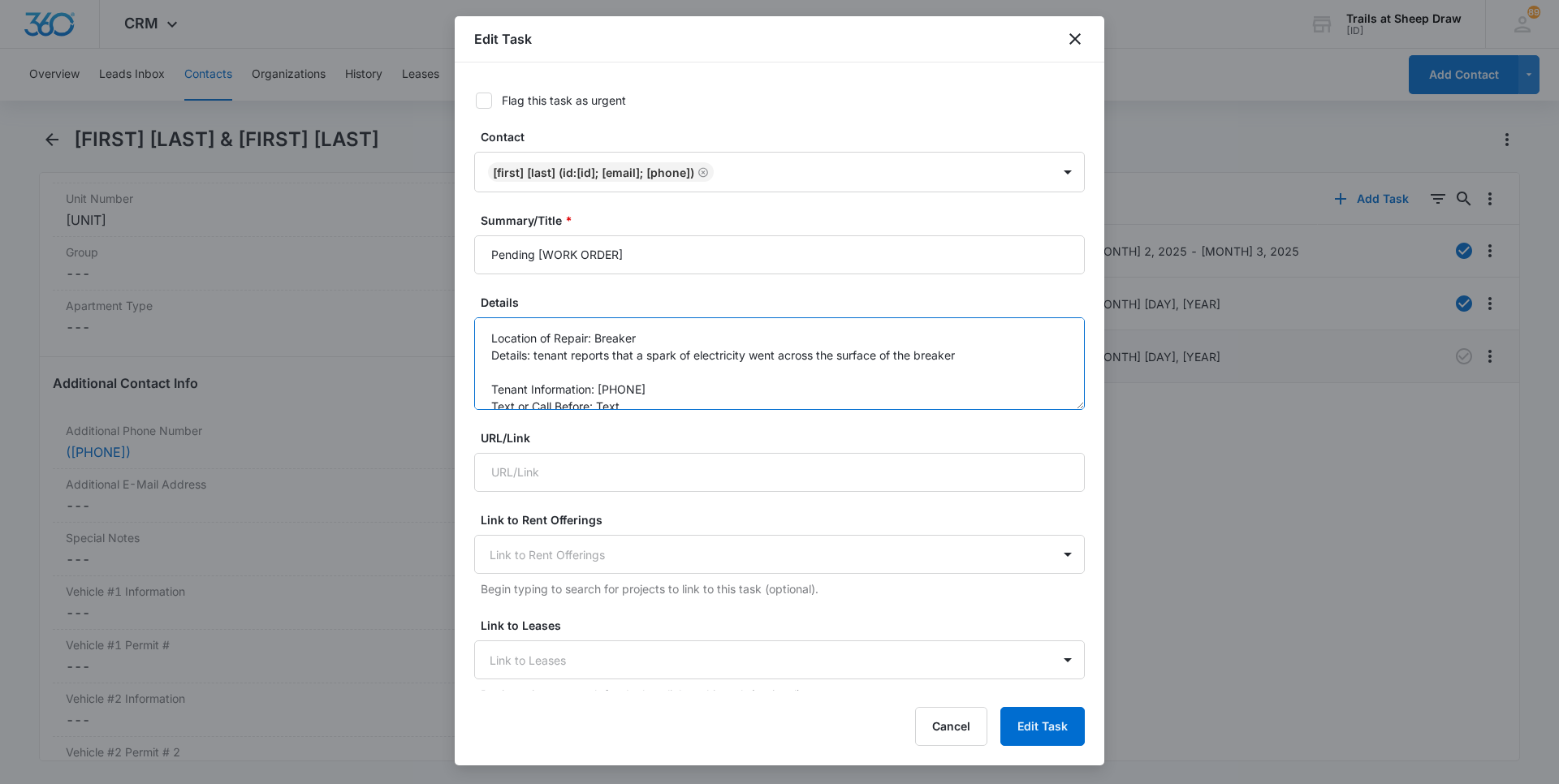 click on "Location of Repair: Breaker
Details: tenant reports that a spark of electricity went across the surface of the breaker
Tenant Information: [PHONE]
Text or Call Before: Text" at bounding box center [780, 364] 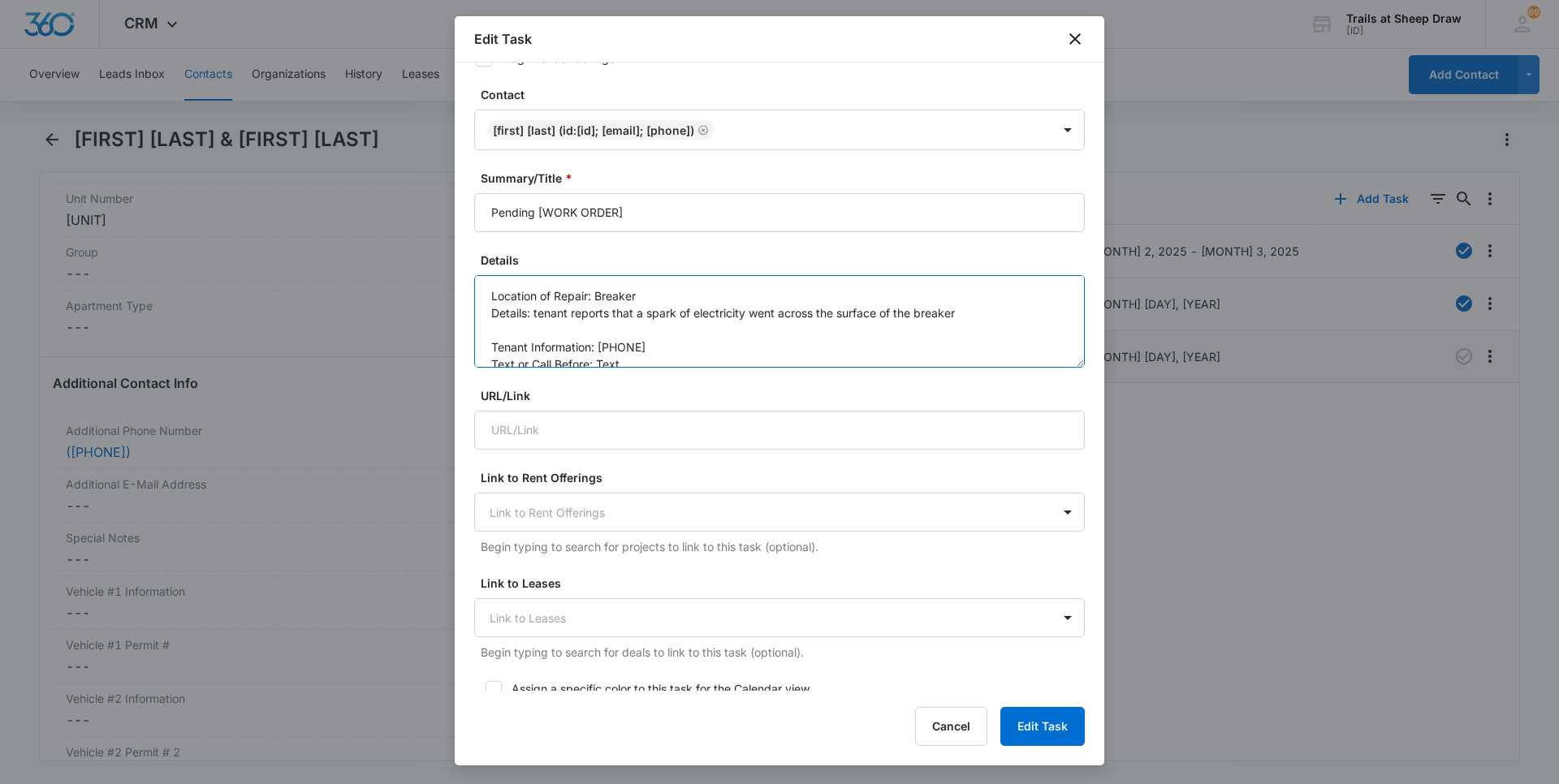 scroll, scrollTop: 81, scrollLeft: 0, axis: vertical 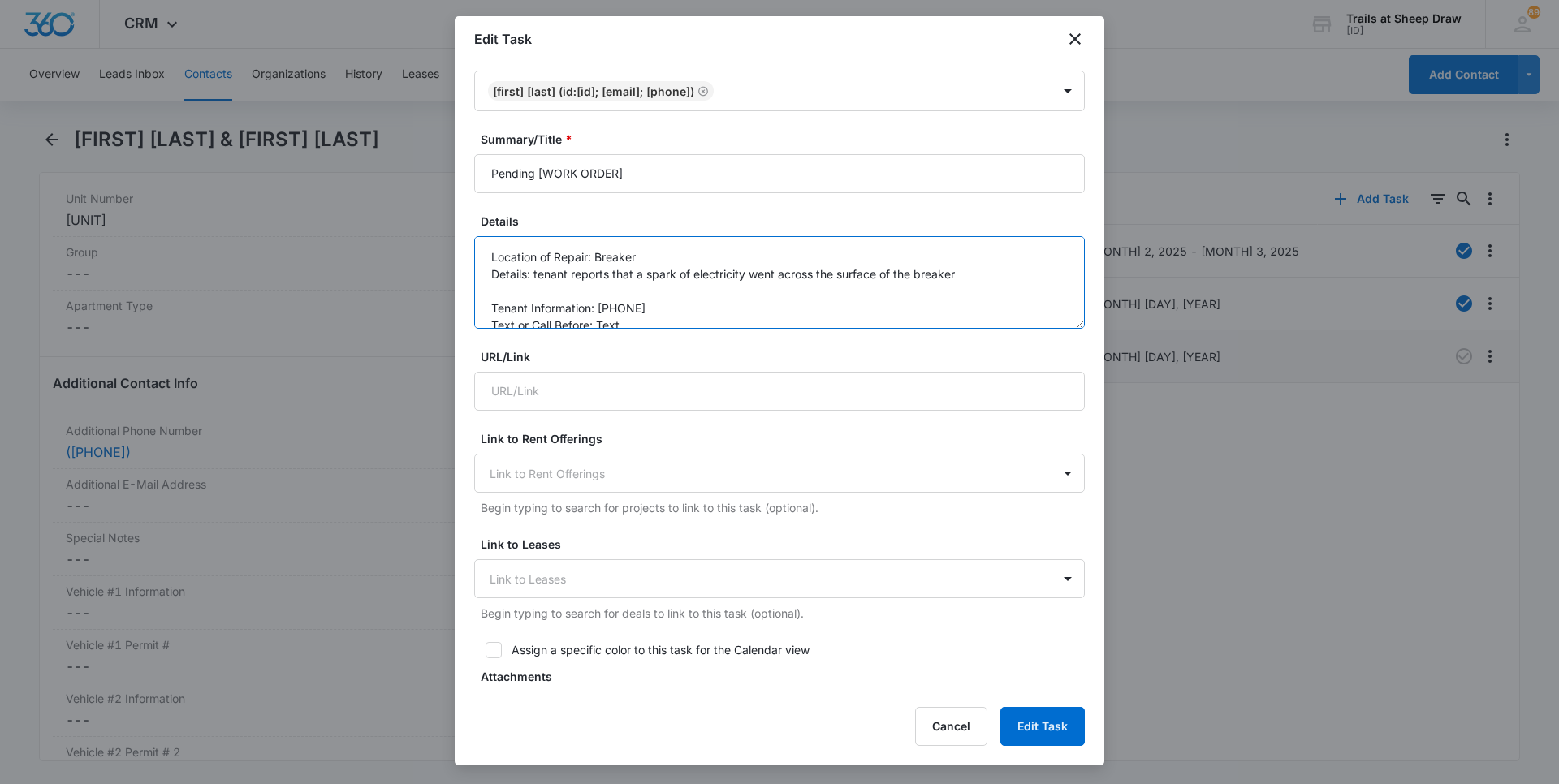 click on "Location of Repair: Breaker
Details: tenant reports that a spark of electricity went across the surface of the breaker
Tenant Information: [PHONE]
Text or Call Before: Text" at bounding box center [780, 282] 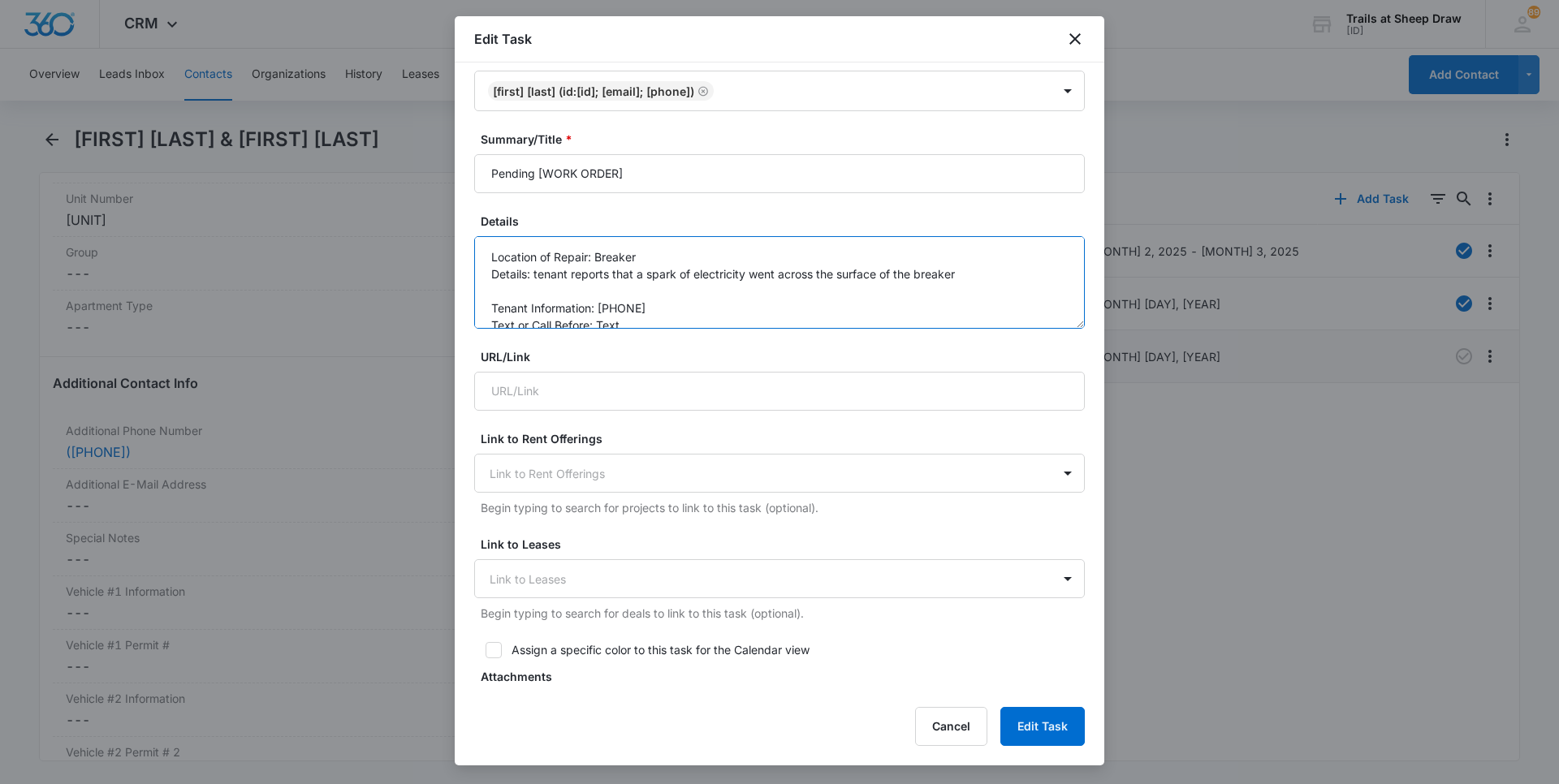 scroll, scrollTop: 17, scrollLeft: 0, axis: vertical 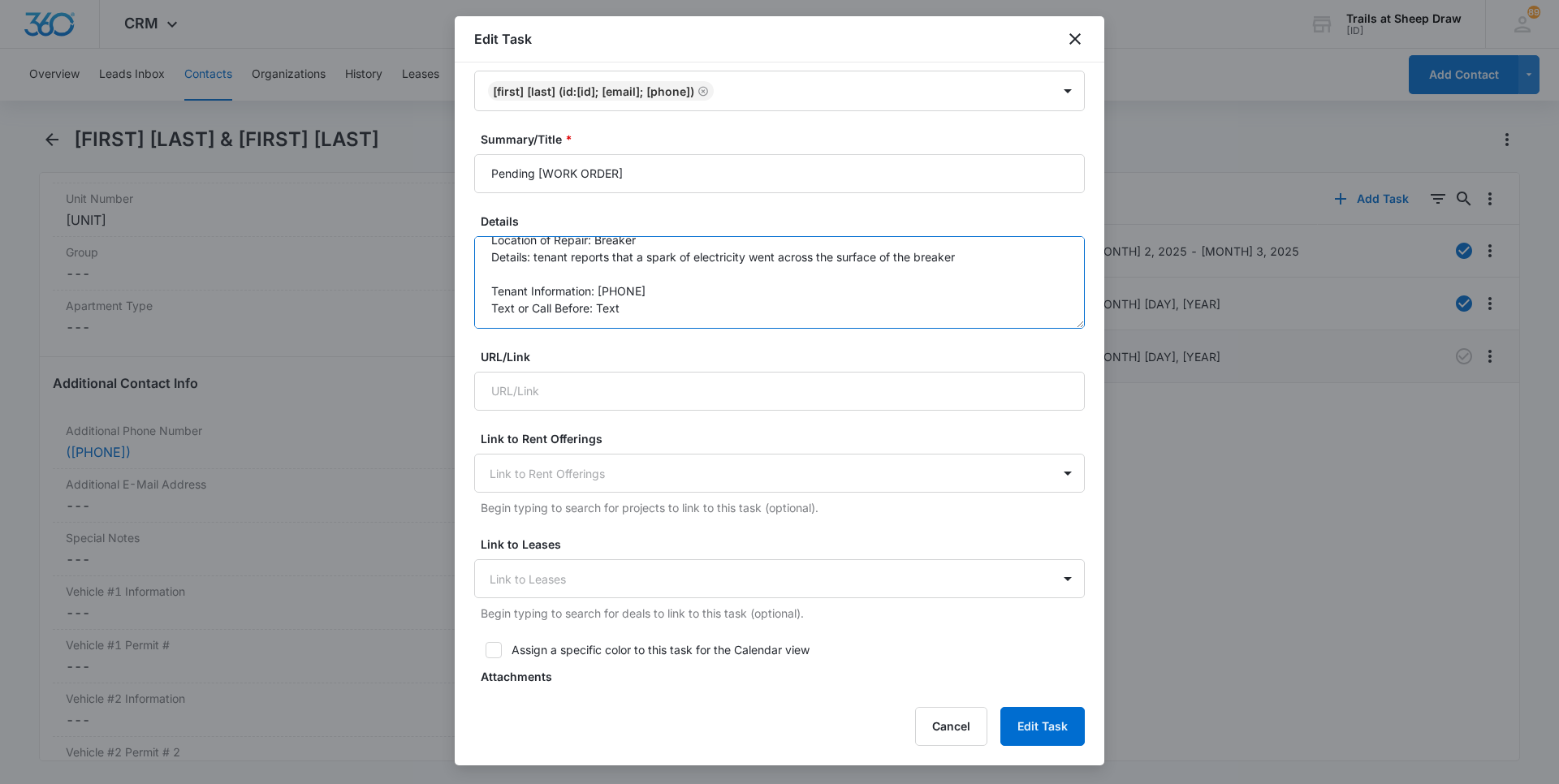 click on "Location of Repair: Breaker
Details: tenant reports that a spark of electricity went across the surface of the breaker
Tenant Information: [PHONE]
Text or Call Before: Text" at bounding box center [780, 282] 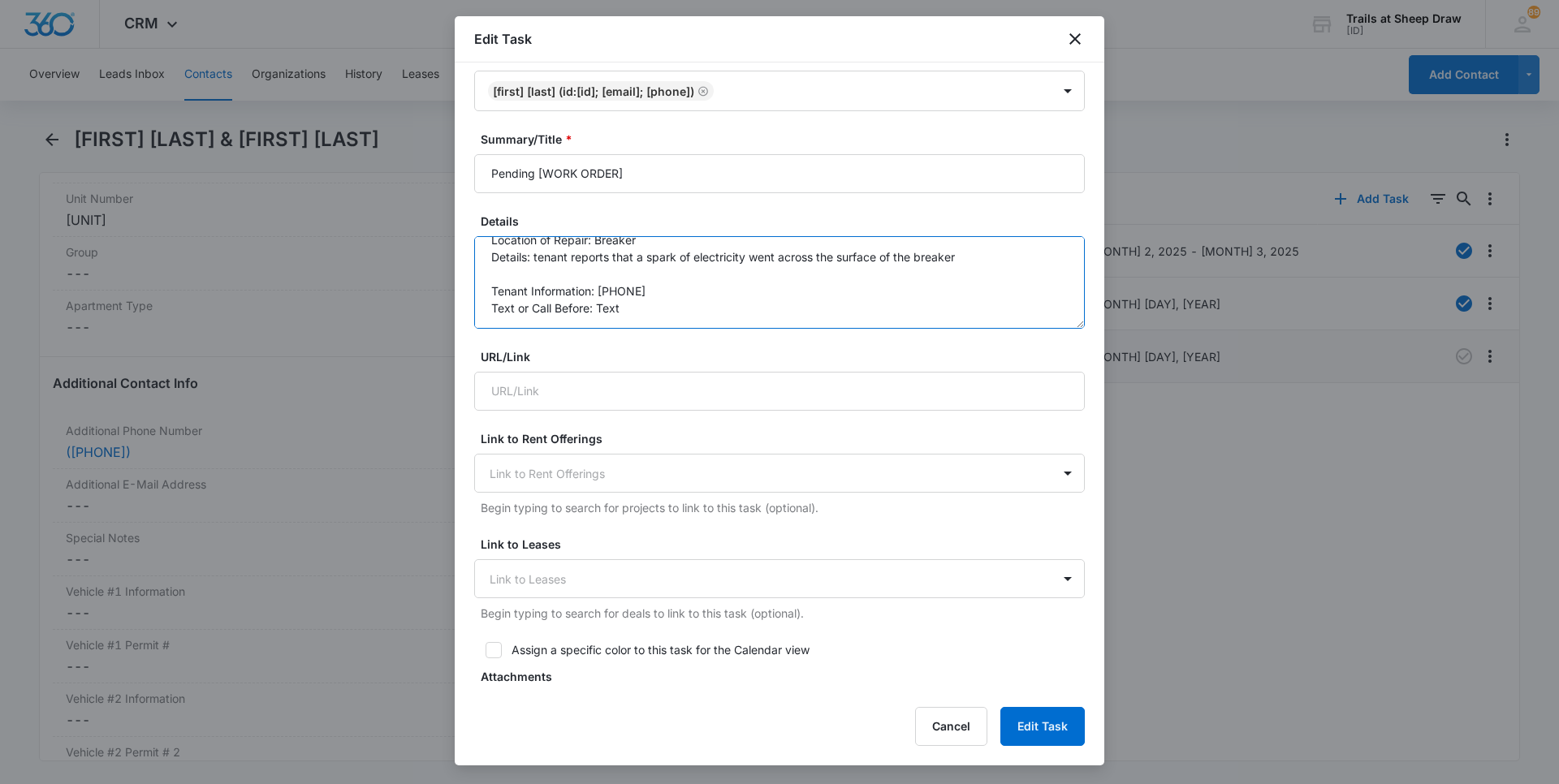 scroll, scrollTop: 0, scrollLeft: 0, axis: both 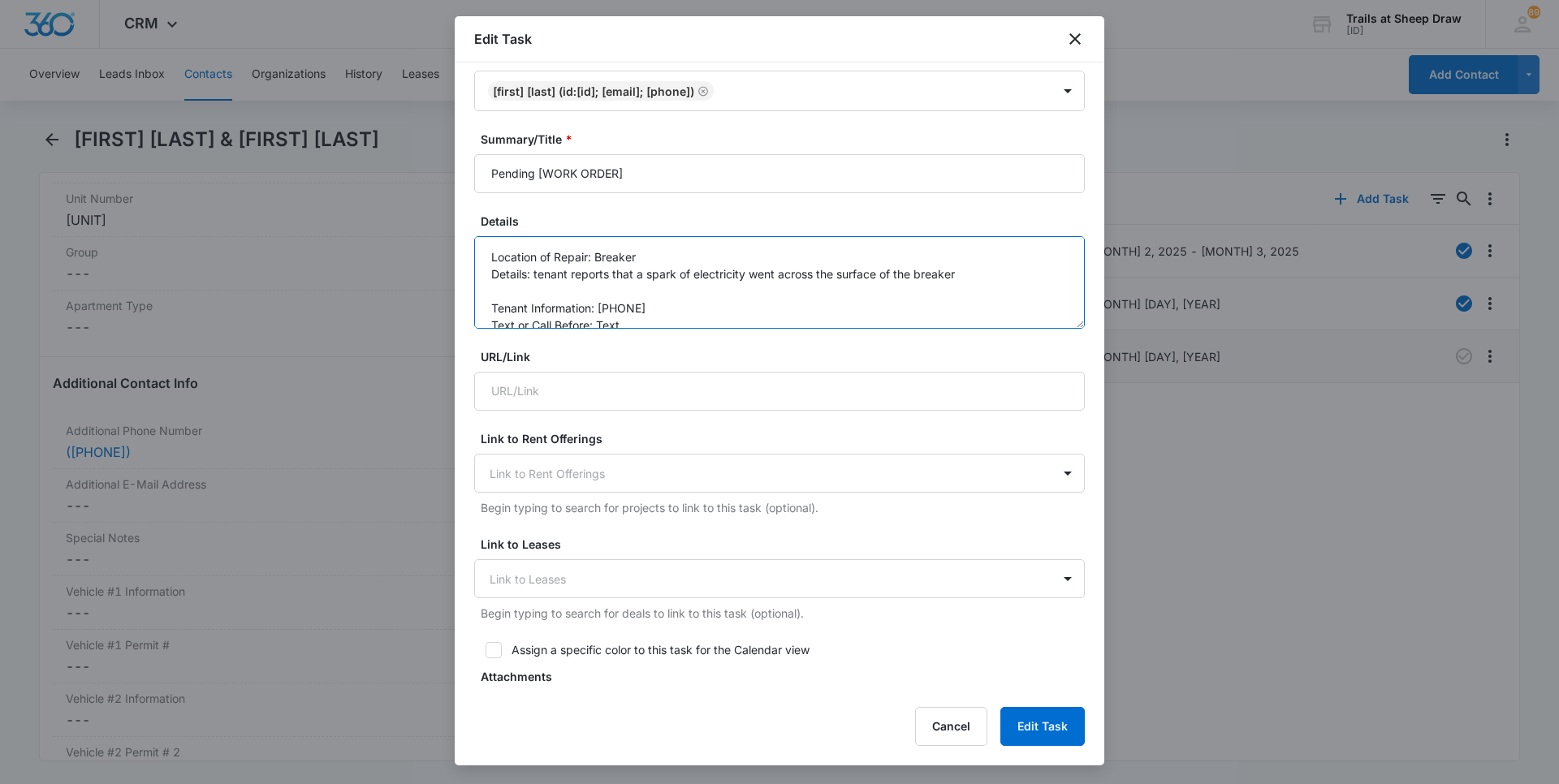 drag, startPoint x: 639, startPoint y: 306, endPoint x: 489, endPoint y: 228, distance: 169.06803 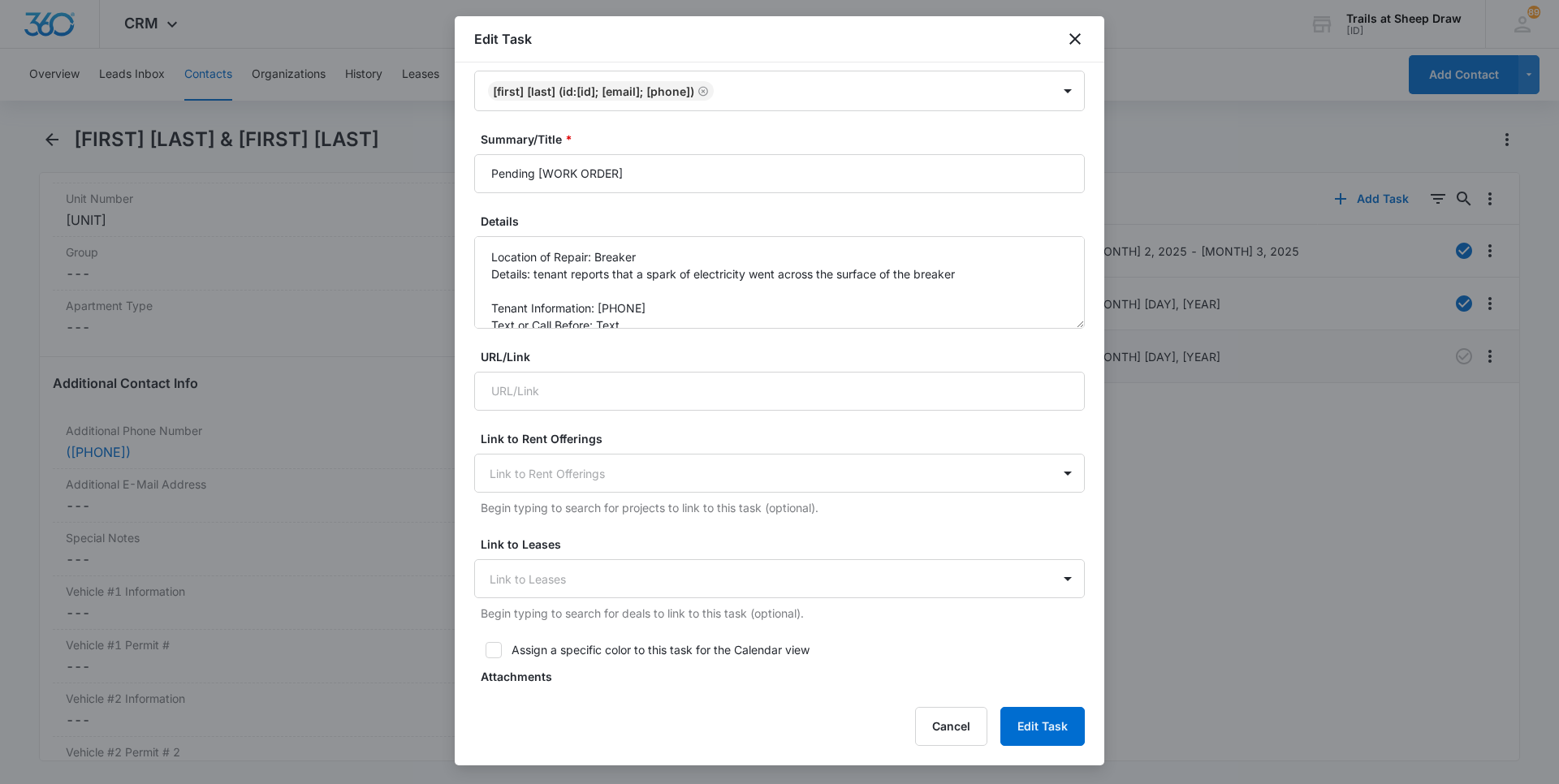 click on "Details" at bounding box center [786, 221] 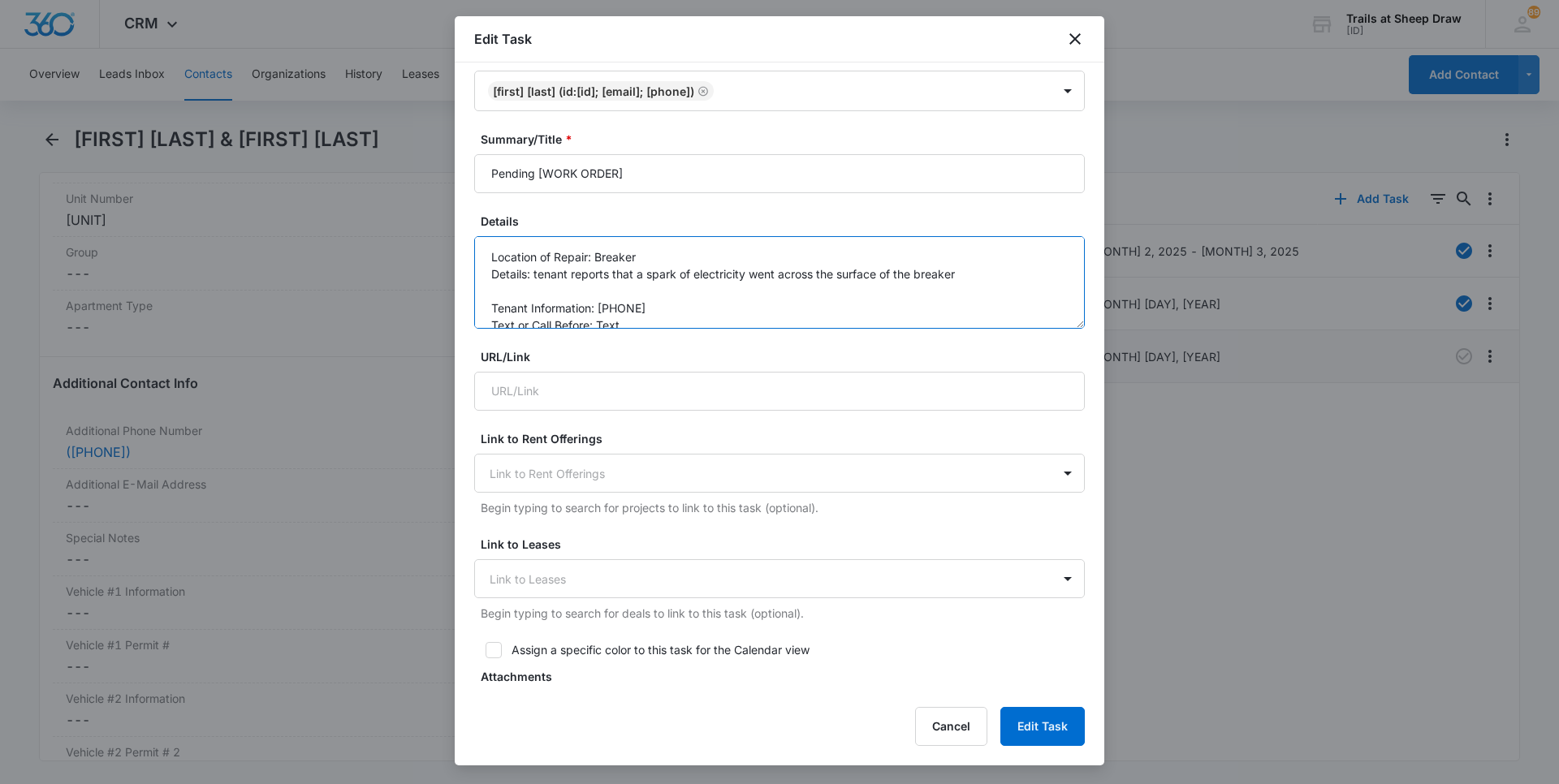 click on "Location of Repair: Breaker
Details: tenant reports that a spark of electricity went across the surface of the breaker
Tenant Information: [PHONE]
Text or Call Before: Text" at bounding box center [780, 282] 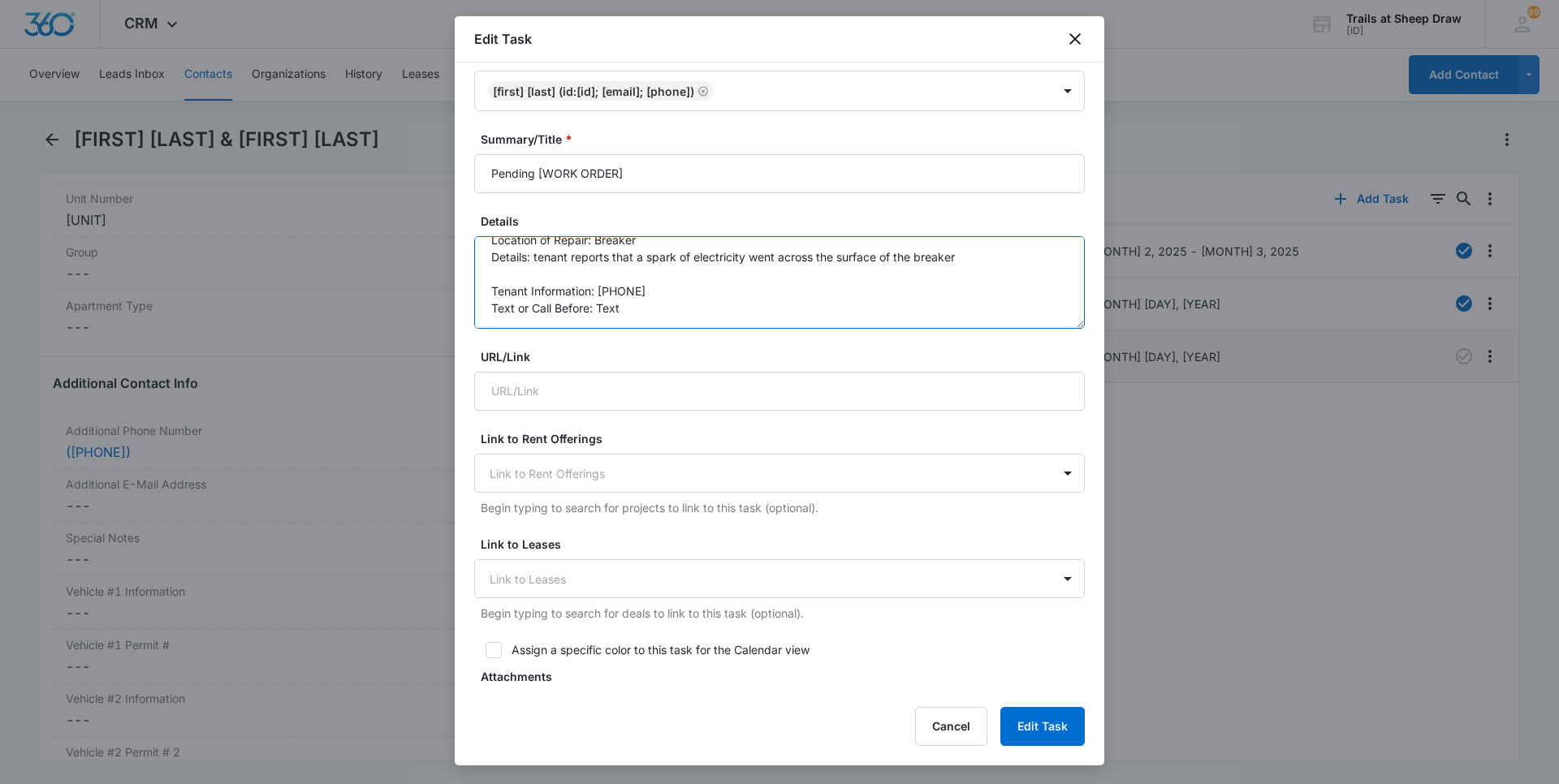 drag, startPoint x: 488, startPoint y: 255, endPoint x: 680, endPoint y: 351, distance: 214.66253 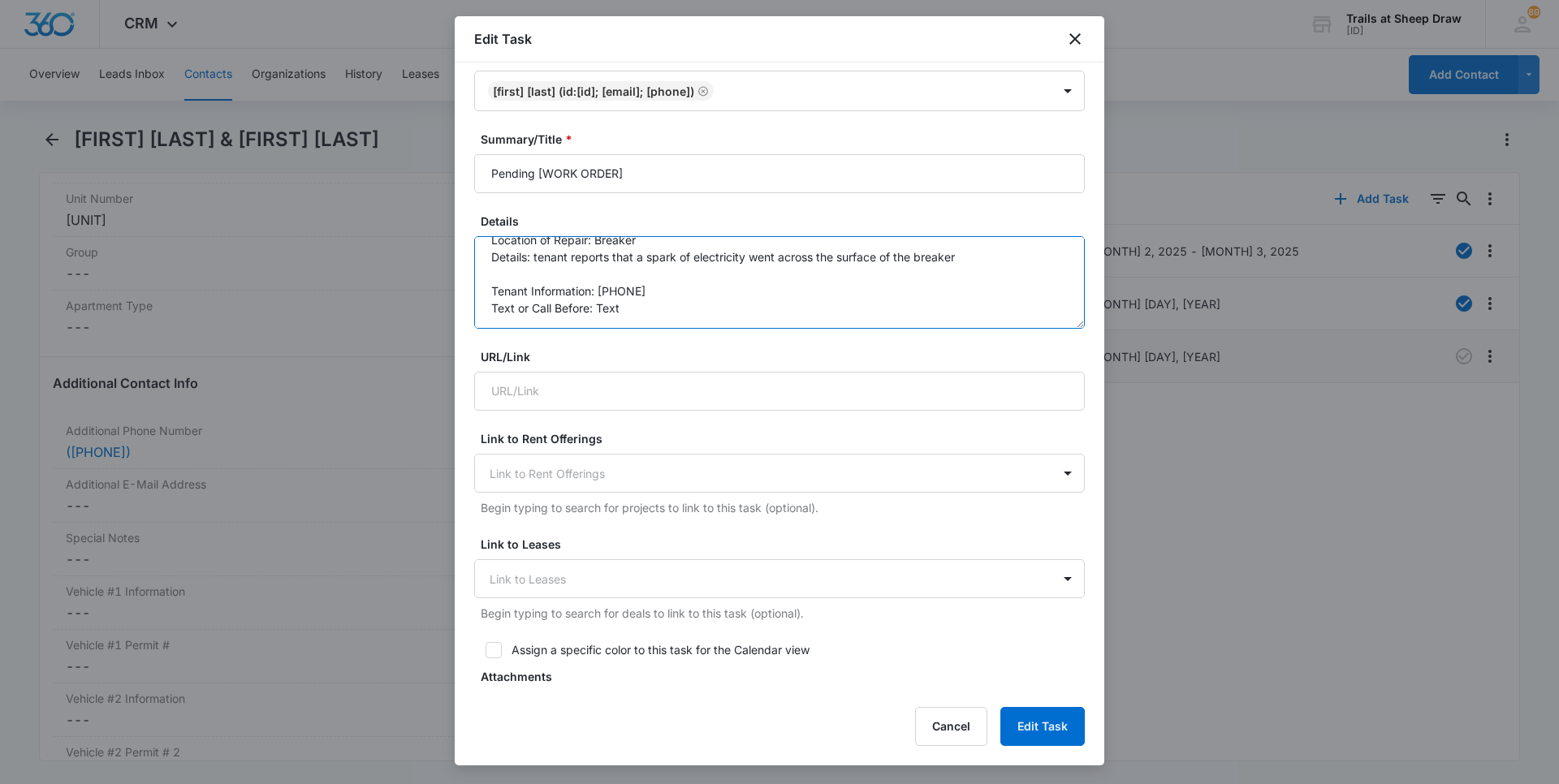 click on "Location of Repair: Breaker
Details: tenant reports that a spark of electricity went across the surface of the breaker
Tenant Information: [PHONE]
Text or Call Before: Text" at bounding box center (780, 282) 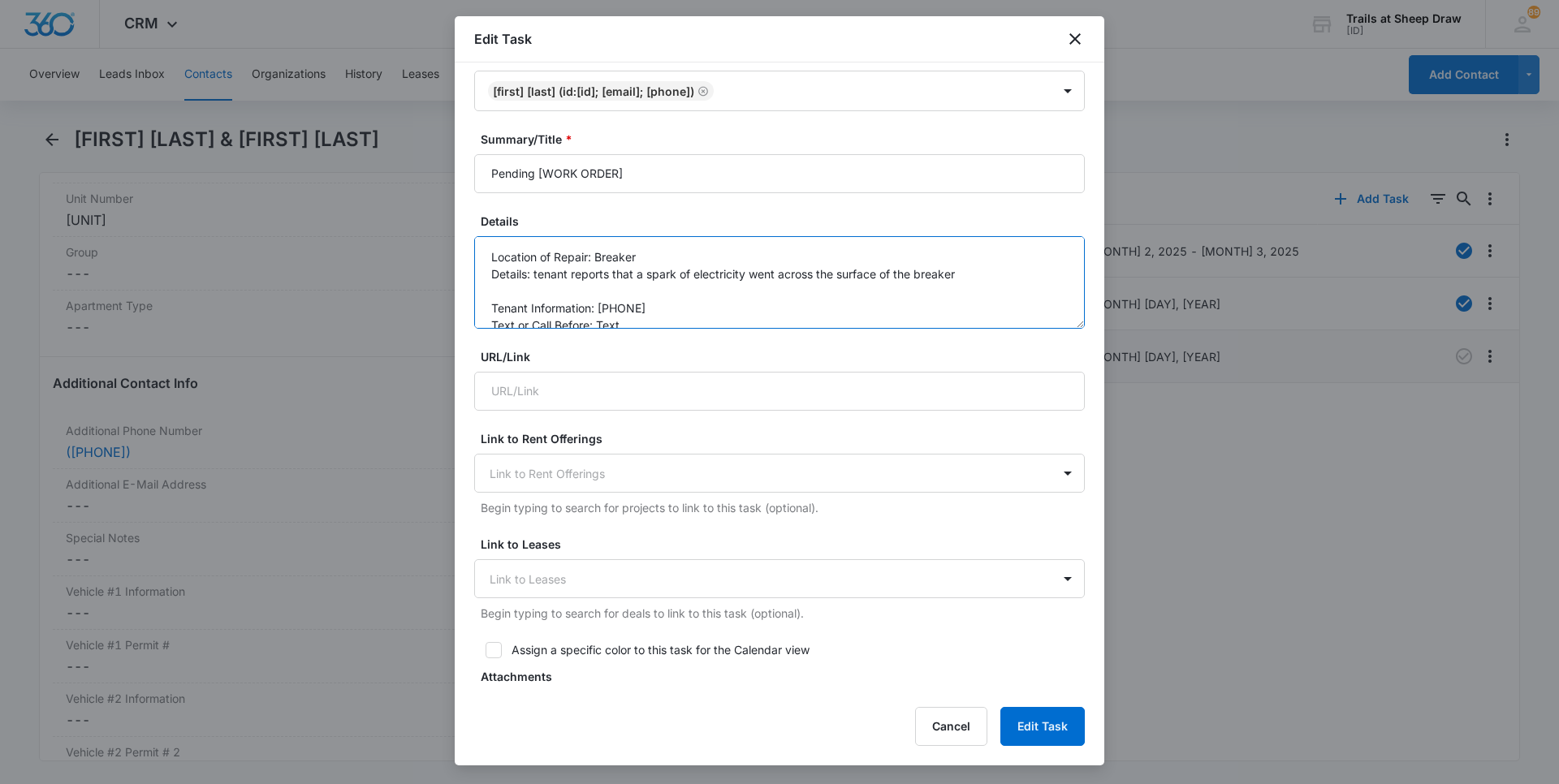 drag, startPoint x: 645, startPoint y: 311, endPoint x: 491, endPoint y: 249, distance: 166.01205 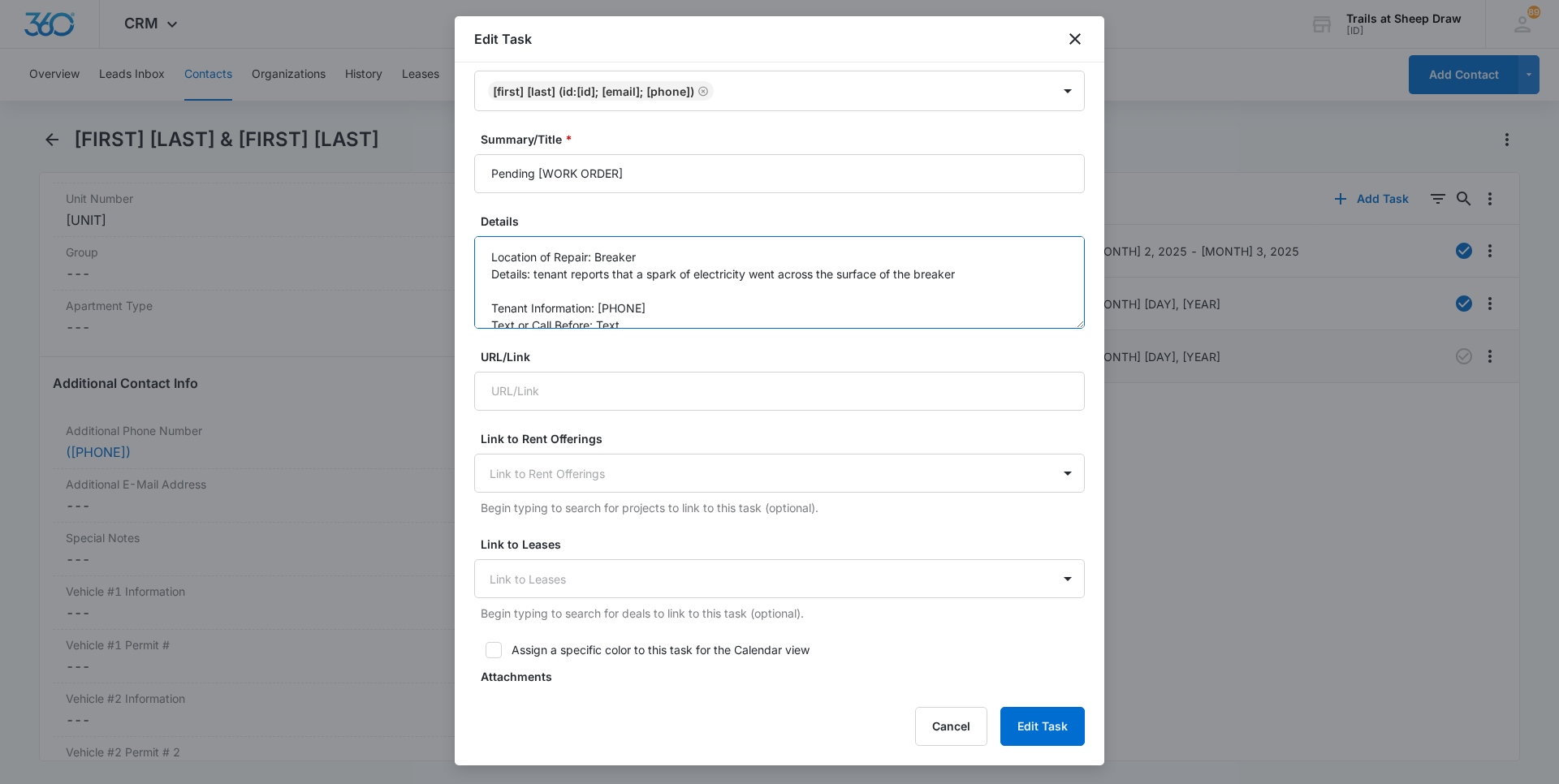 scroll, scrollTop: 17, scrollLeft: 0, axis: vertical 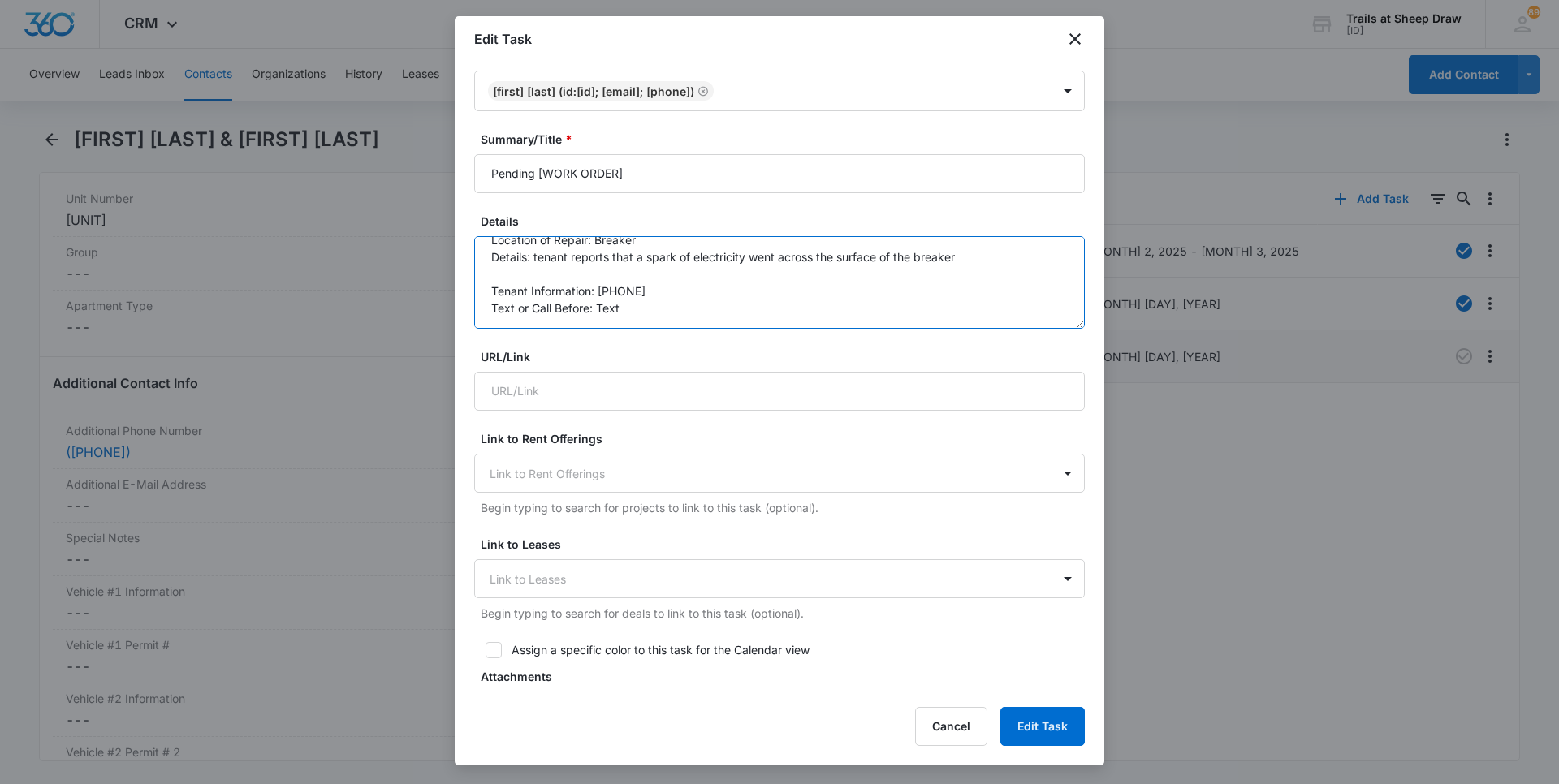 drag, startPoint x: 490, startPoint y: 252, endPoint x: 673, endPoint y: 351, distance: 208.06249 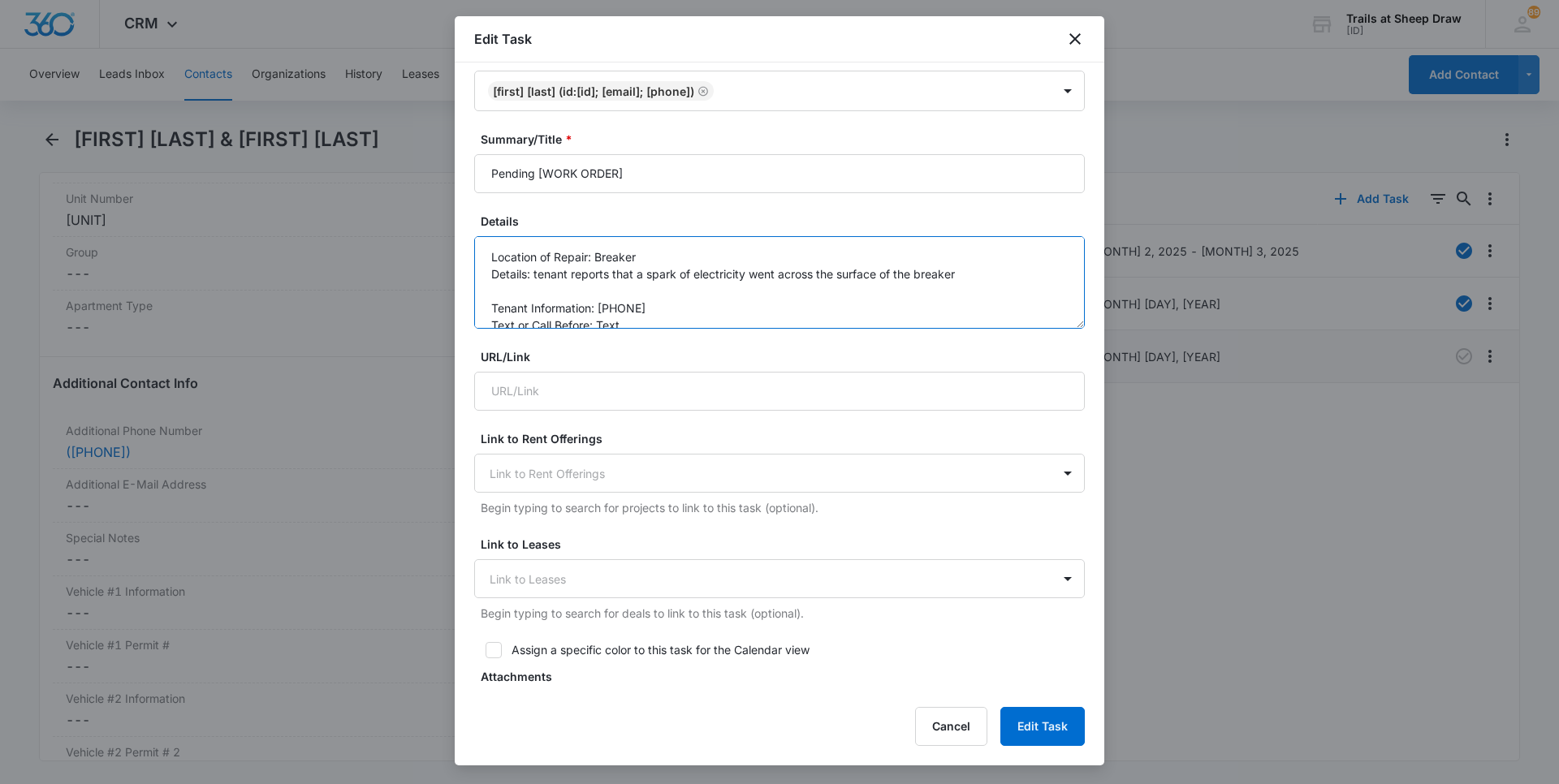 drag, startPoint x: 648, startPoint y: 312, endPoint x: 452, endPoint y: 229, distance: 212.84971 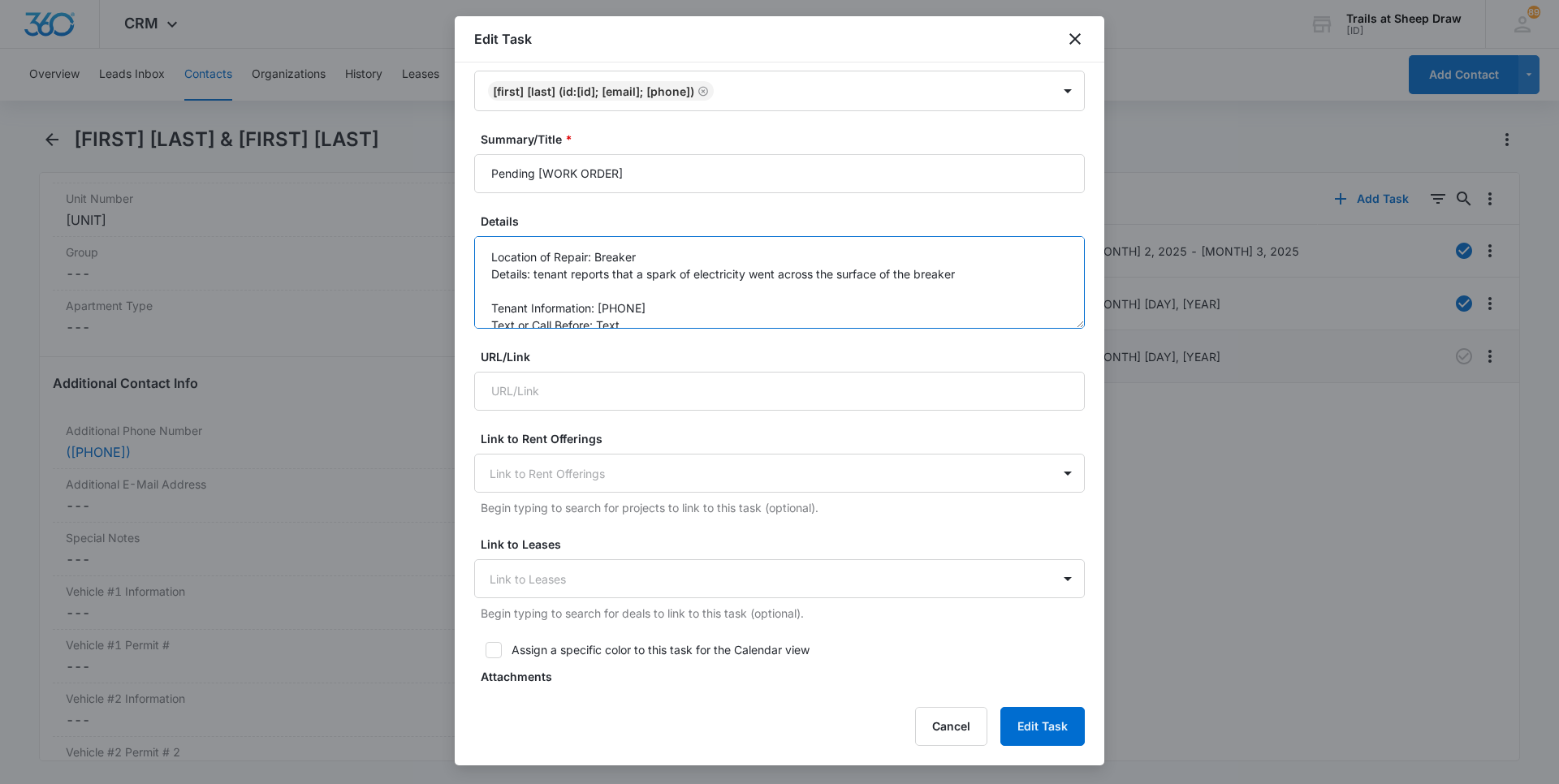 scroll, scrollTop: 17, scrollLeft: 0, axis: vertical 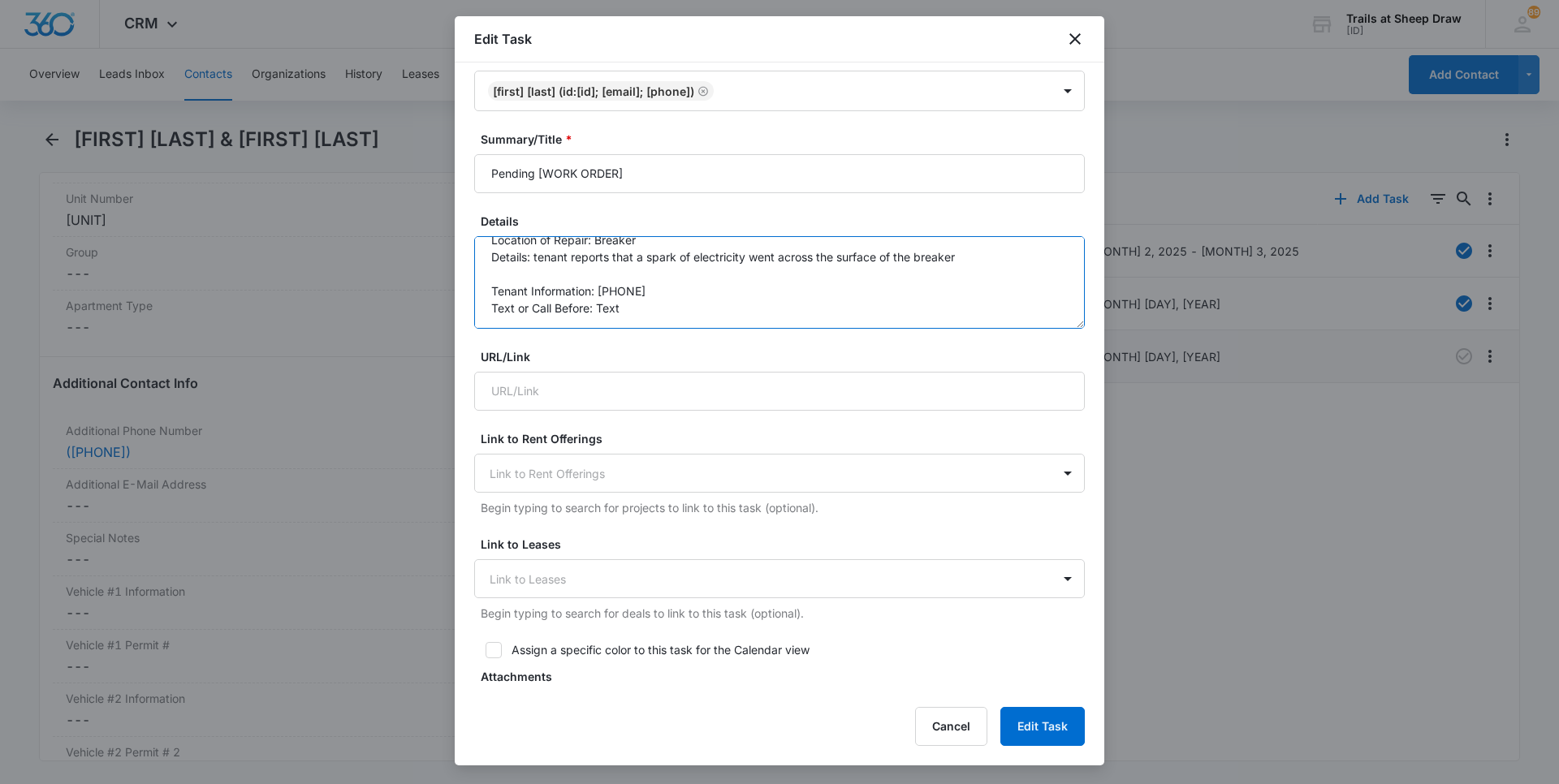drag, startPoint x: 489, startPoint y: 254, endPoint x: 623, endPoint y: 345, distance: 161.97839 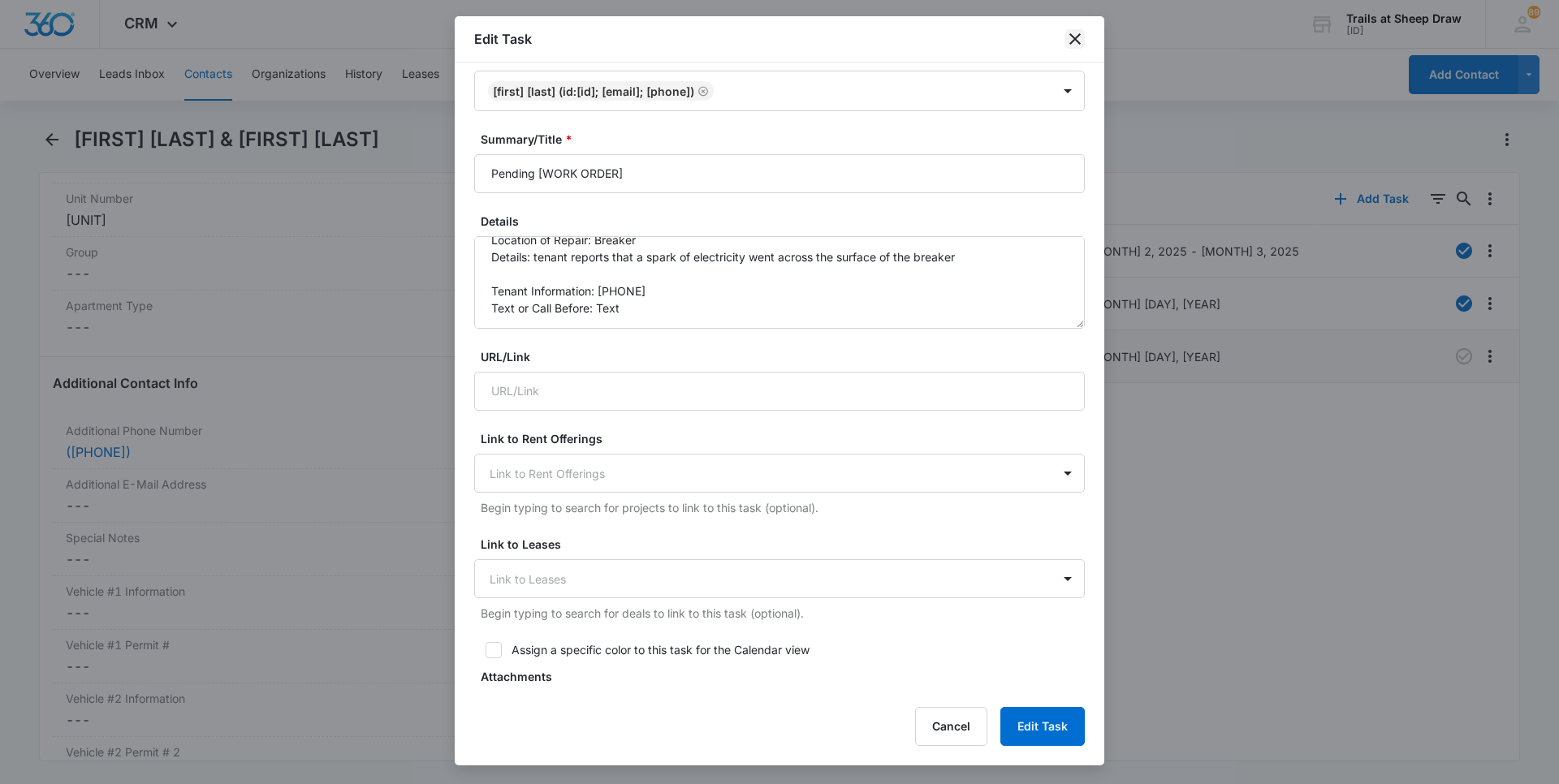 click at bounding box center (1075, 39) 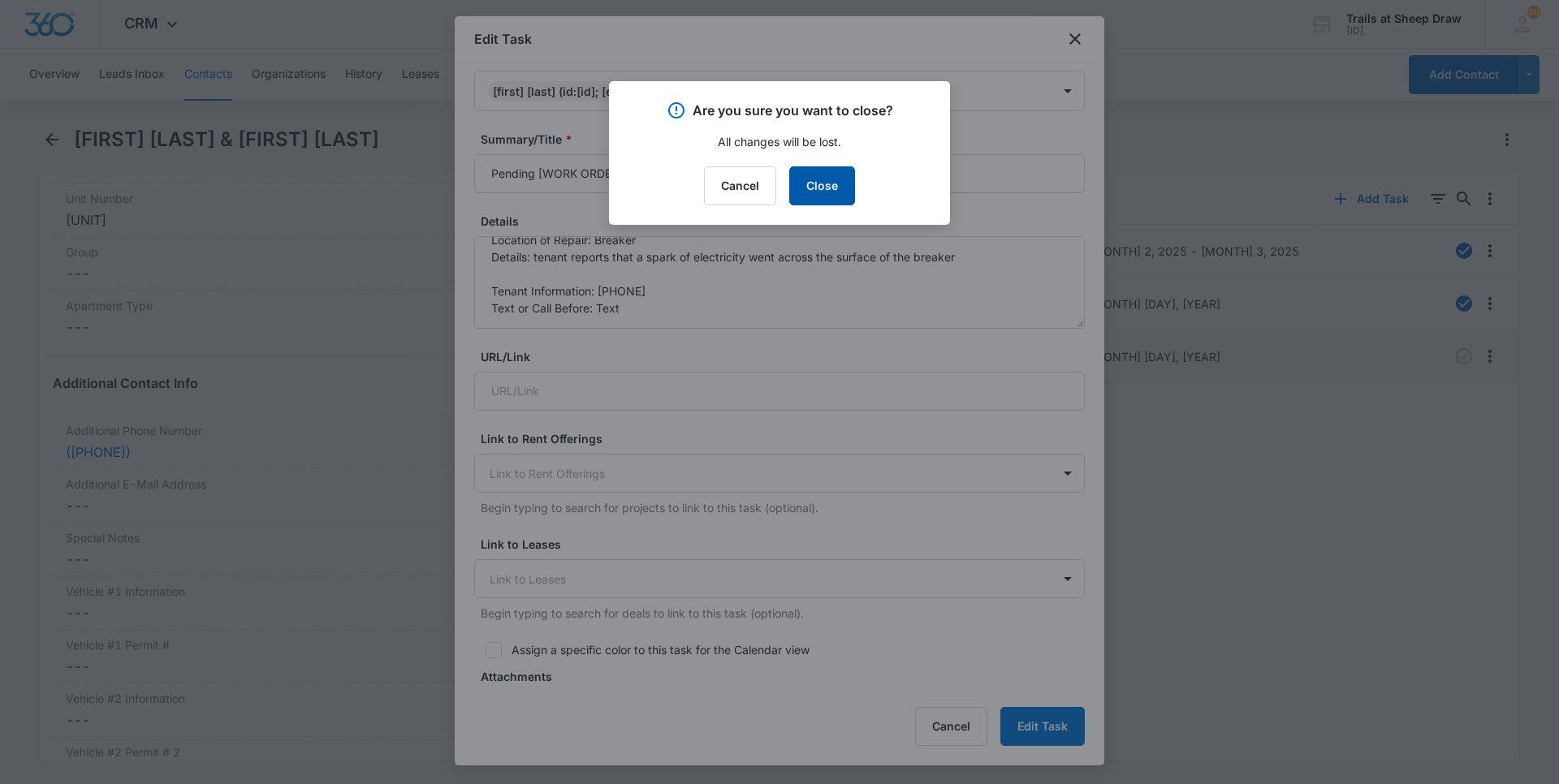 click on "Close" at bounding box center [822, 186] 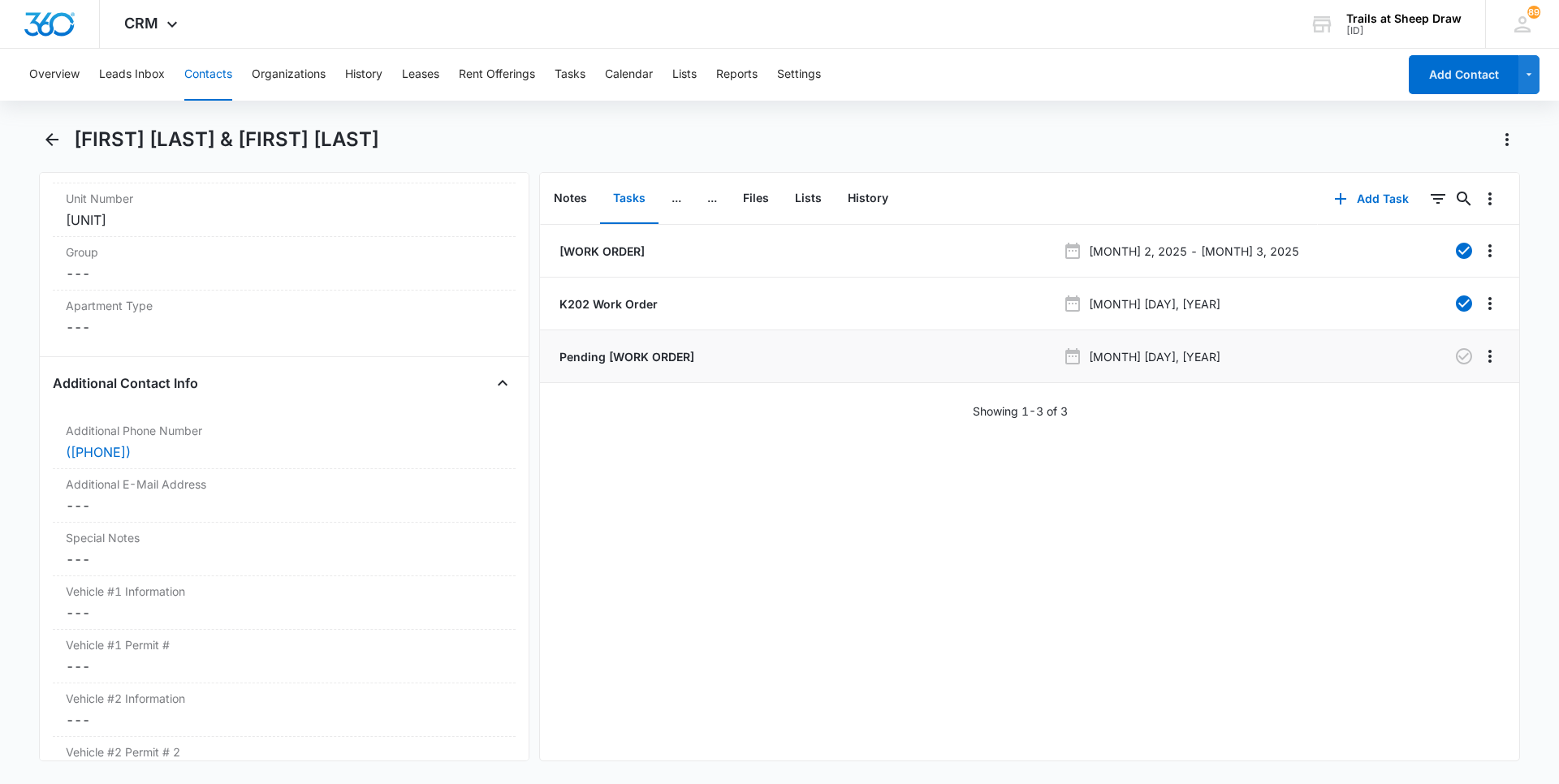 click on "Contacts" at bounding box center (208, 75) 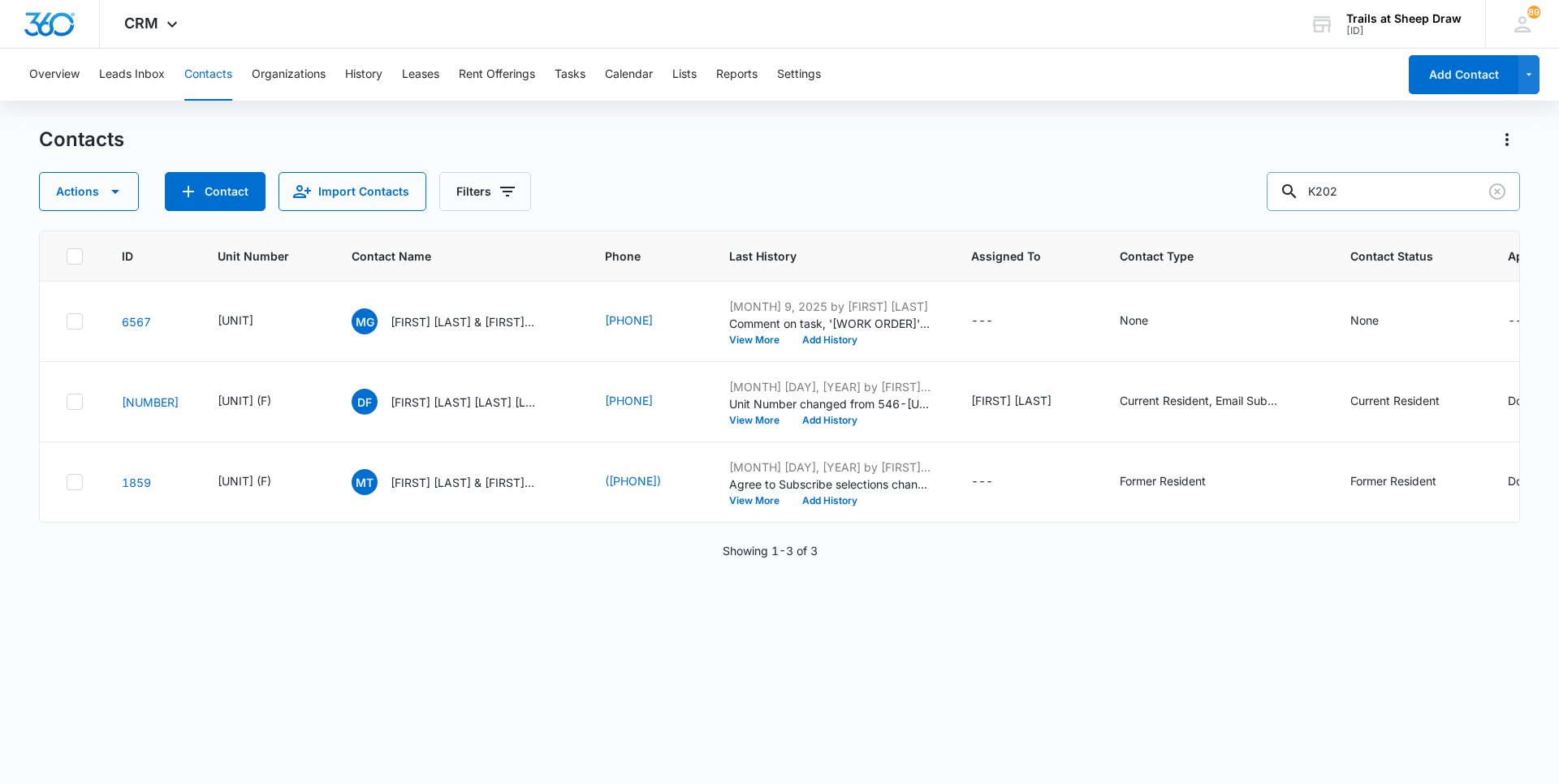 click on "K202" at bounding box center (1393, 192) 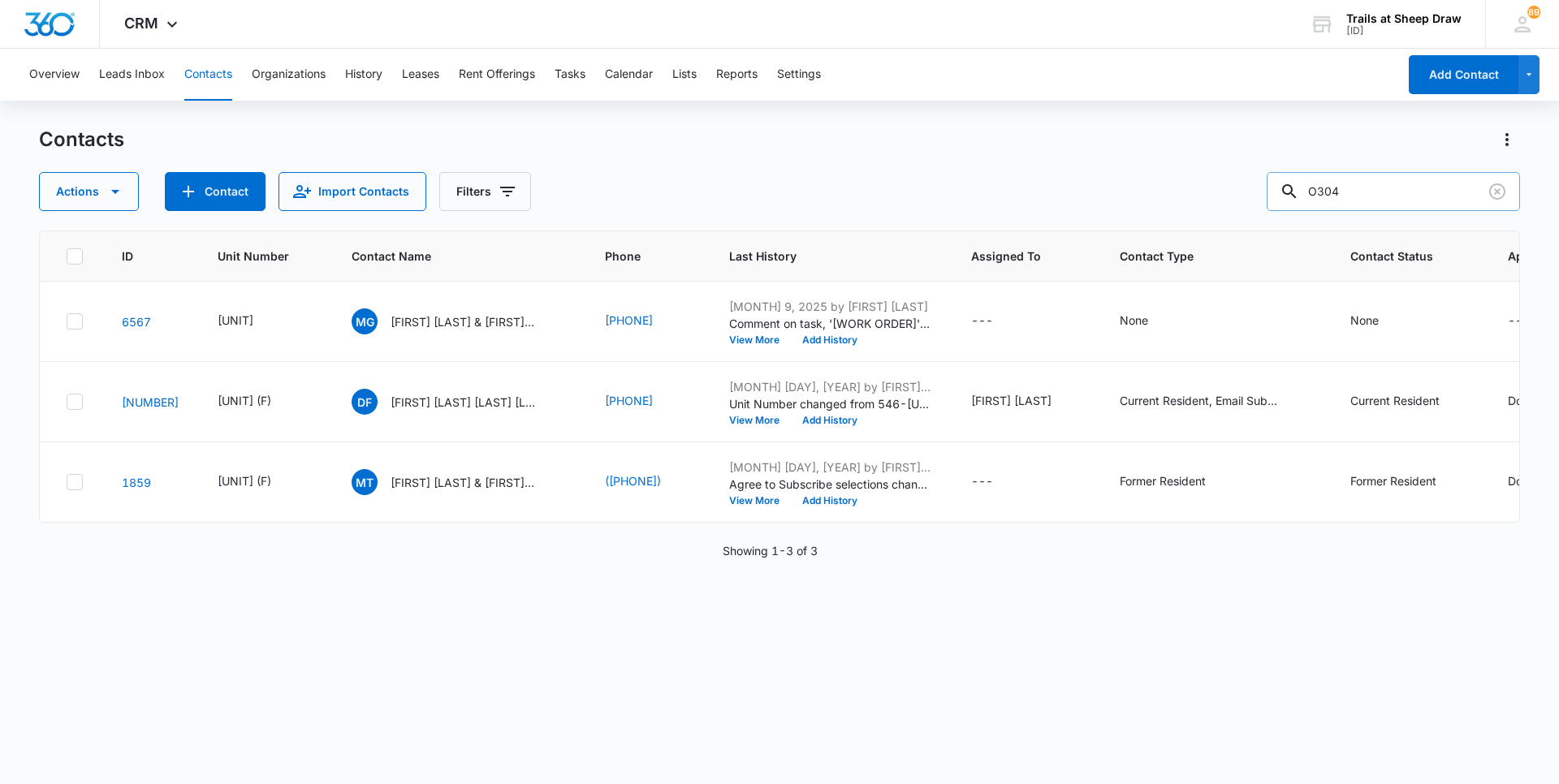 type on "O304" 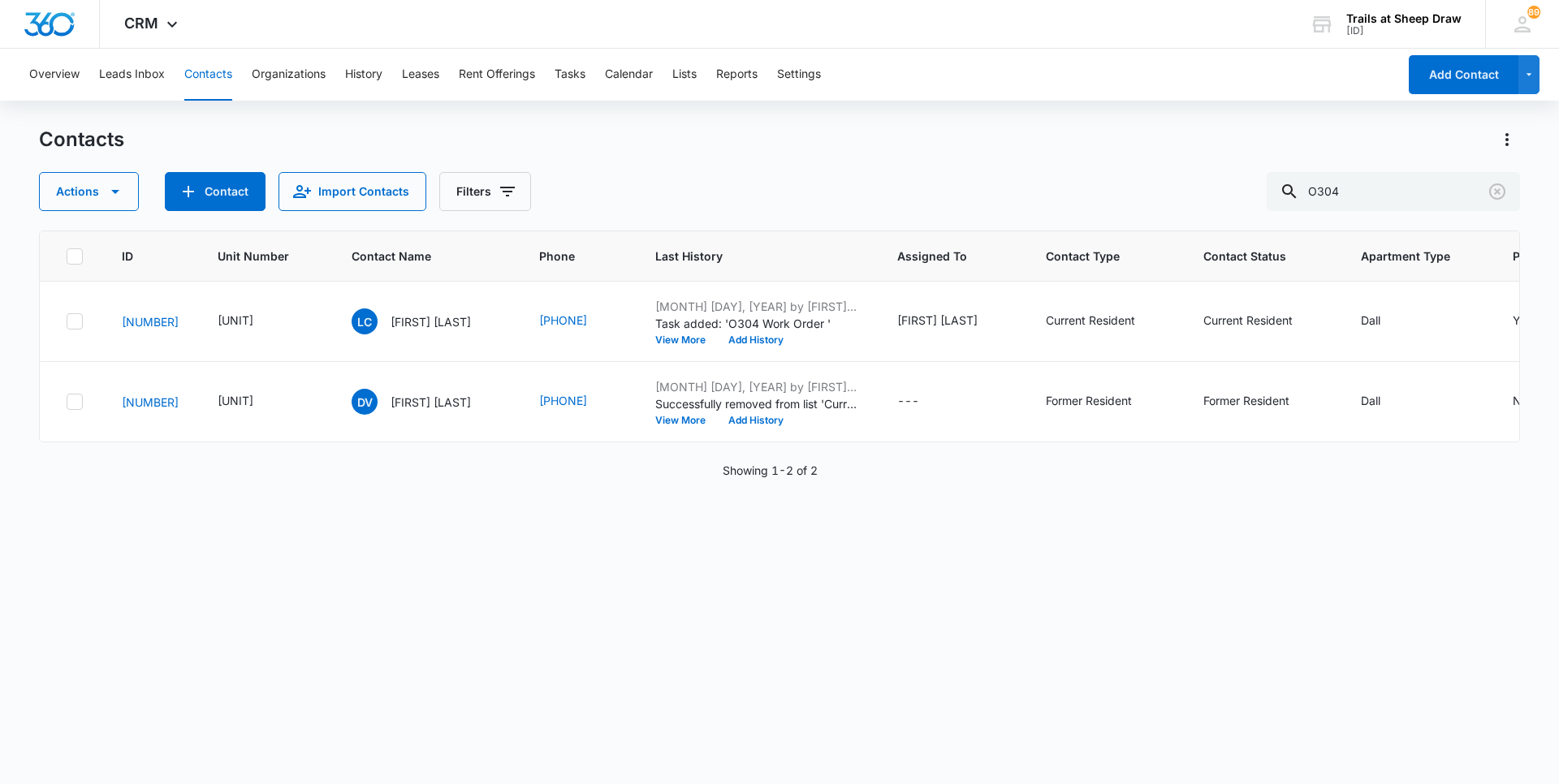 click on "Contacts" at bounding box center (780, 140) 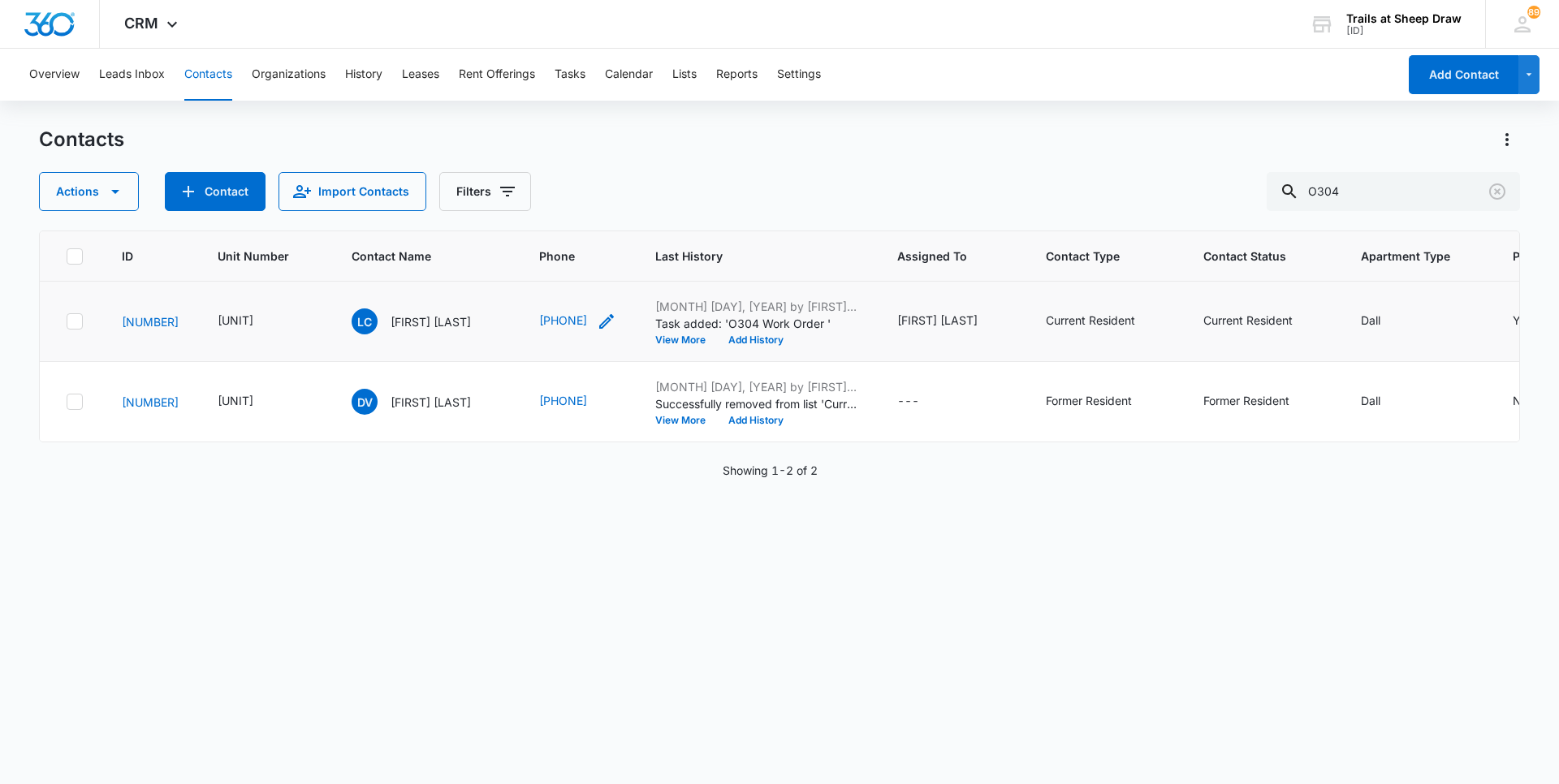click at bounding box center (607, 321) 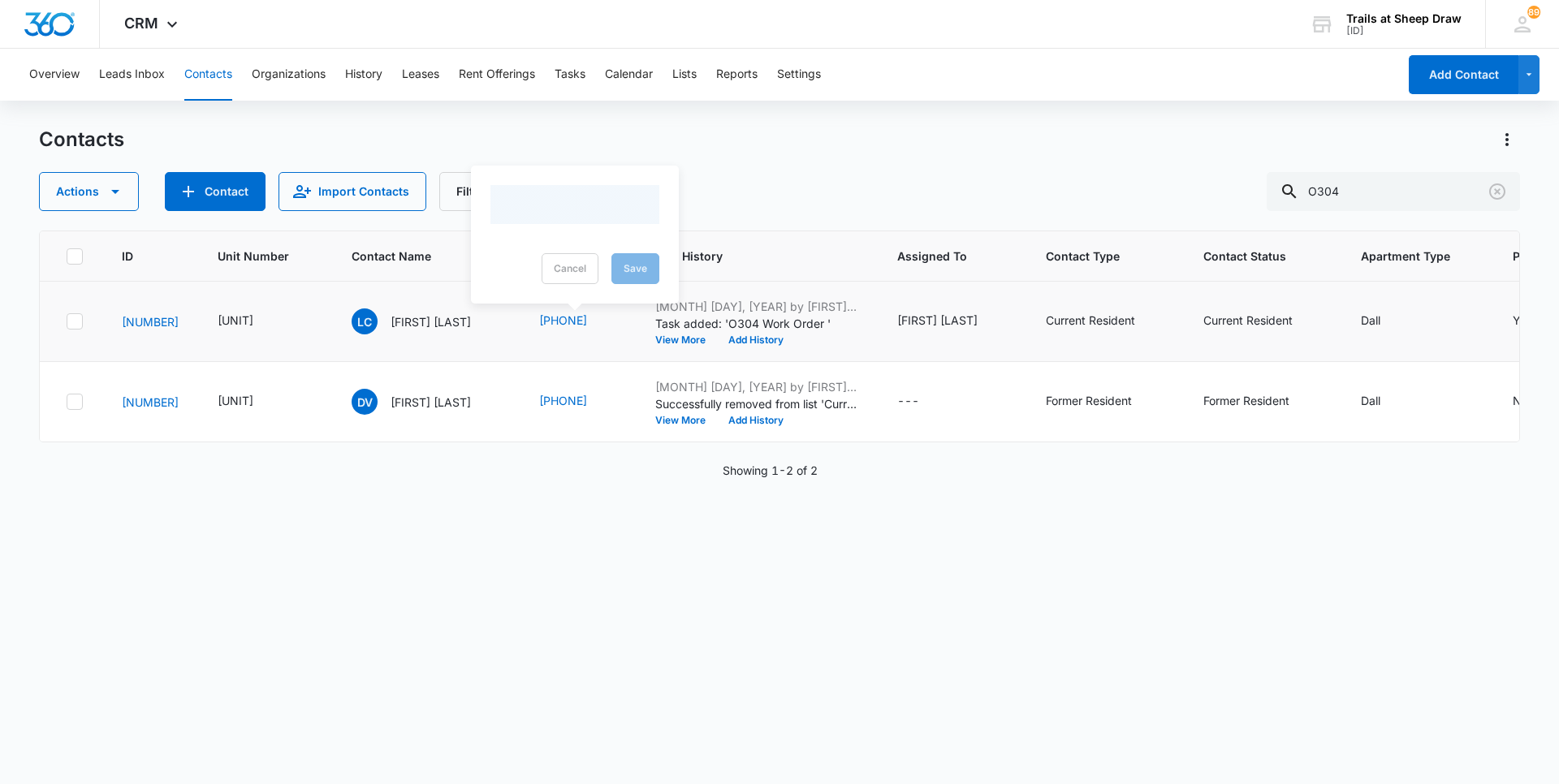 click on "([PHONE]) Cancel Save" at bounding box center (577, 321) 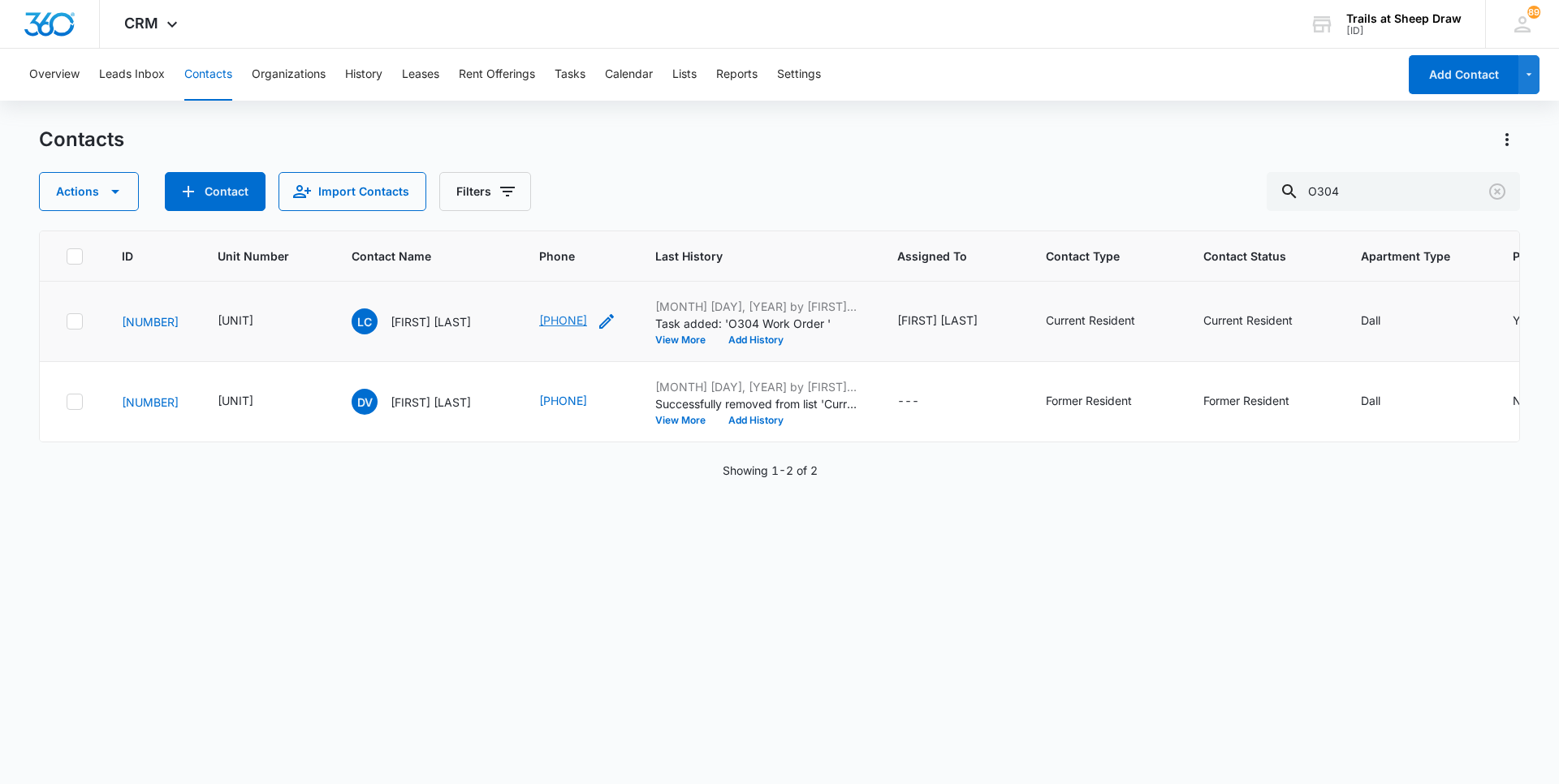 click on "[PHONE]" at bounding box center (563, 320) 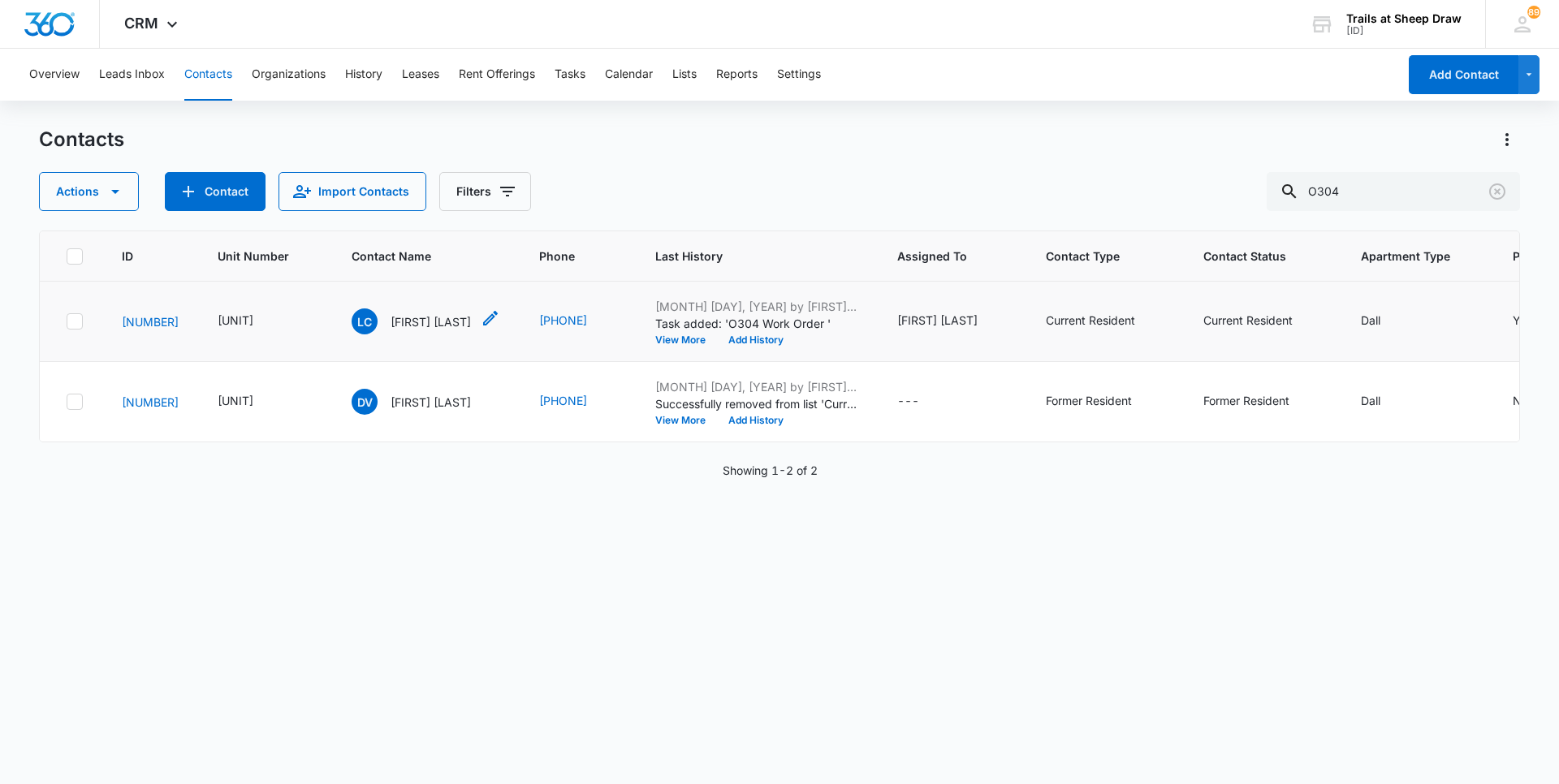 click on "[FIRST] [LAST]" at bounding box center (430, 321) 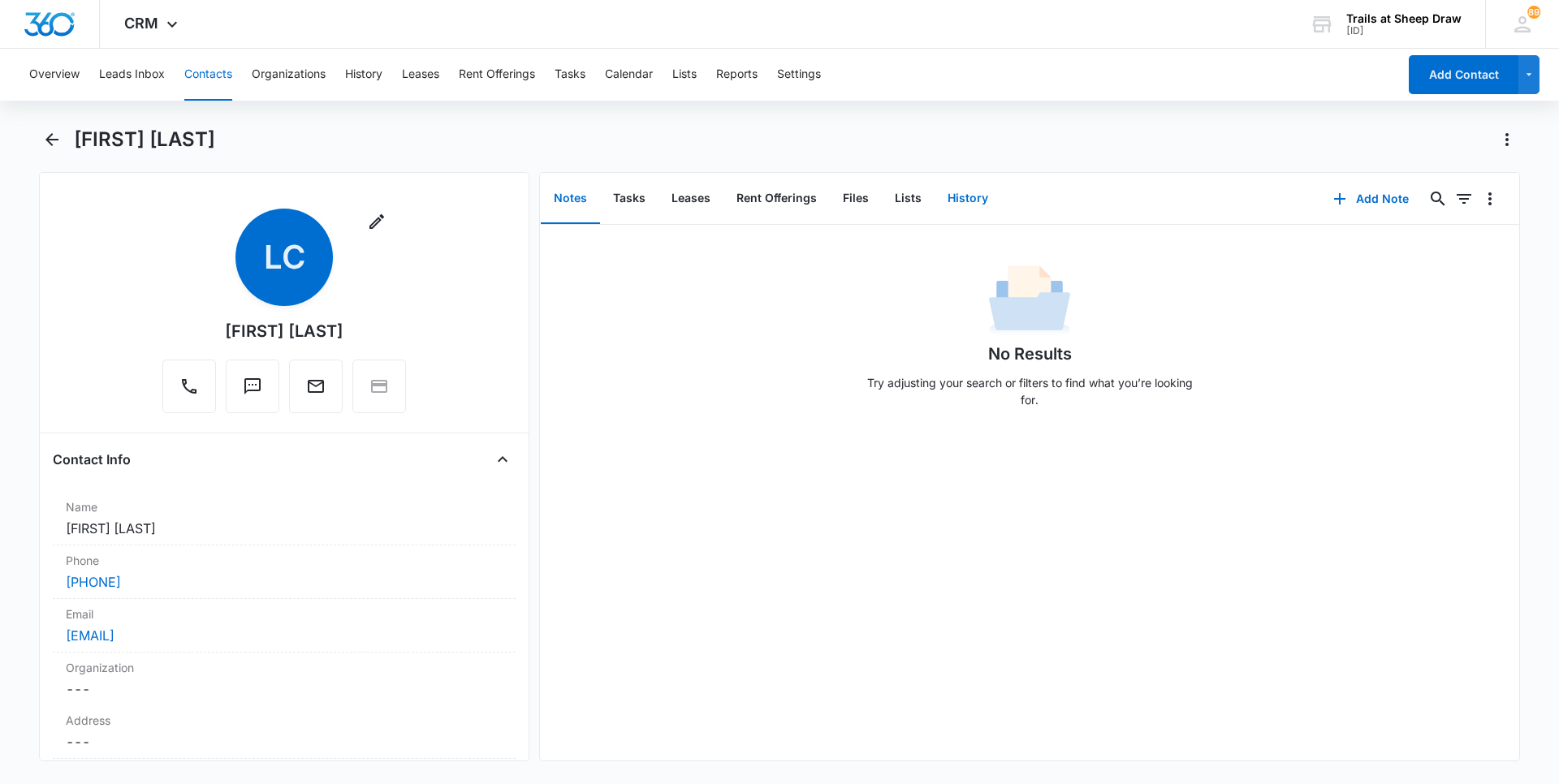 click on "History" at bounding box center (968, 199) 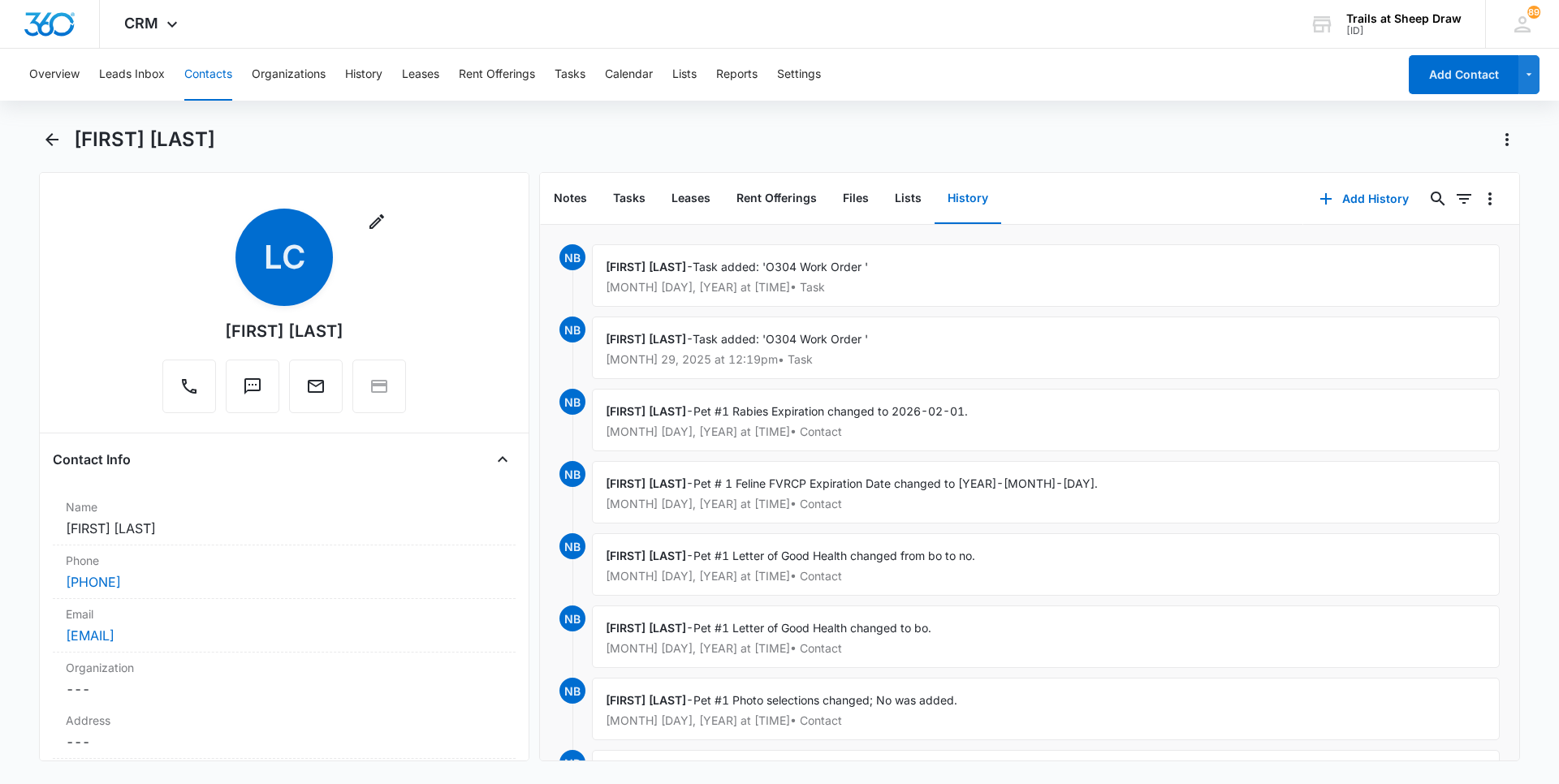 click on "Task added: 'O304 Work Order '" at bounding box center [780, 266] 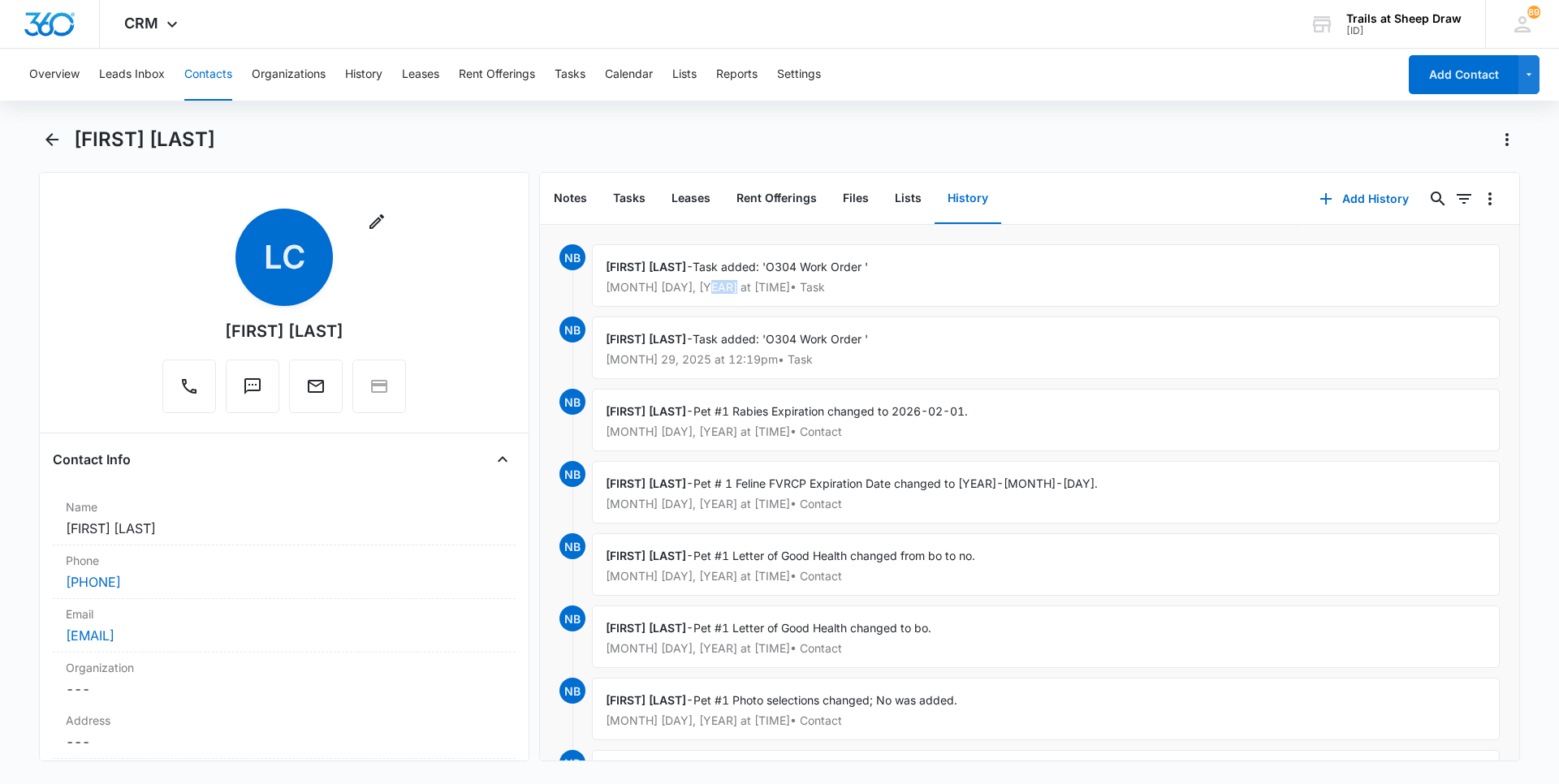 drag, startPoint x: 695, startPoint y: 287, endPoint x: 726, endPoint y: 286, distance: 31.016125 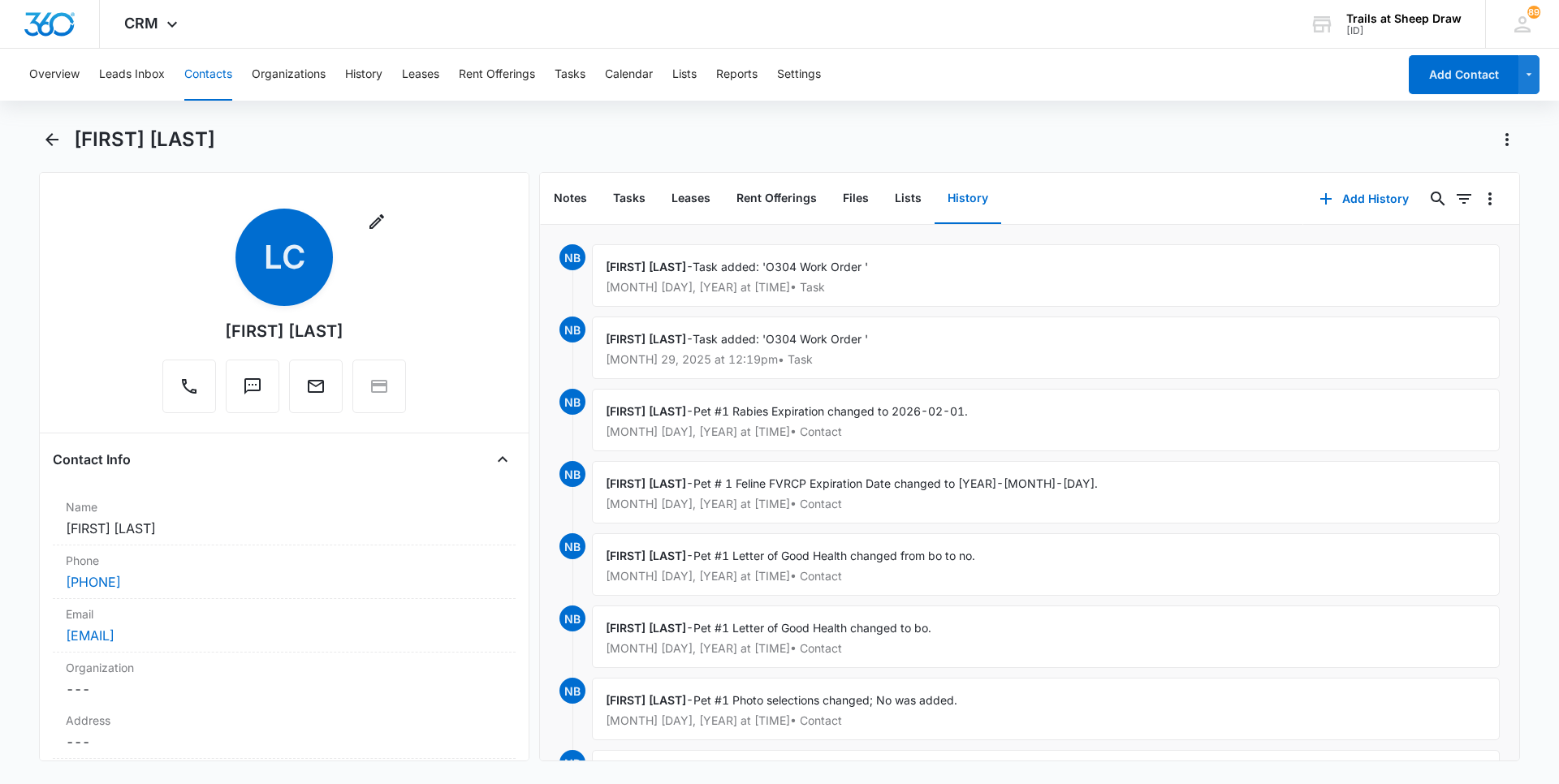 click on "[MONTH] 8, 2025 at 8:38am  • Task" at bounding box center [1046, 287] 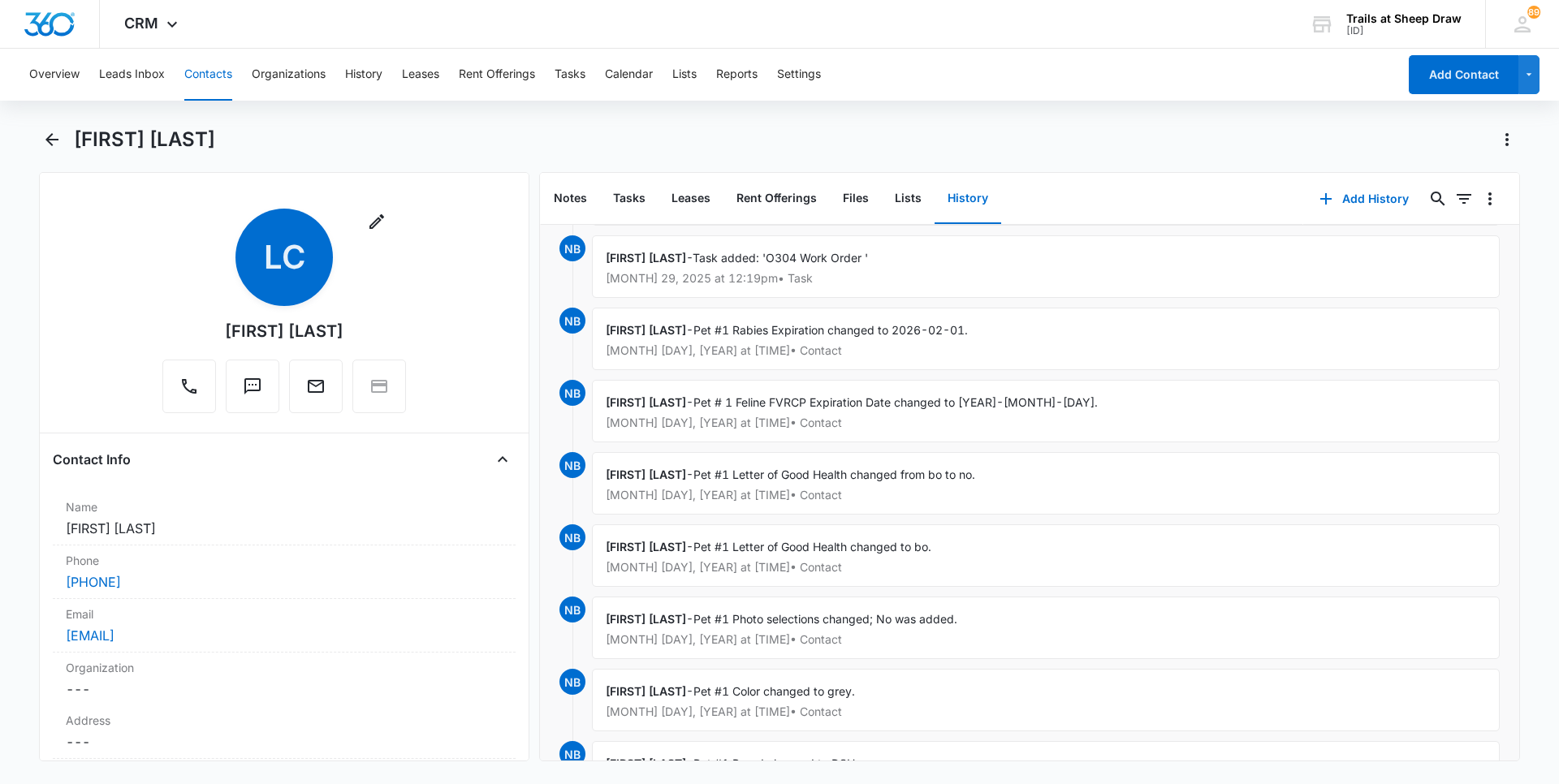 scroll, scrollTop: 0, scrollLeft: 0, axis: both 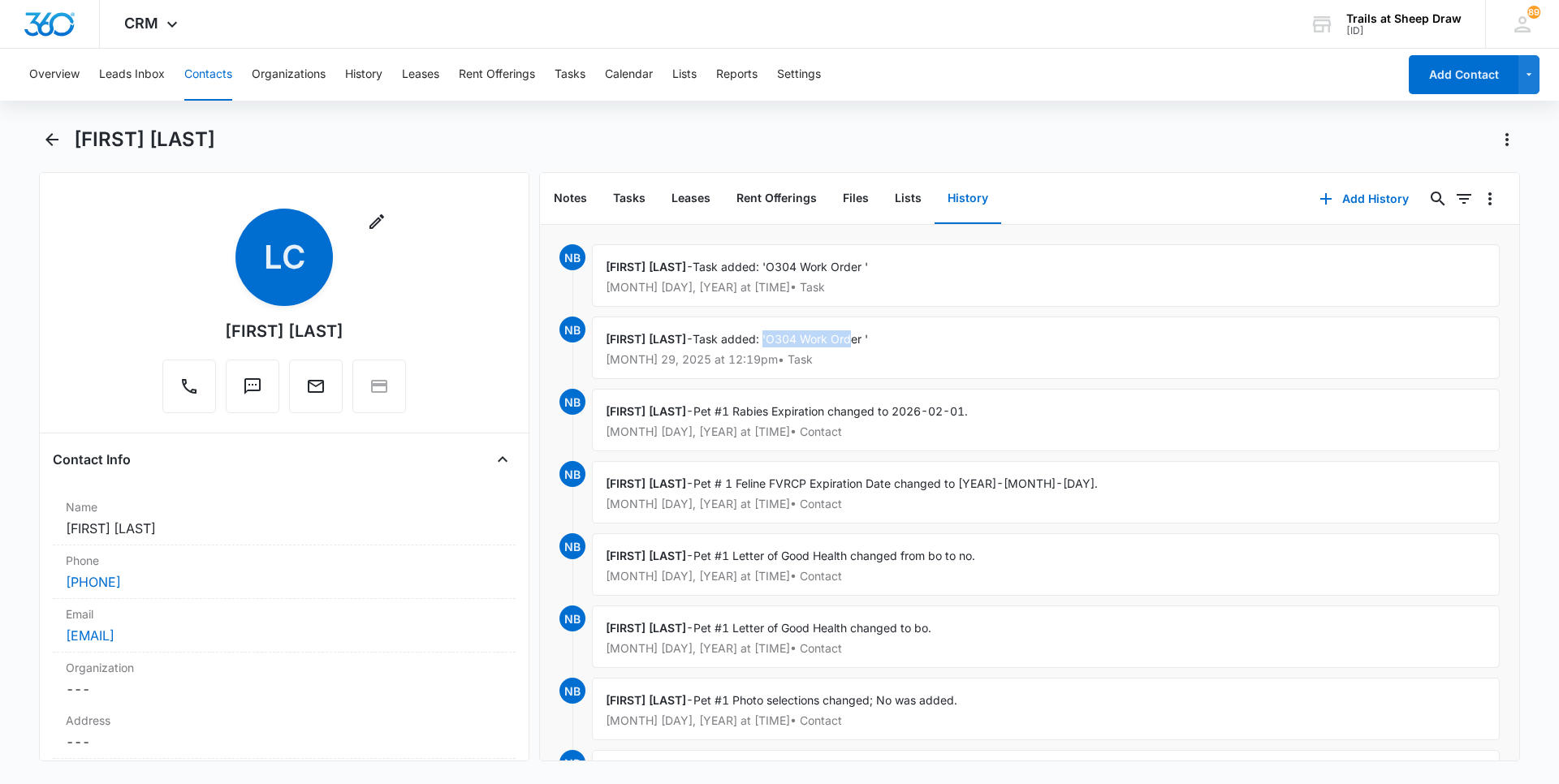 drag, startPoint x: 775, startPoint y: 338, endPoint x: 859, endPoint y: 337, distance: 84.00595 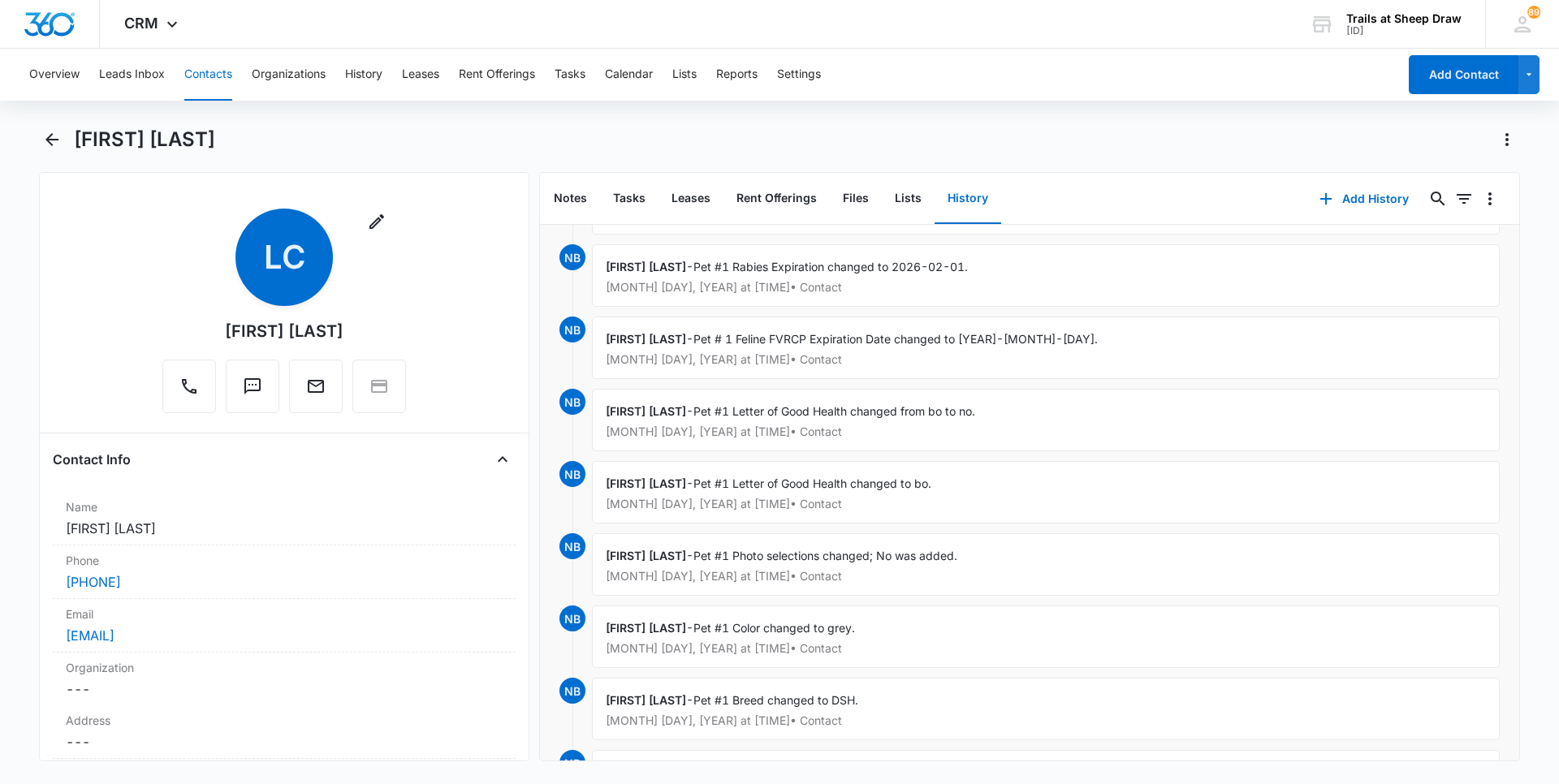scroll, scrollTop: 0, scrollLeft: 0, axis: both 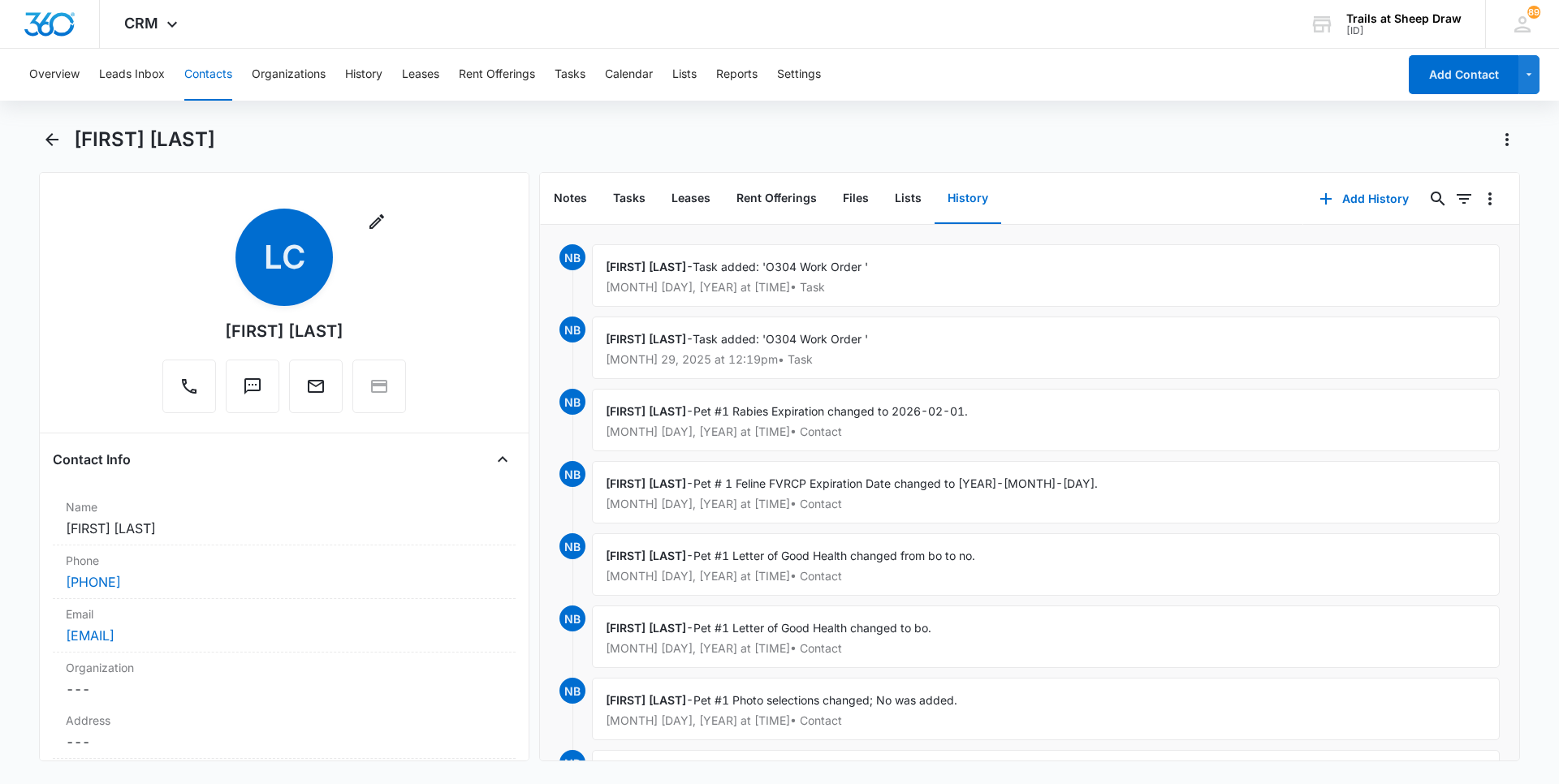 click on "[FIRST] [LAST]  -  Task added: '[WORK ORDER]' [MONTH] [DAY], [YEAR] at [TIME]  • Task" at bounding box center (1046, 275) 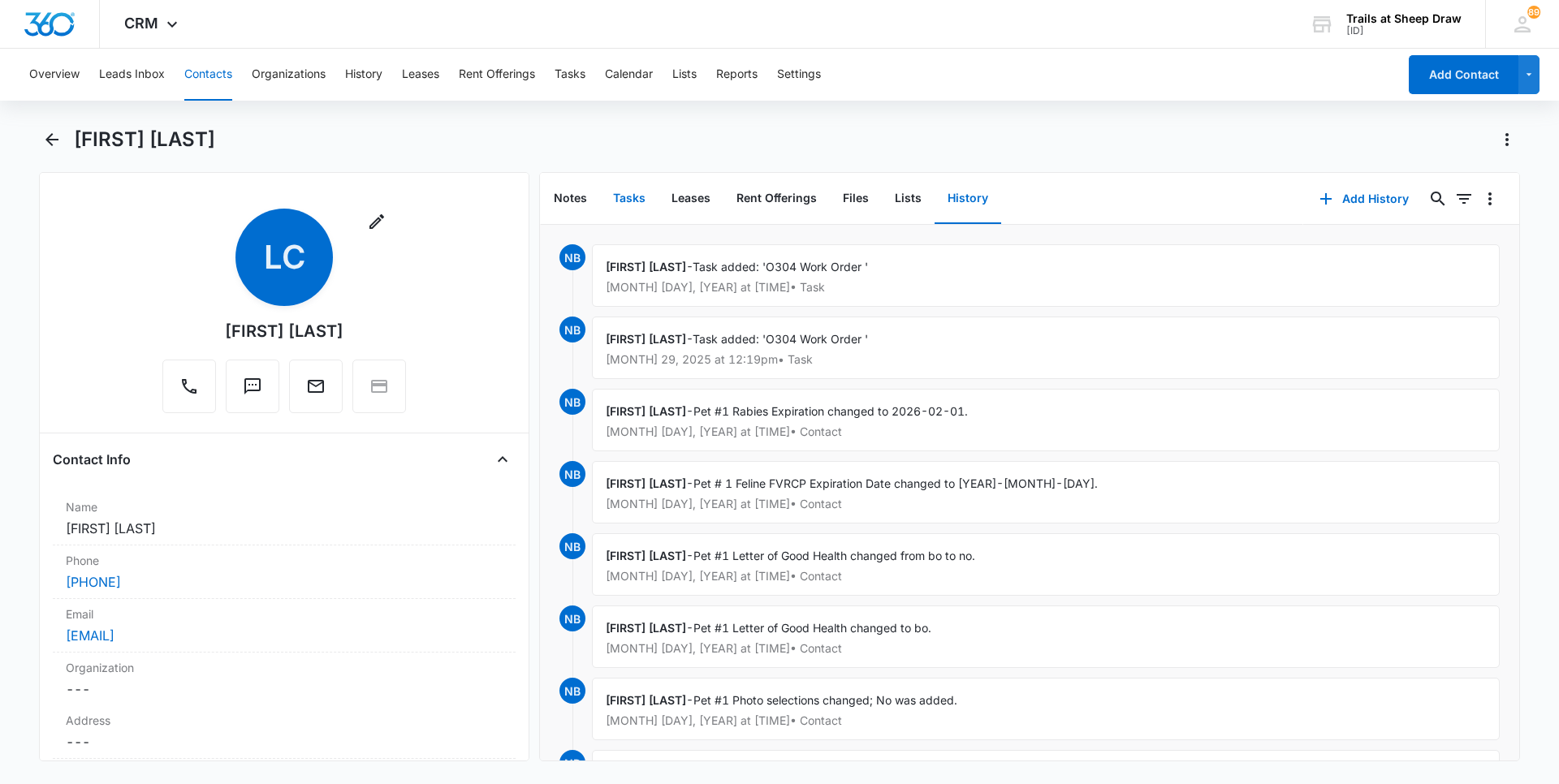 click on "Tasks" at bounding box center (629, 199) 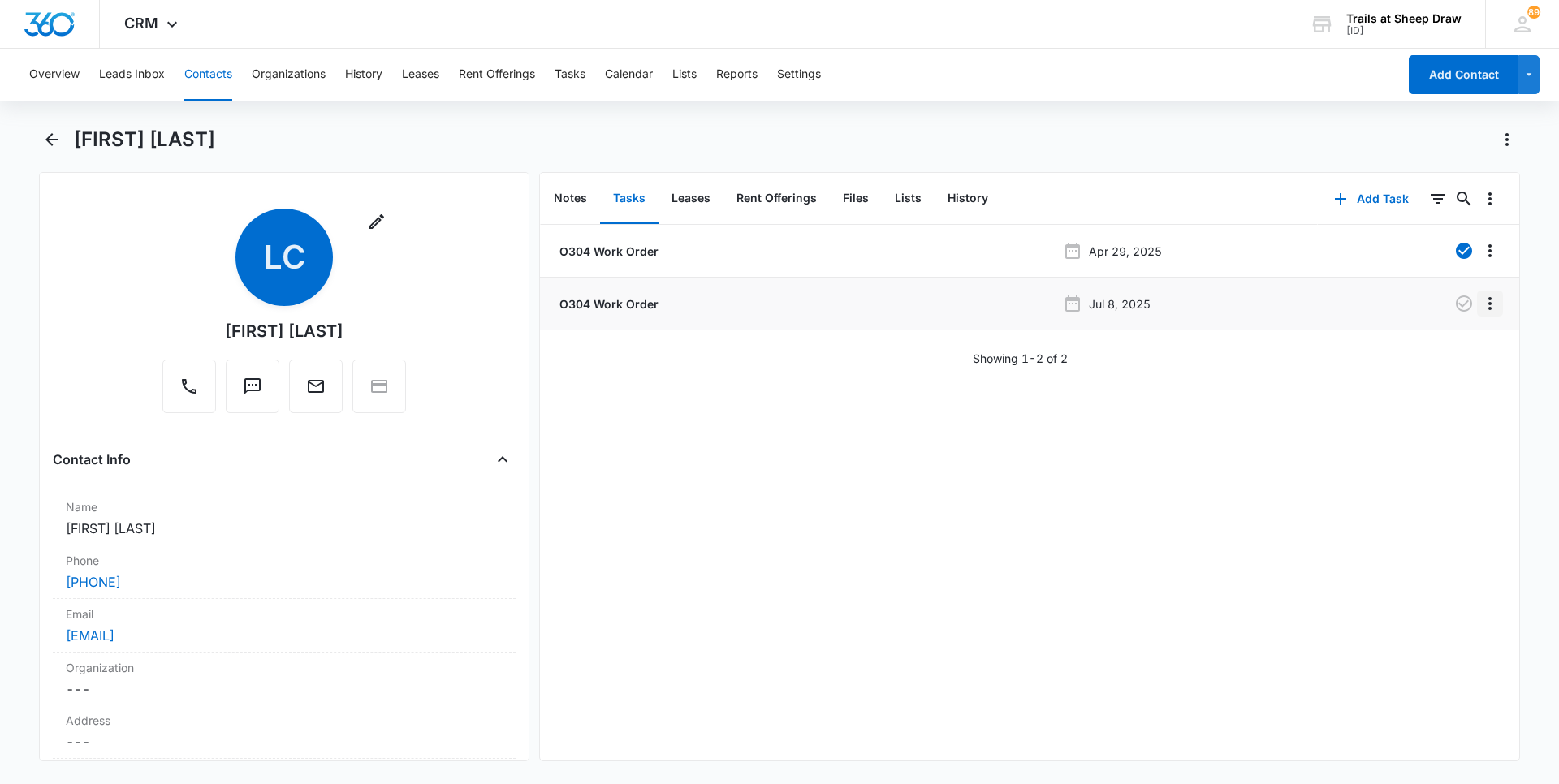 click at bounding box center [1490, 251] 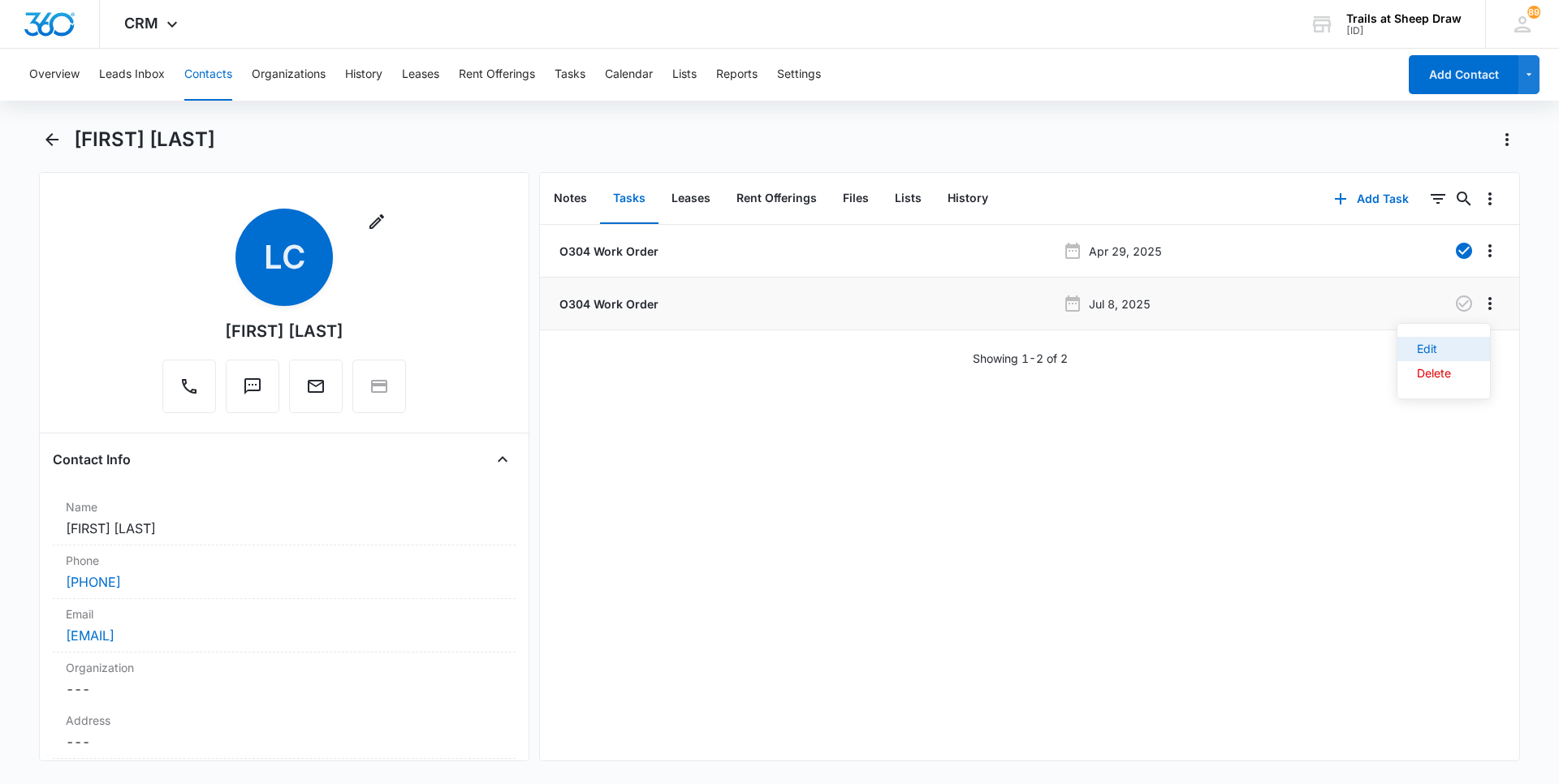 click on "Edit" at bounding box center [1444, 349] 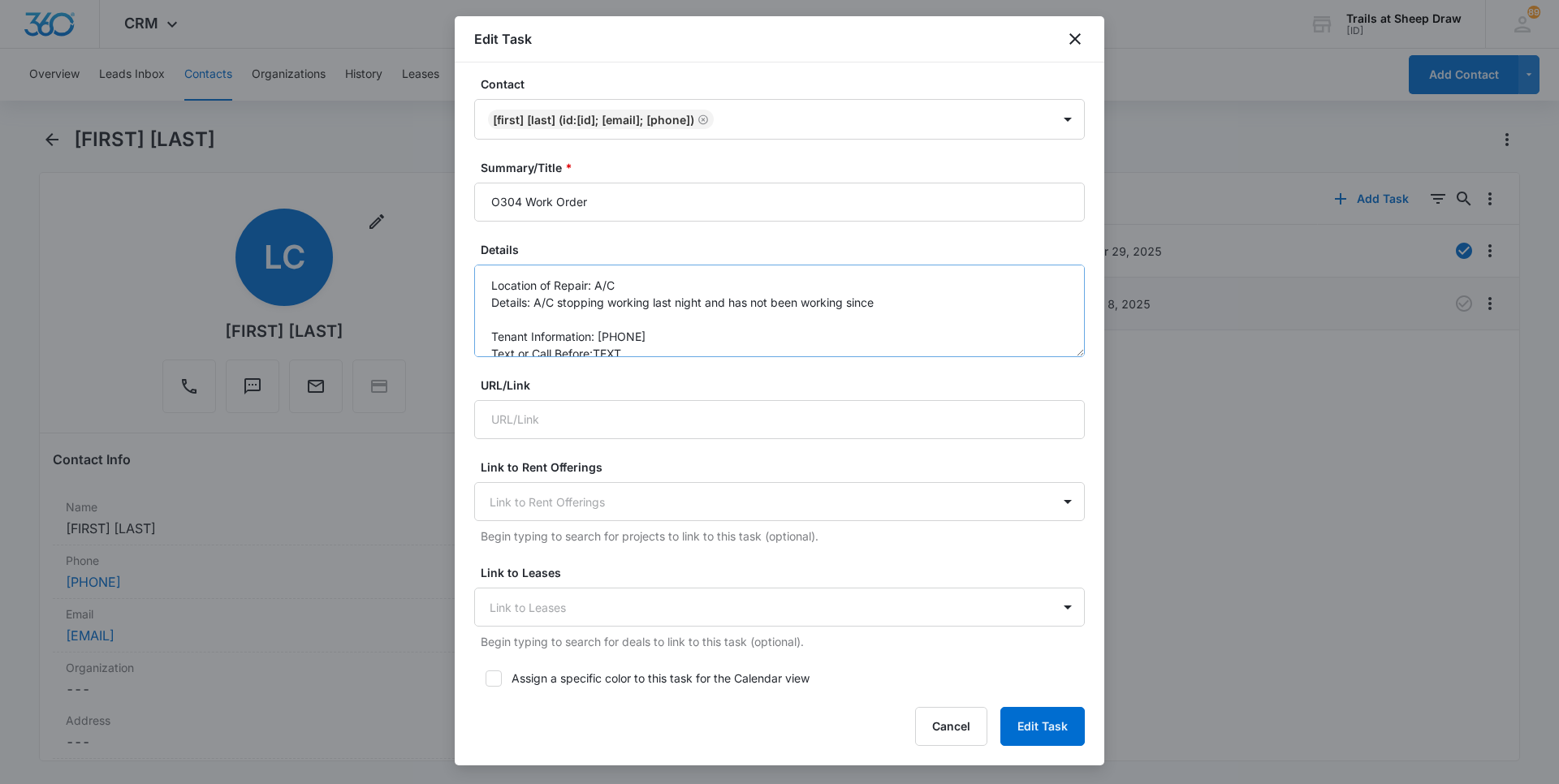 scroll, scrollTop: 81, scrollLeft: 0, axis: vertical 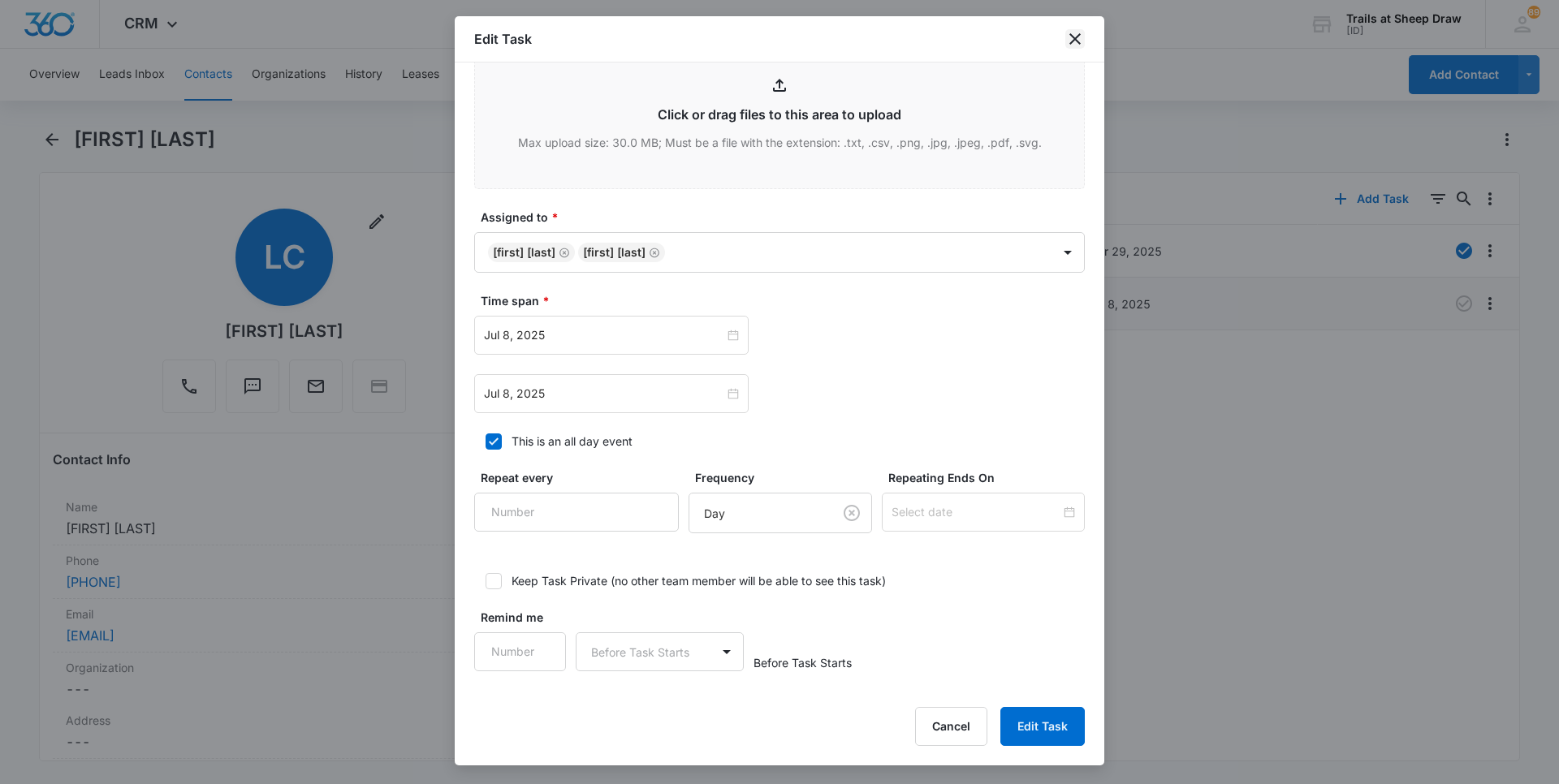click at bounding box center [1075, 39] 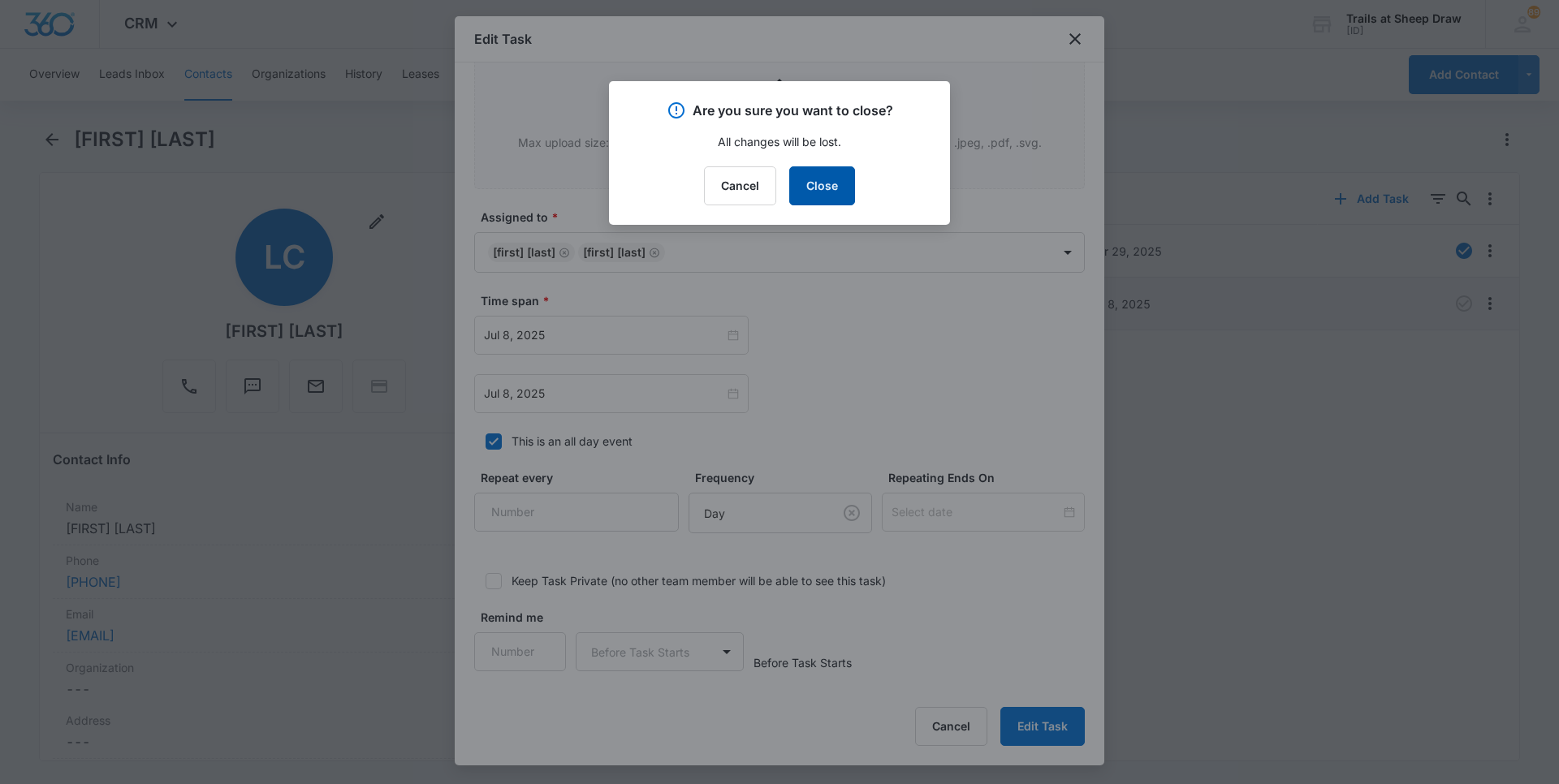 click on "Close" at bounding box center [822, 186] 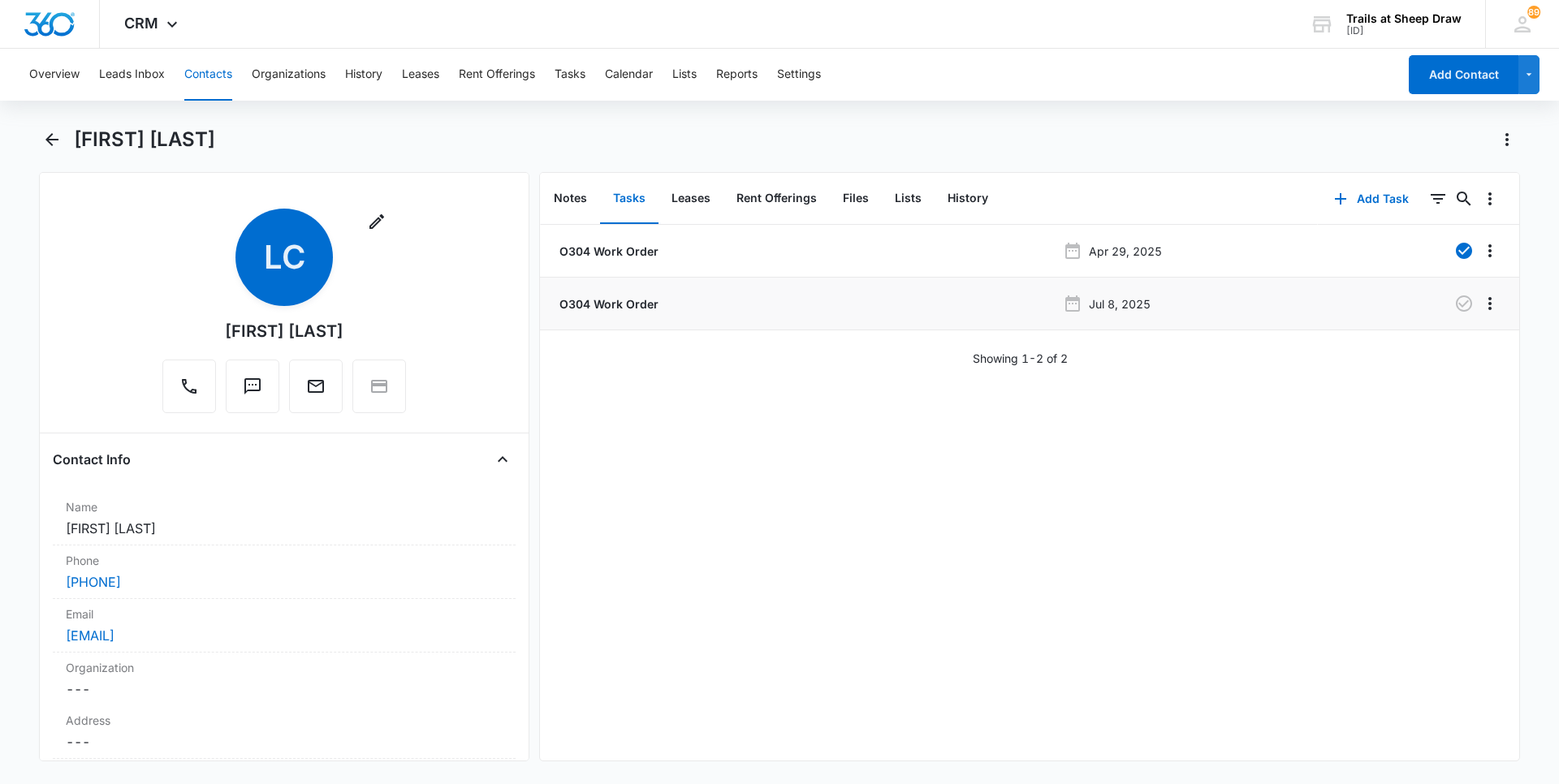 click on "[FIRST] [LAST]" at bounding box center [797, 140] 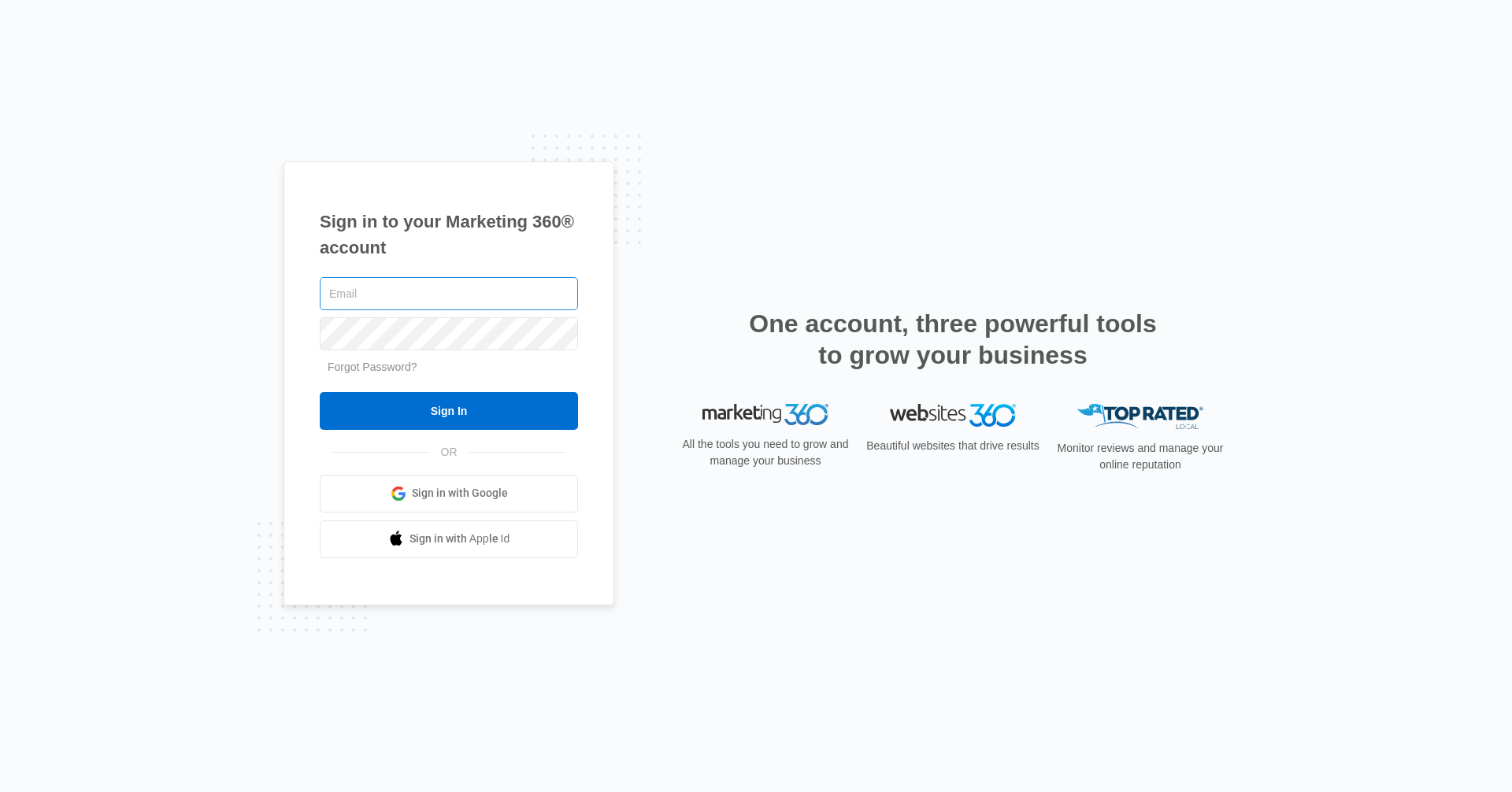 scroll, scrollTop: 0, scrollLeft: 0, axis: both 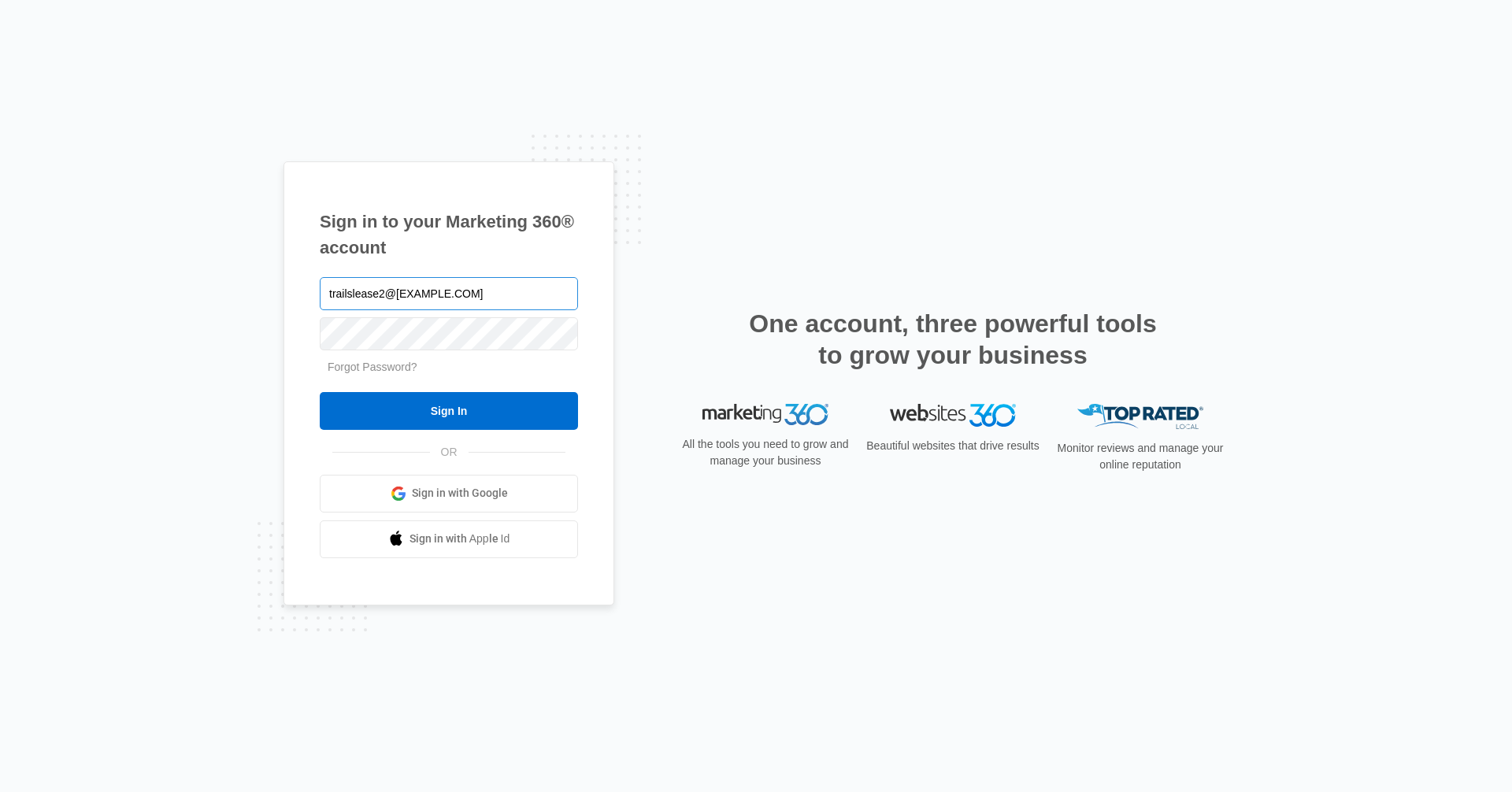 type on "trailslease2@example.com" 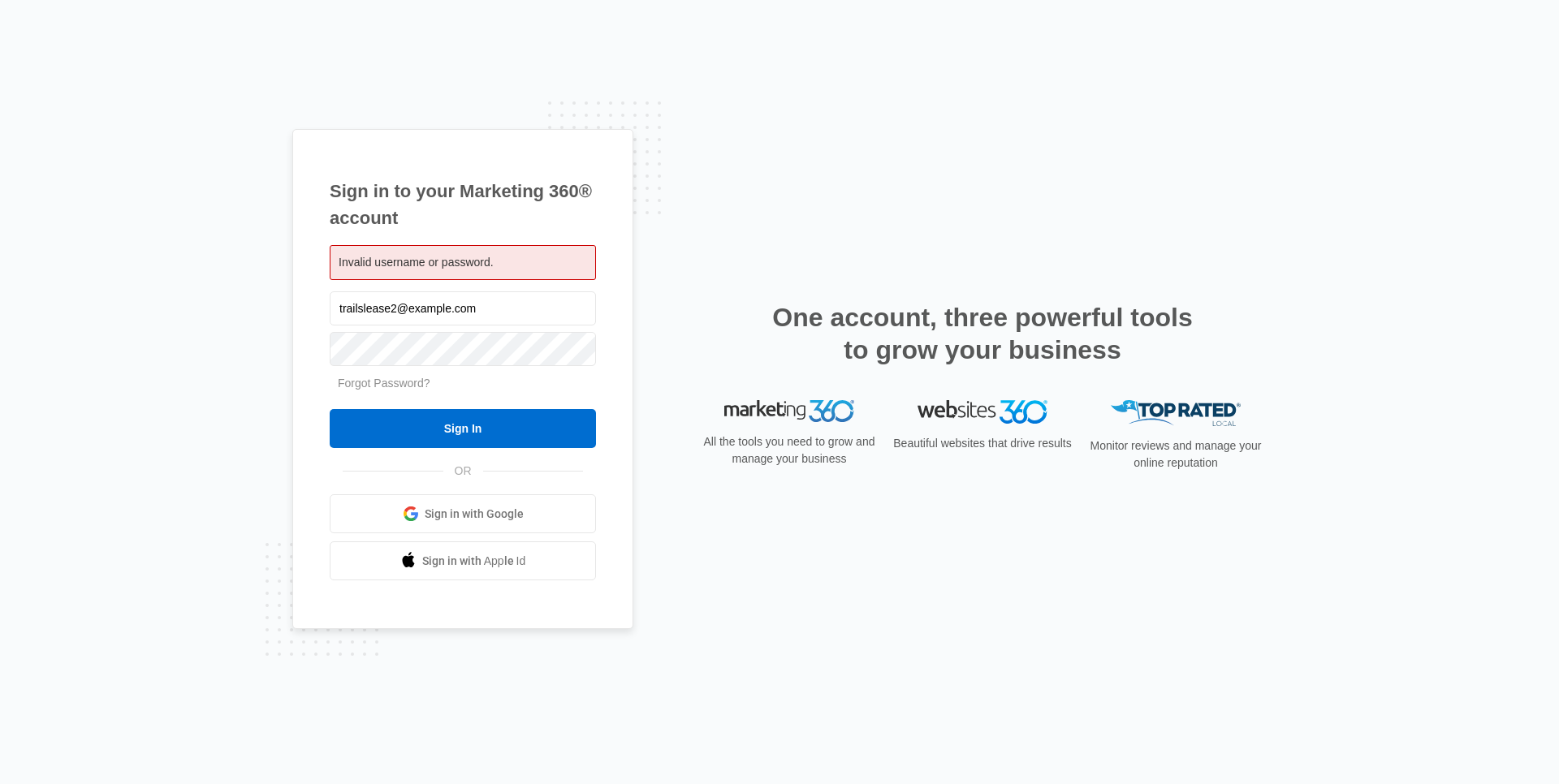 scroll, scrollTop: 0, scrollLeft: 0, axis: both 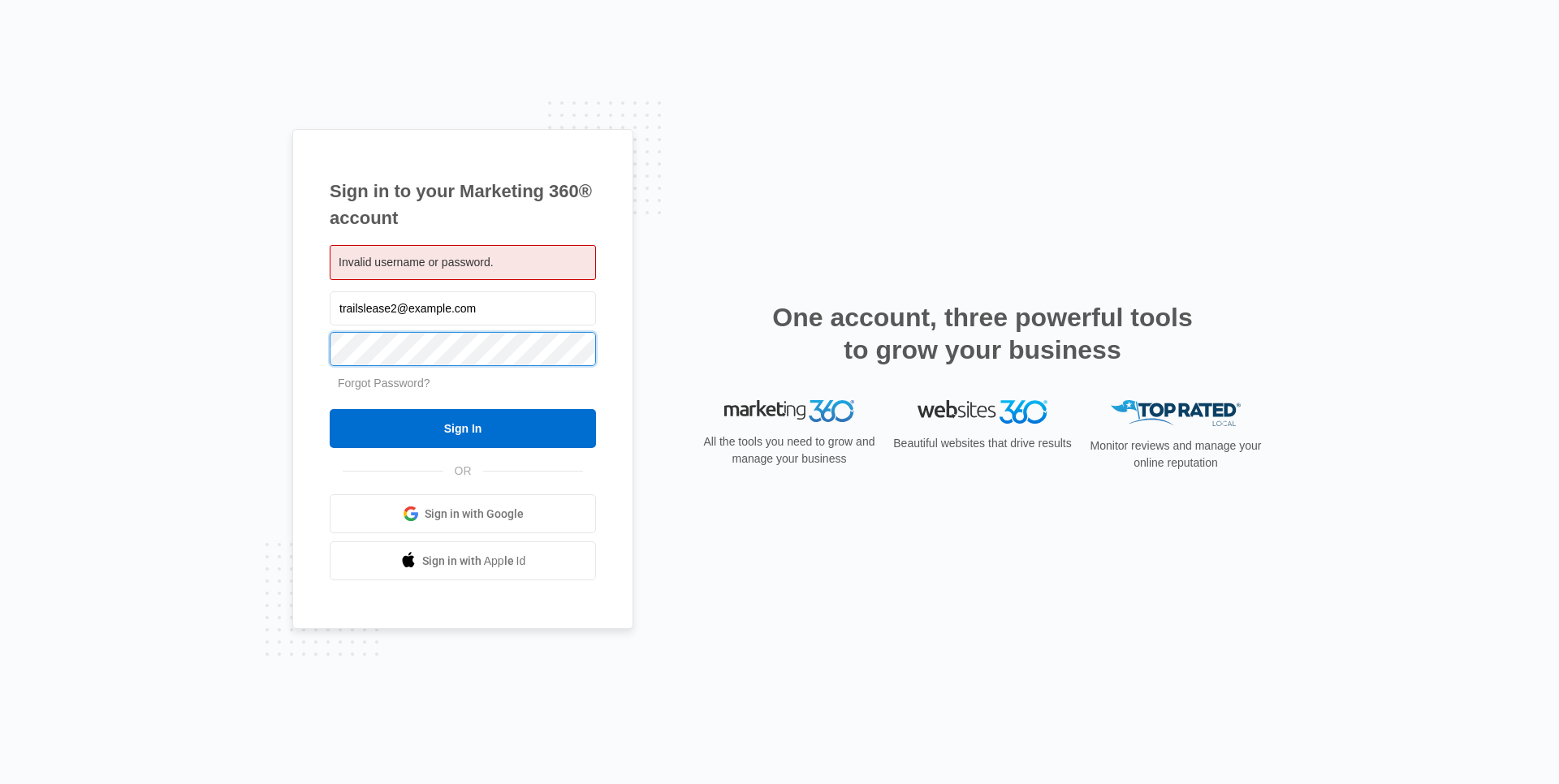 click on "Sign In" at bounding box center (463, 429) 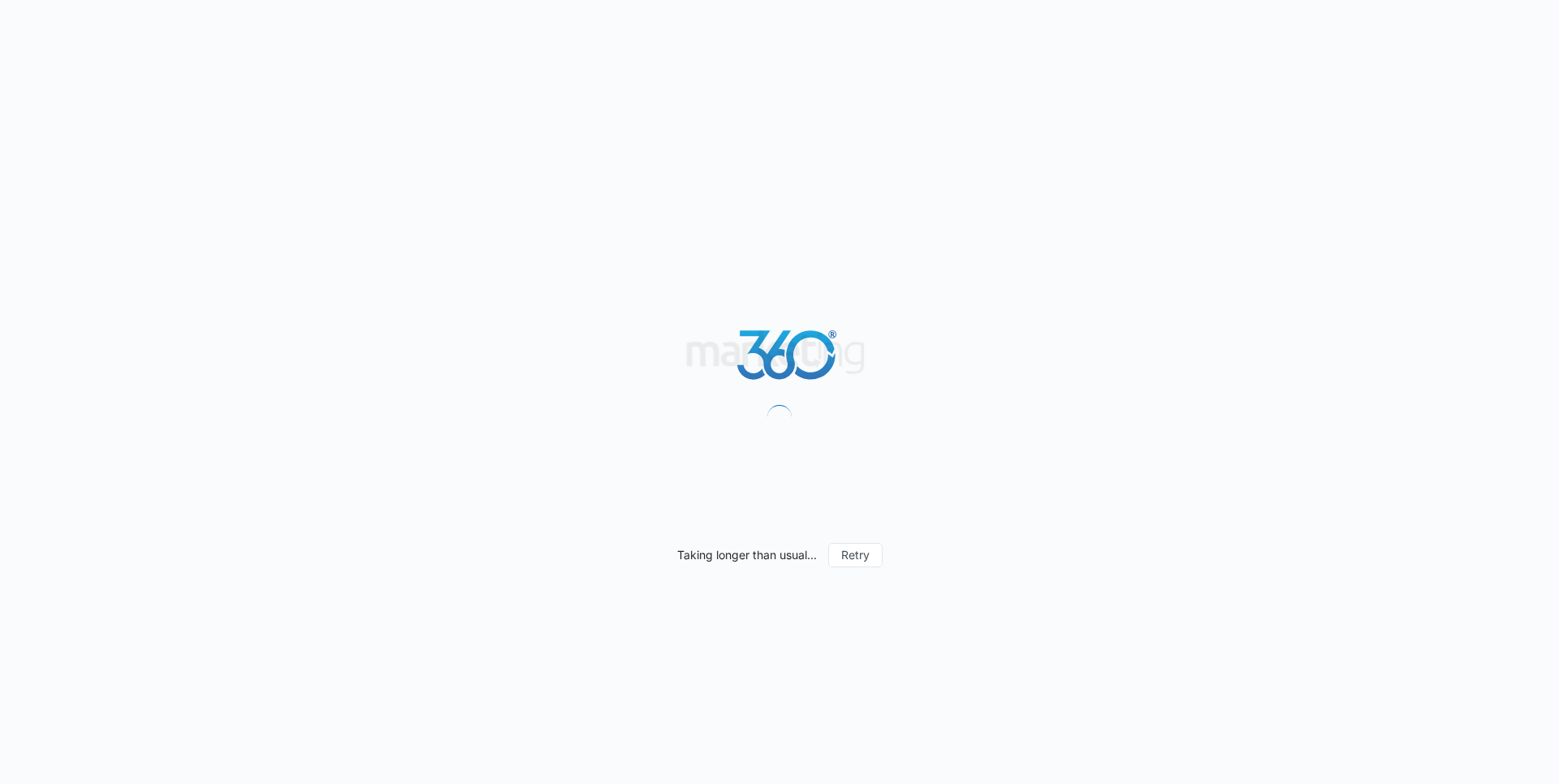scroll, scrollTop: 0, scrollLeft: 0, axis: both 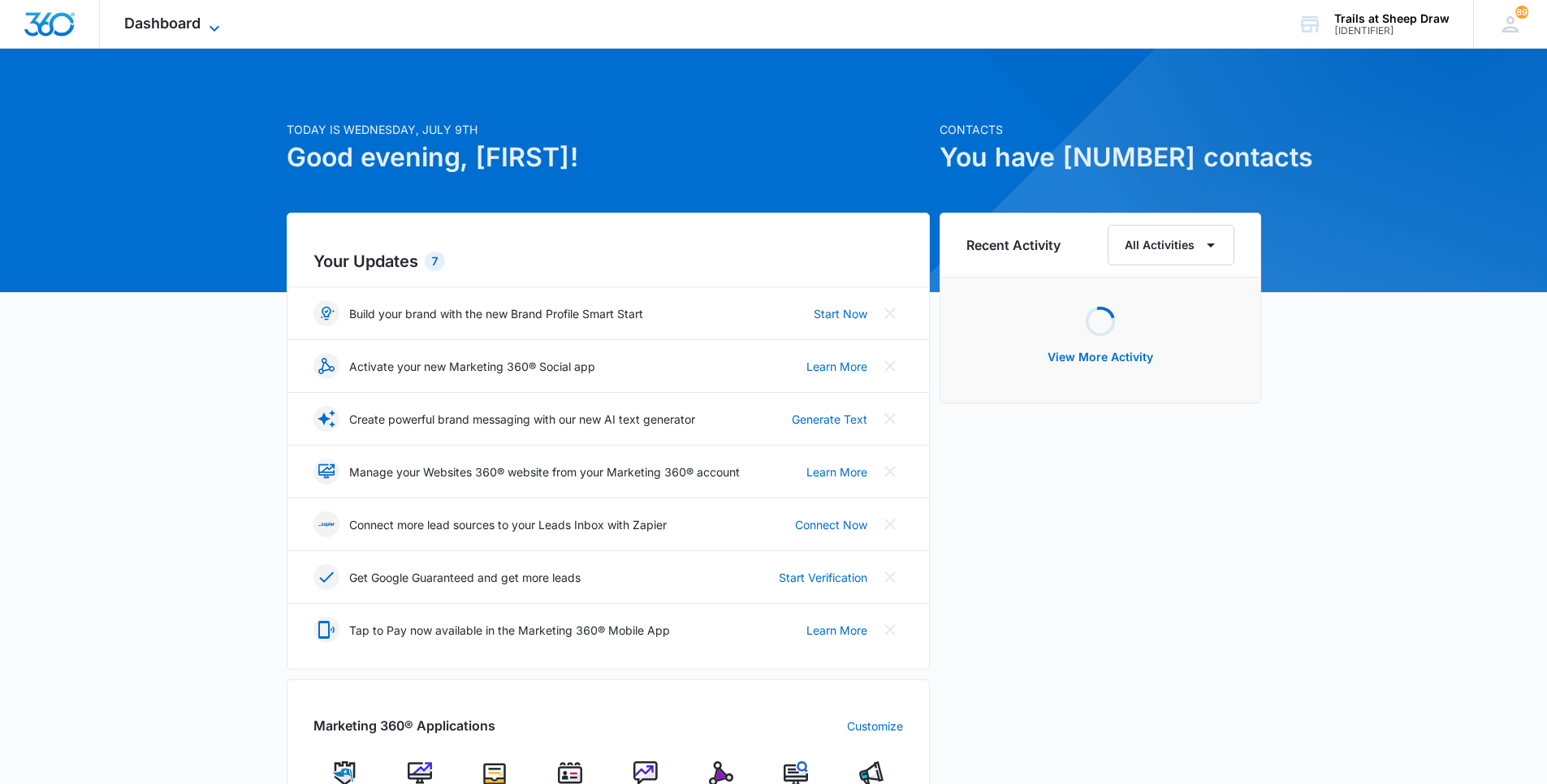 click on "Dashboard" at bounding box center [162, 23] 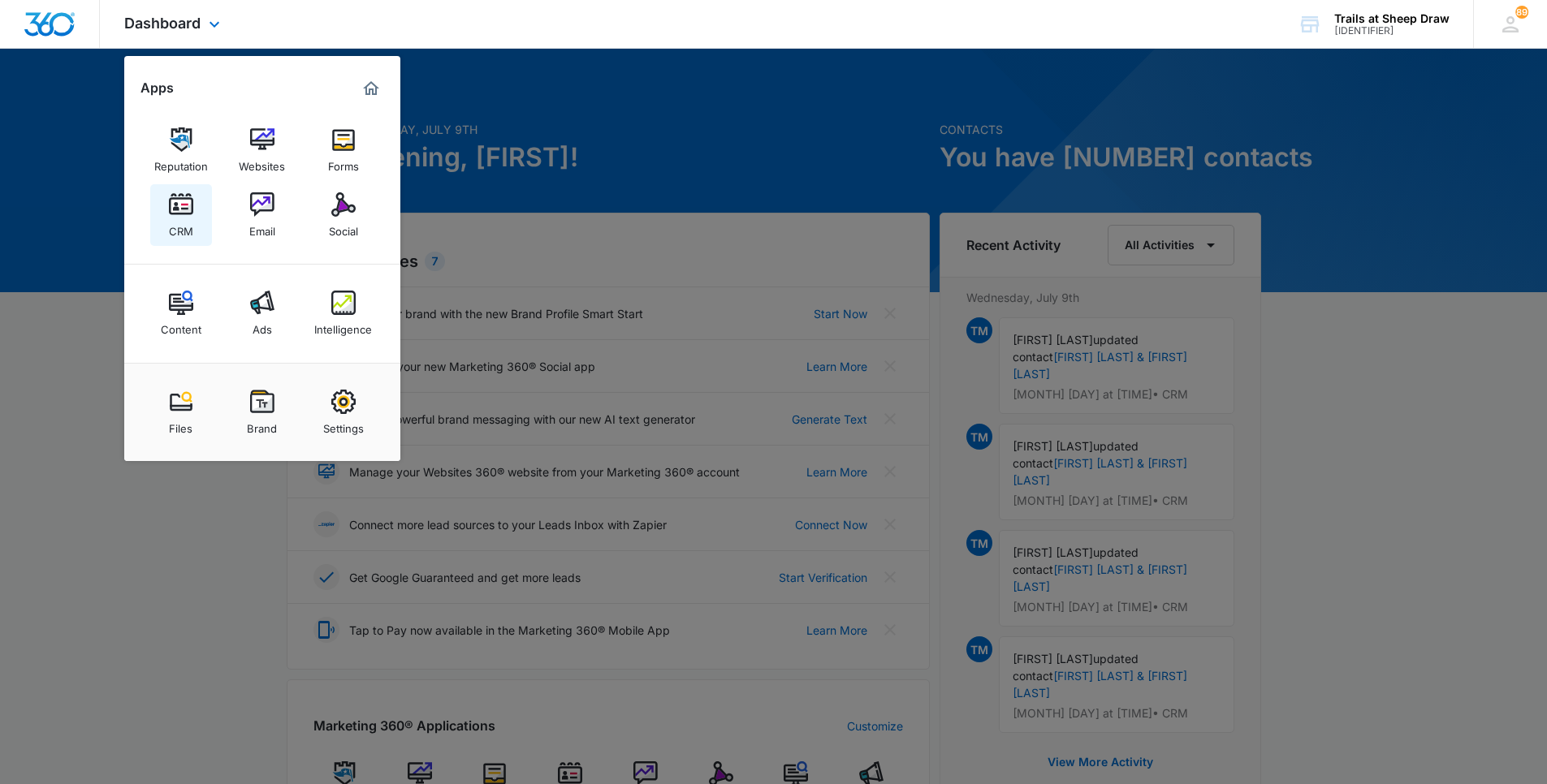click at bounding box center [181, 205] 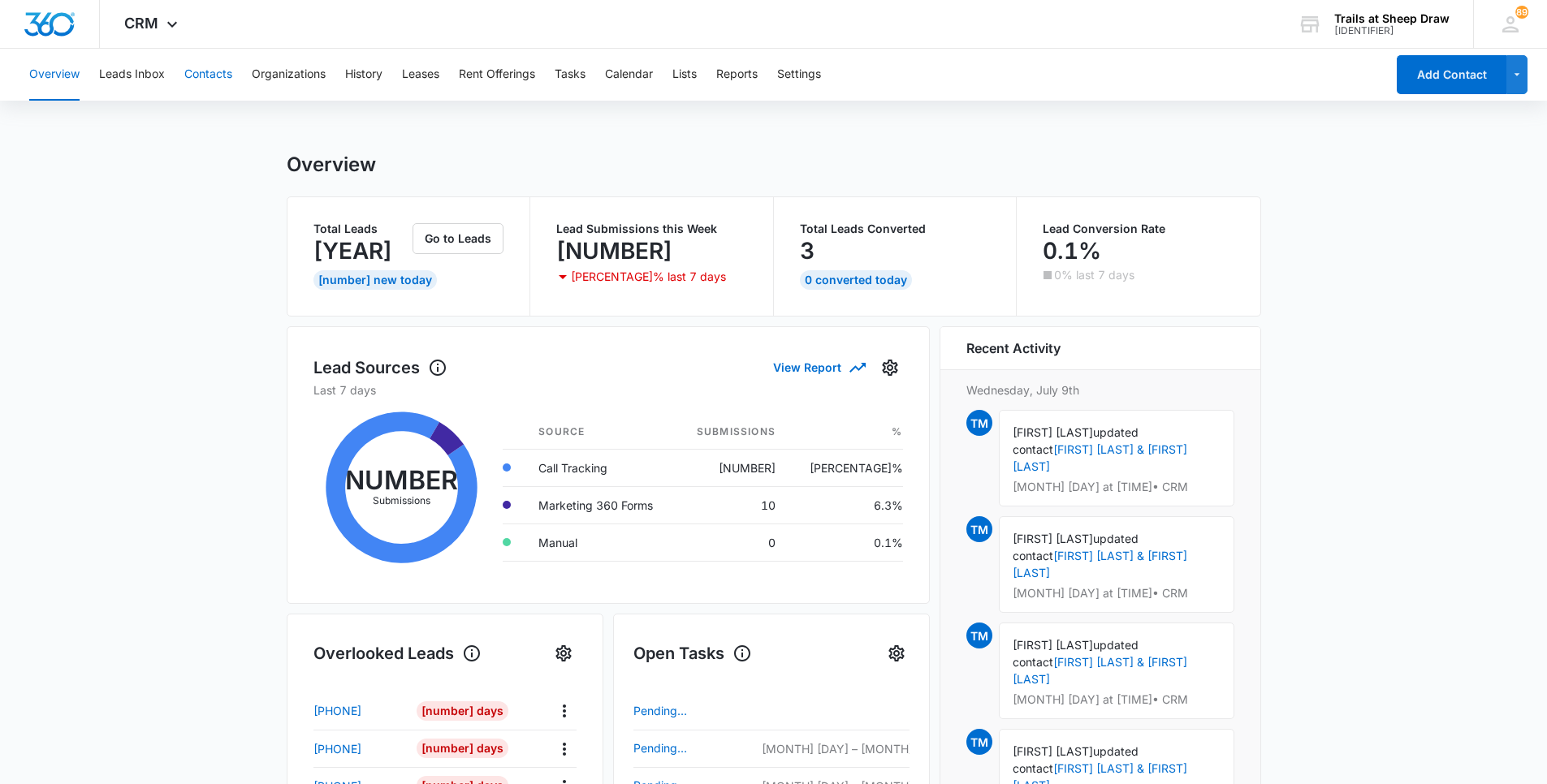 click on "Contacts" at bounding box center (208, 75) 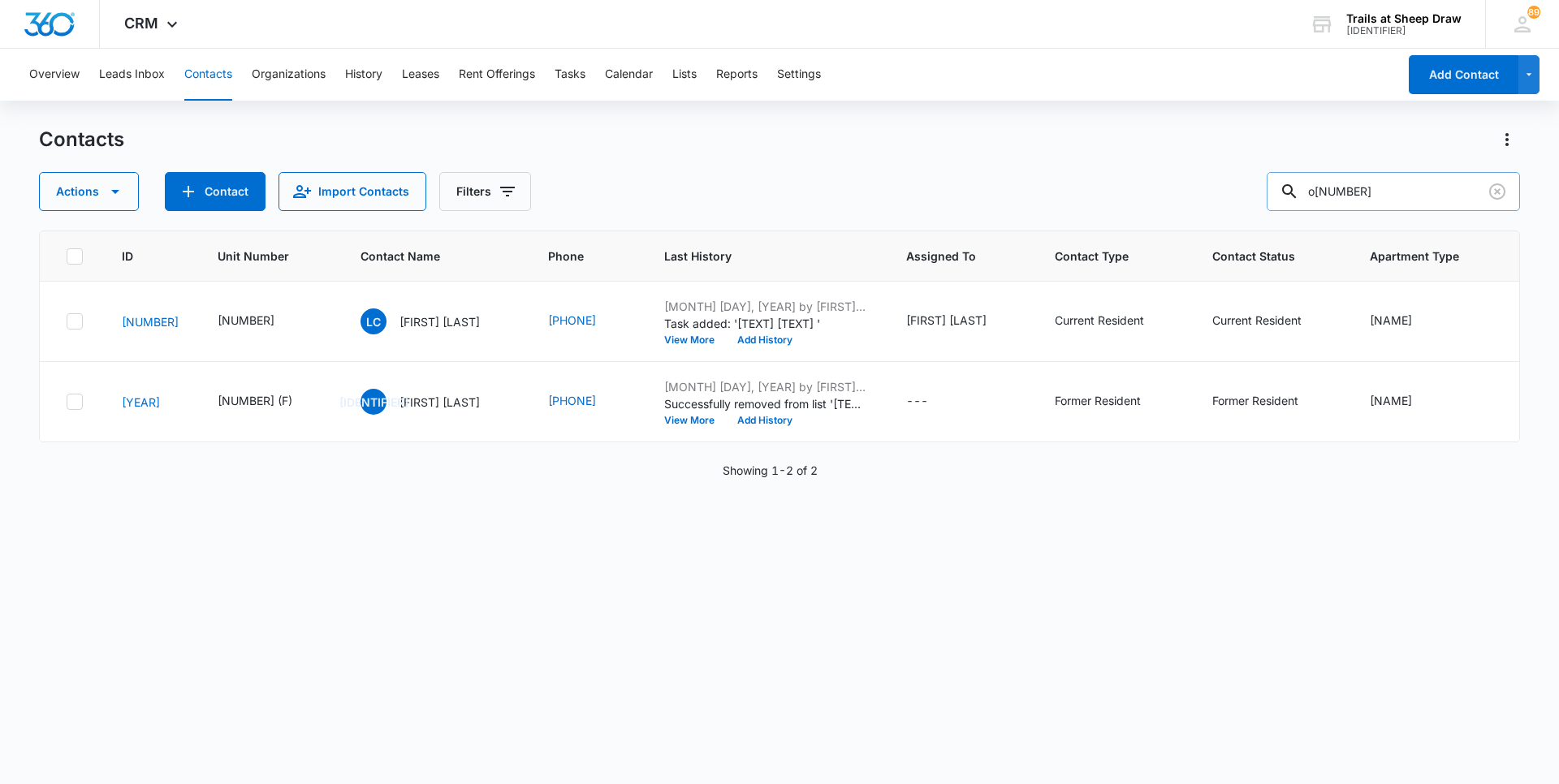 click on "O304" at bounding box center (1393, 192) 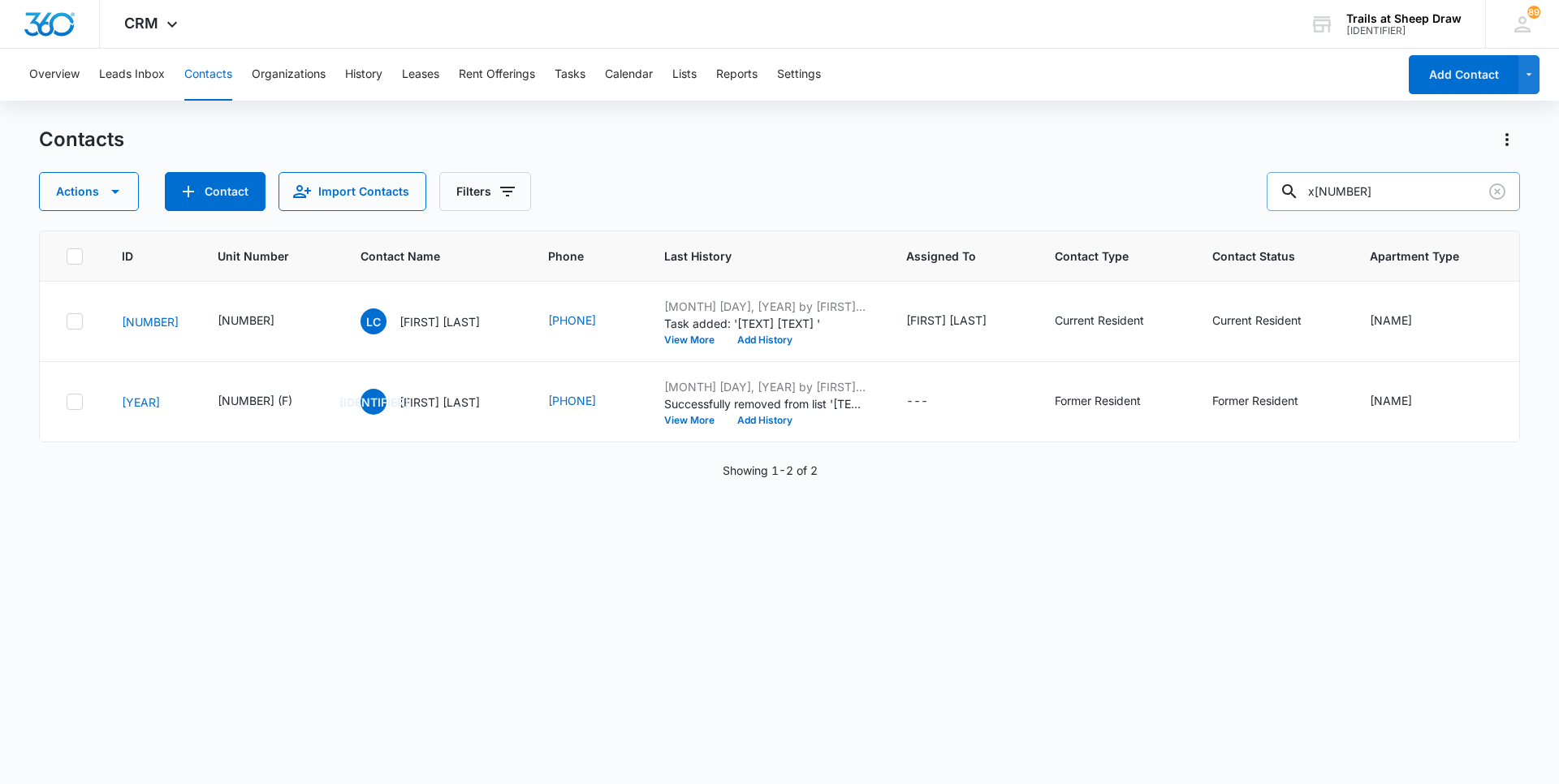 type on "x205" 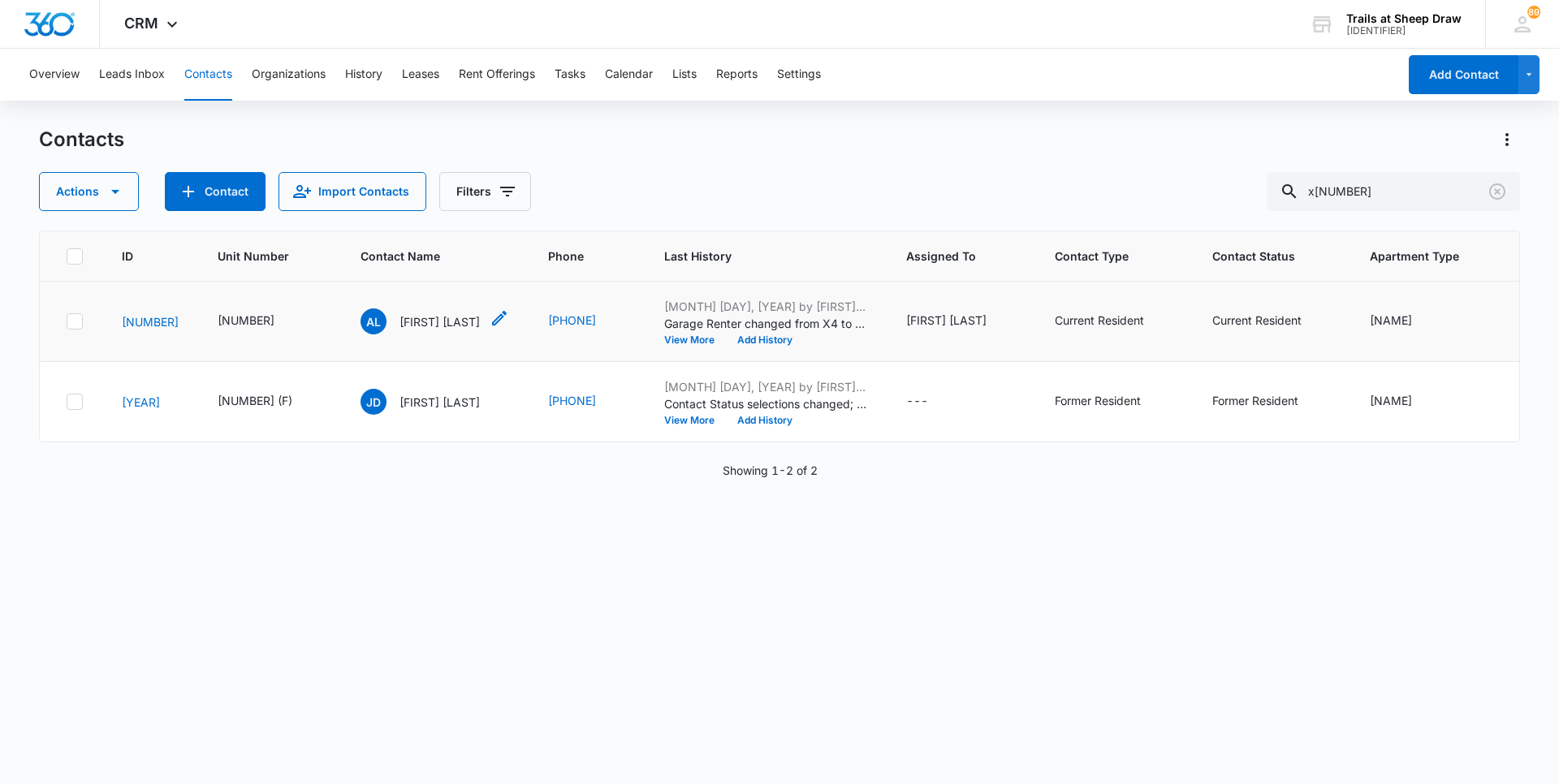 click on "Ashlyn Lewton Navarro" at bounding box center (439, 321) 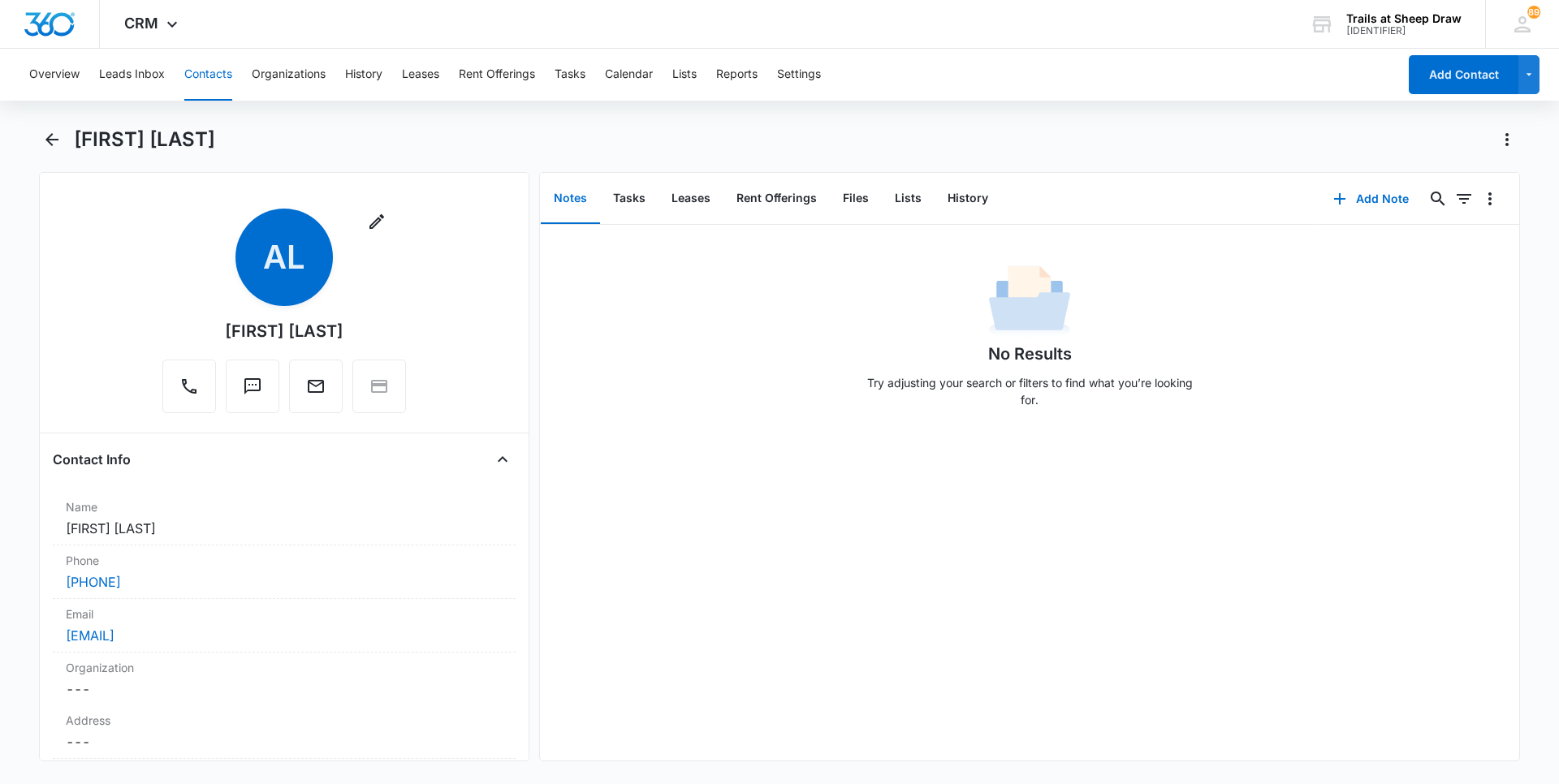 click on "Overview Leads Inbox Contacts Organizations History Leases Rent Offerings Tasks Calendar Lists Reports Settings" at bounding box center (708, 75) 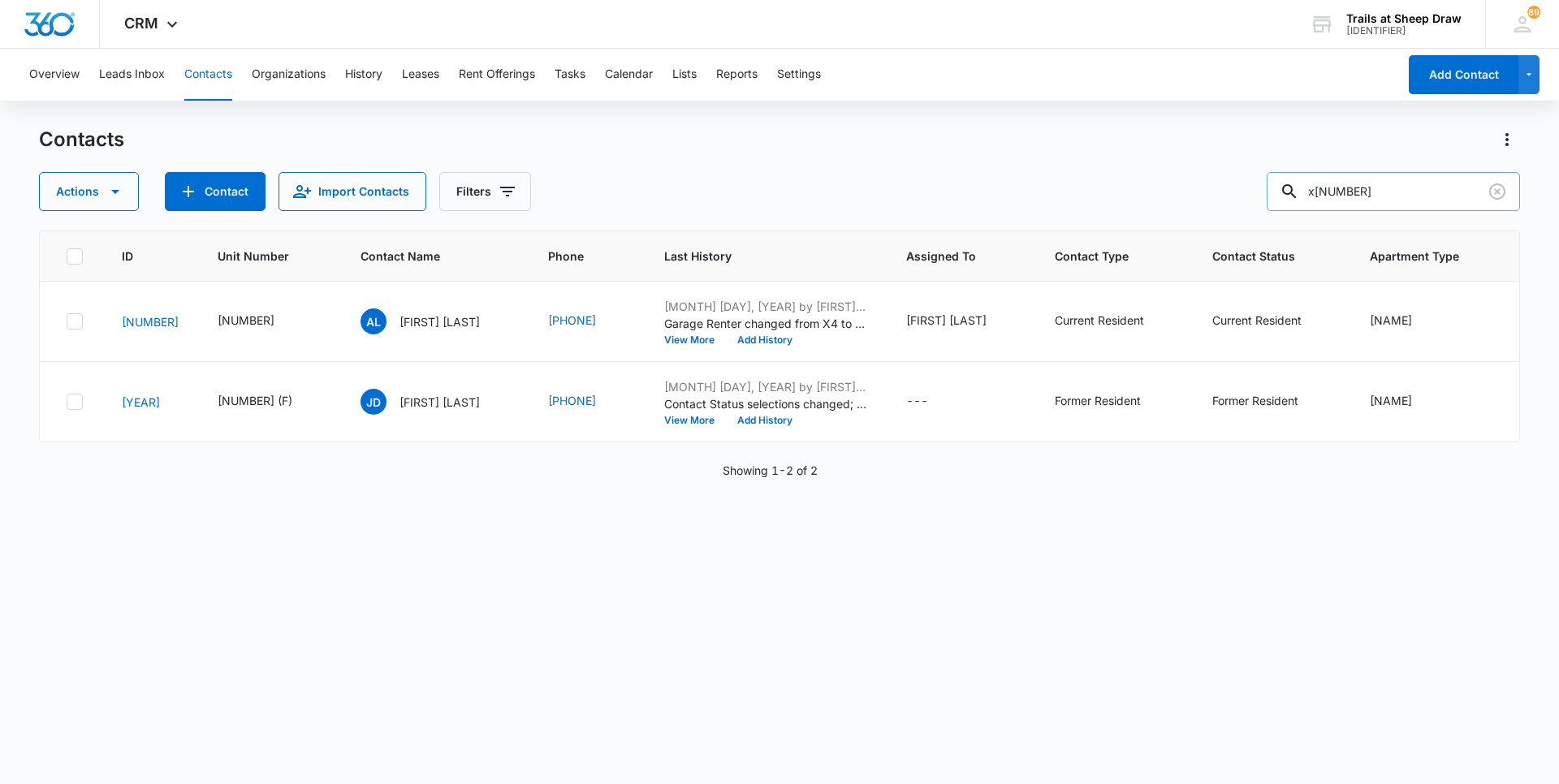 click on "x205" at bounding box center (1393, 192) 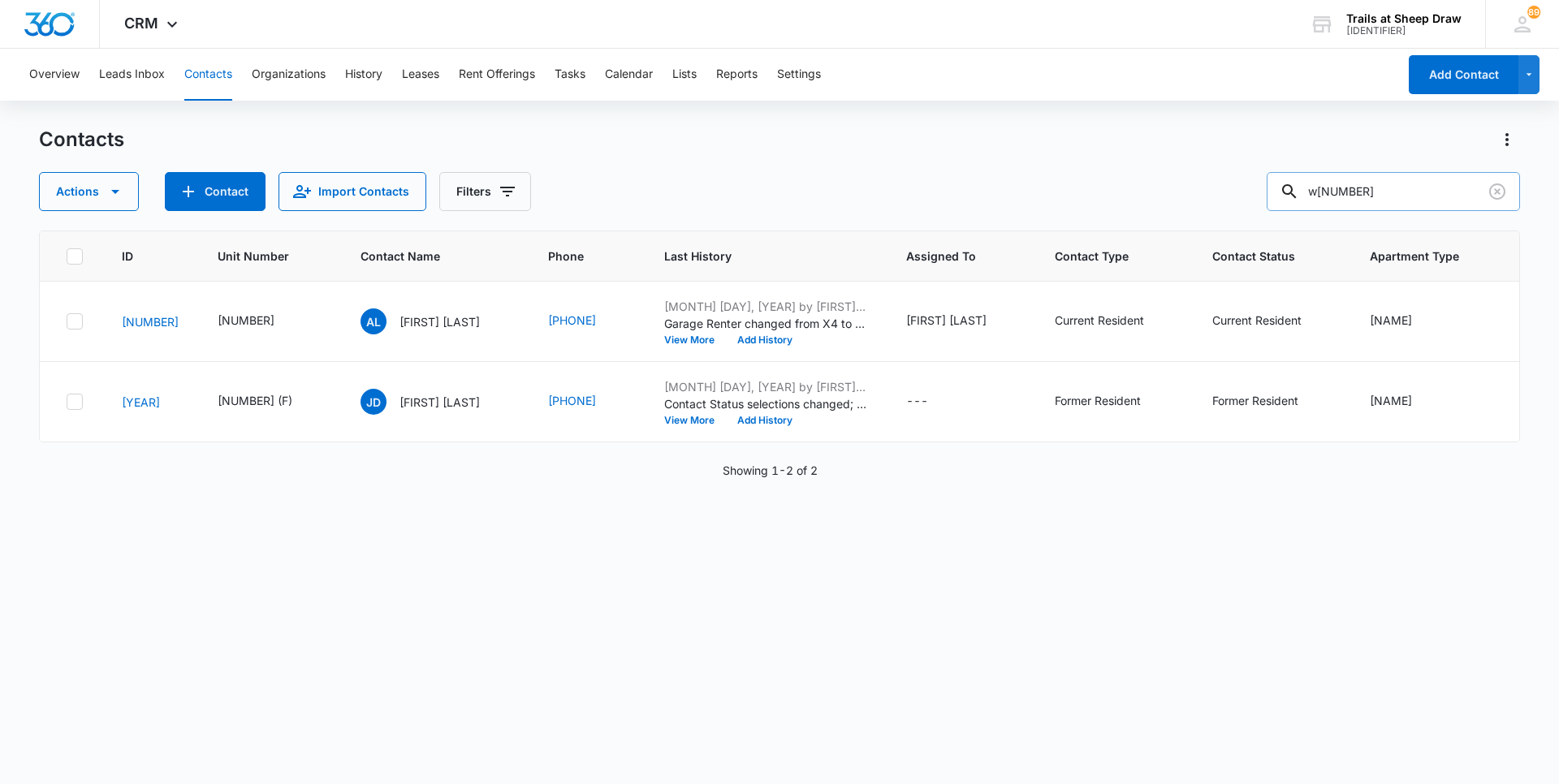type on "w303" 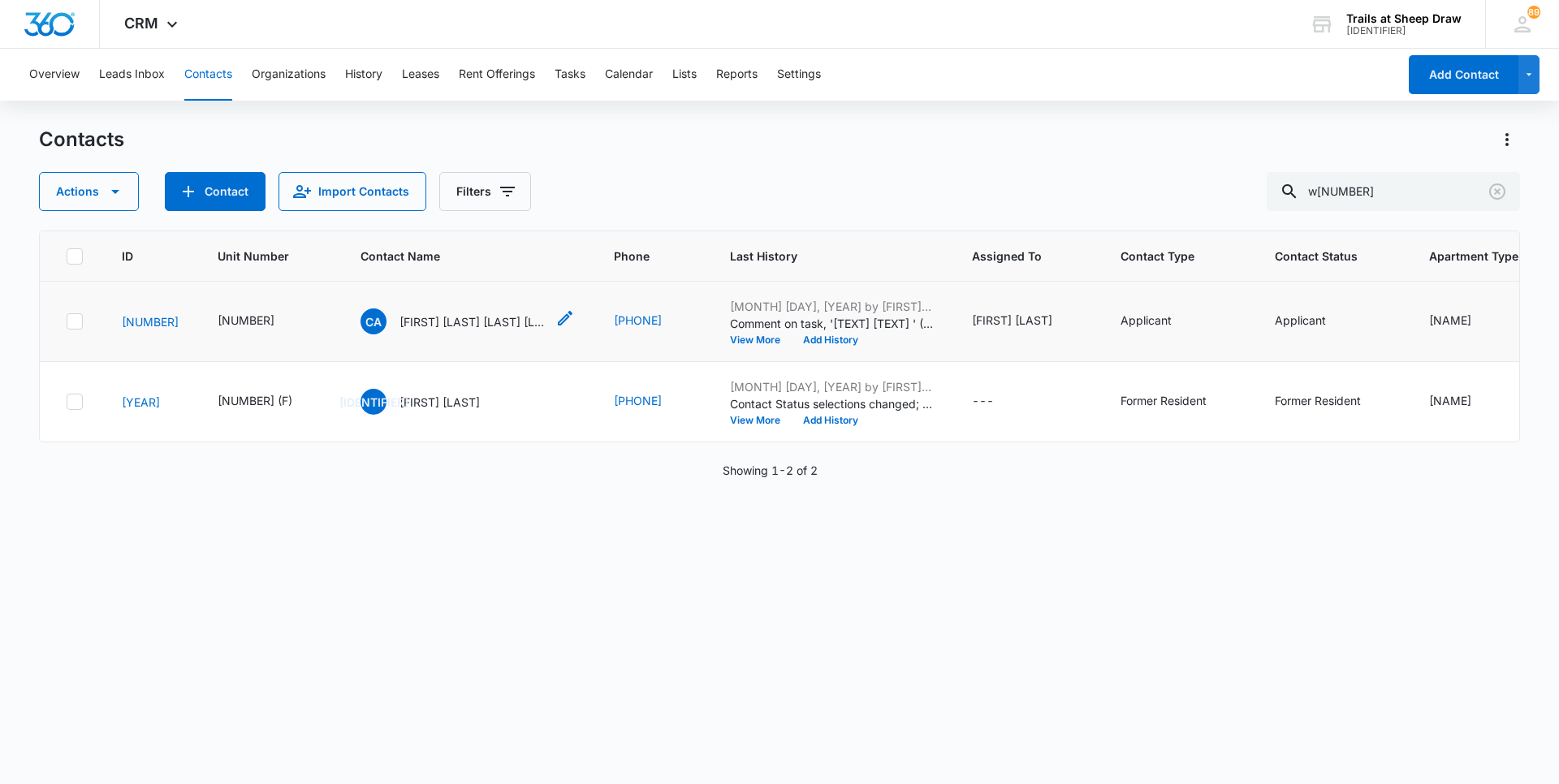 click on "Cesar Alejandro Arellano Ramirez & Marianna Virgen" at bounding box center [473, 321] 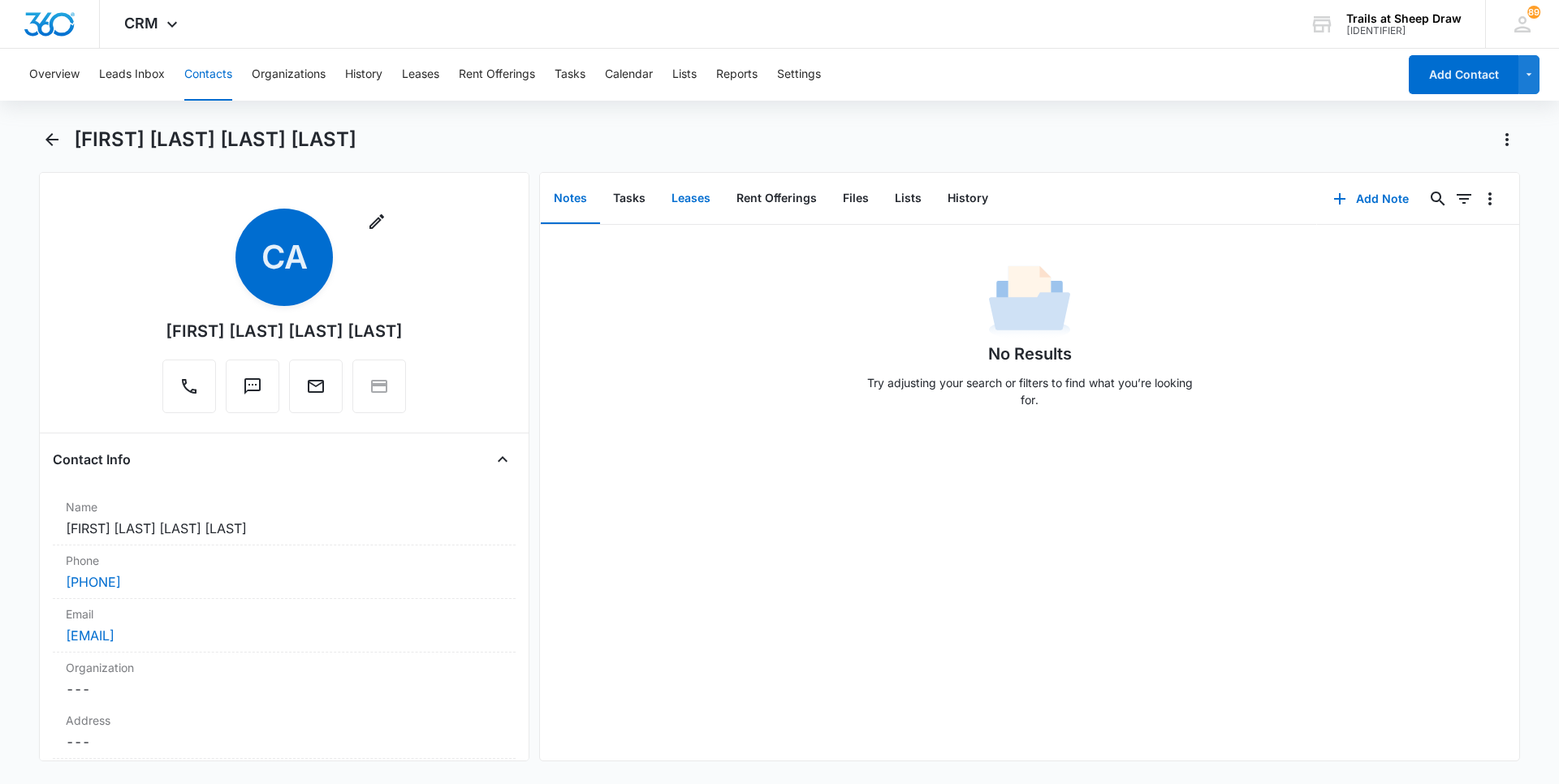 click on "Leases" at bounding box center [691, 199] 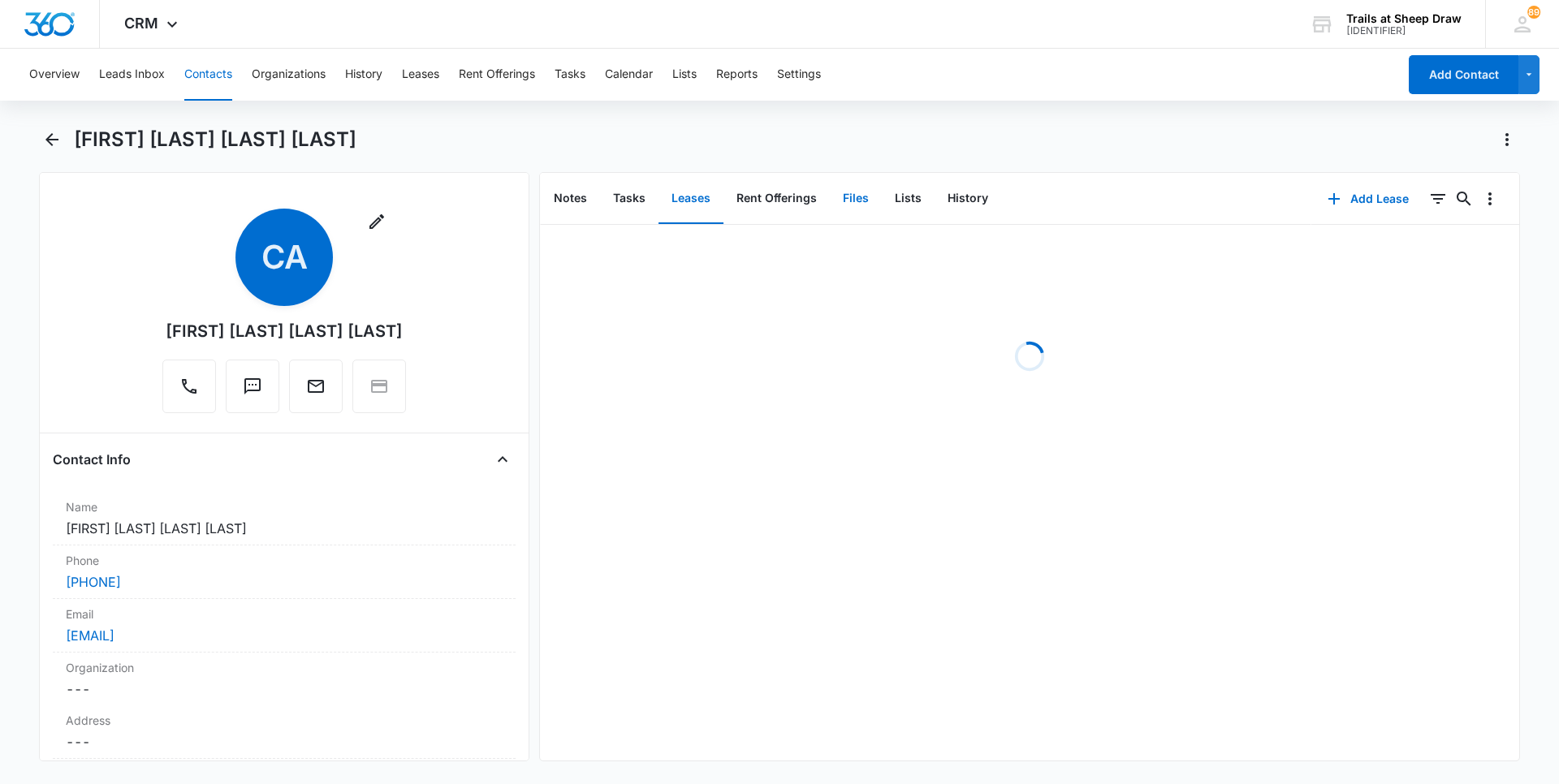 click on "Files" at bounding box center [856, 199] 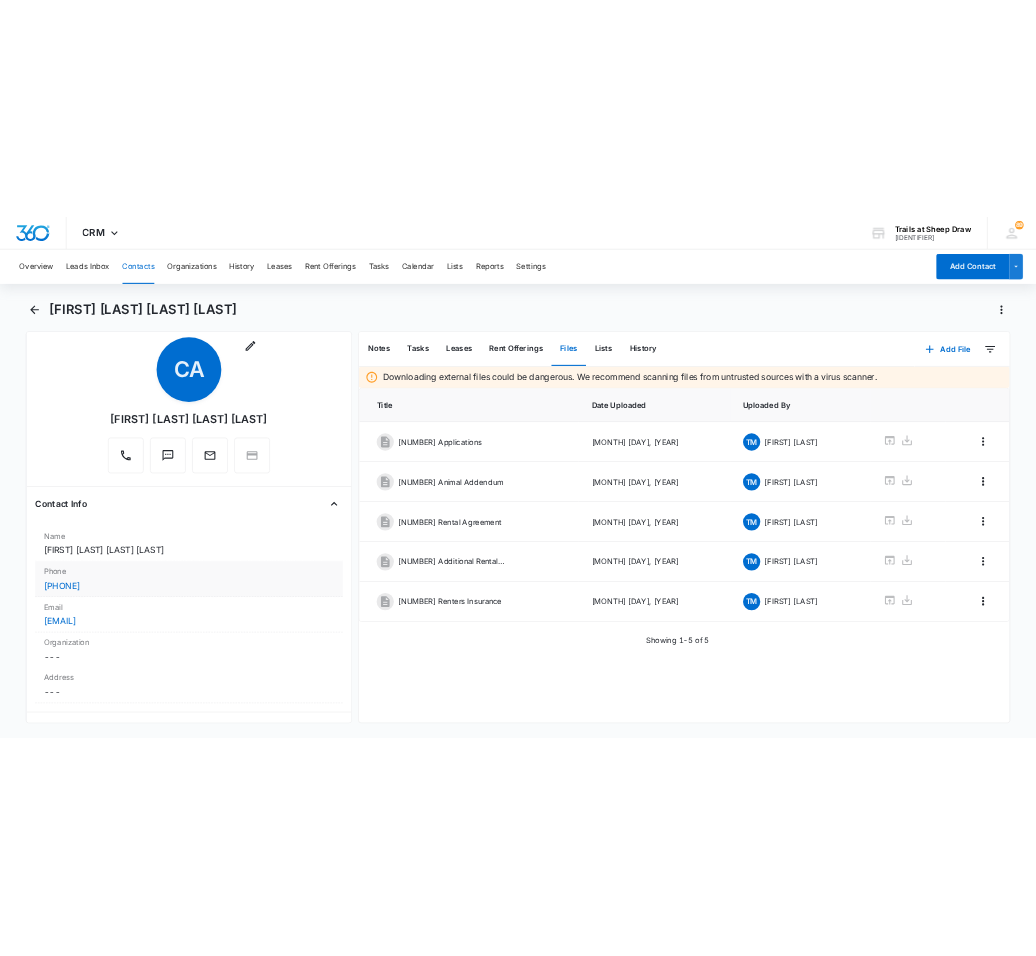 scroll, scrollTop: 0, scrollLeft: 0, axis: both 